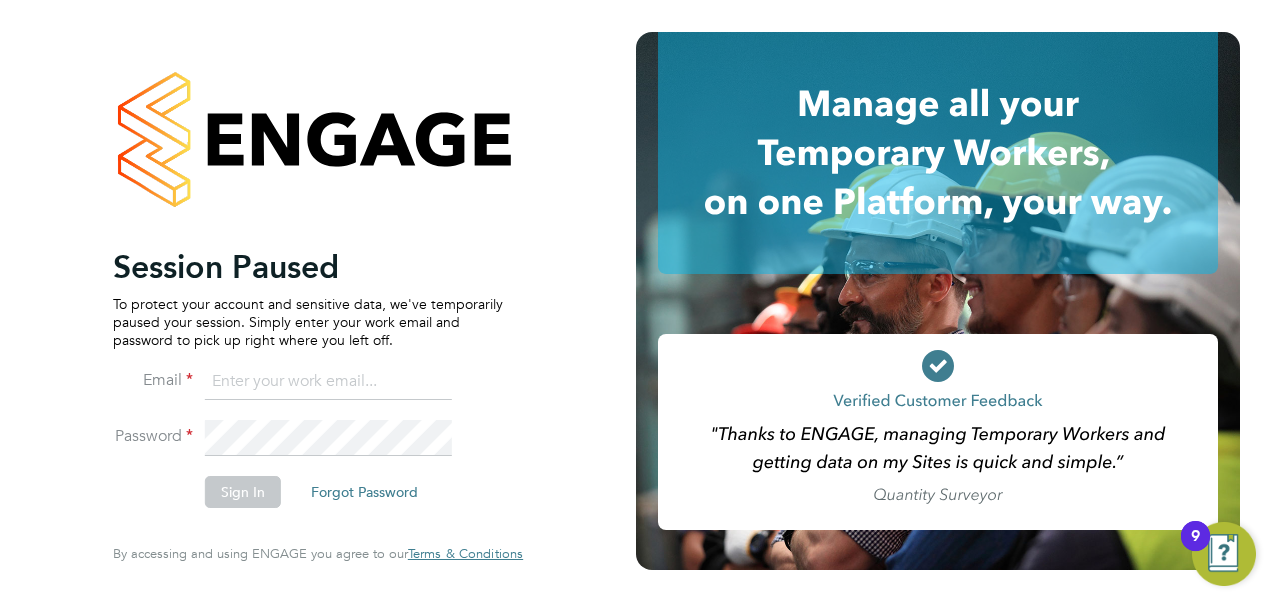 scroll, scrollTop: 0, scrollLeft: 0, axis: both 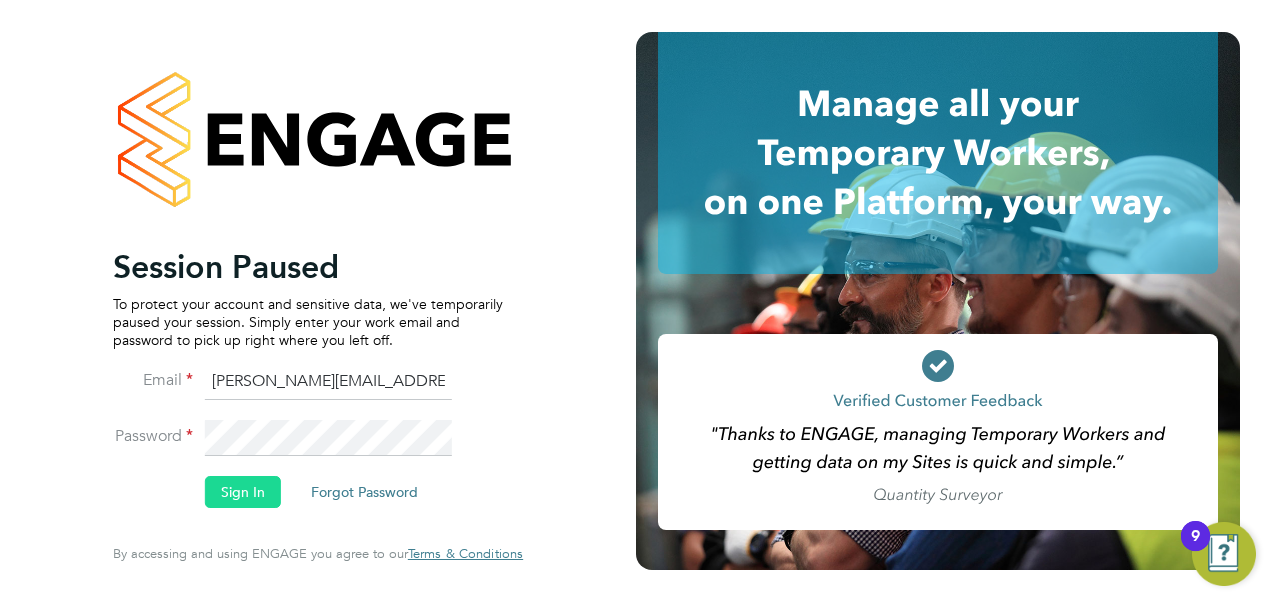 click on "Sign In" 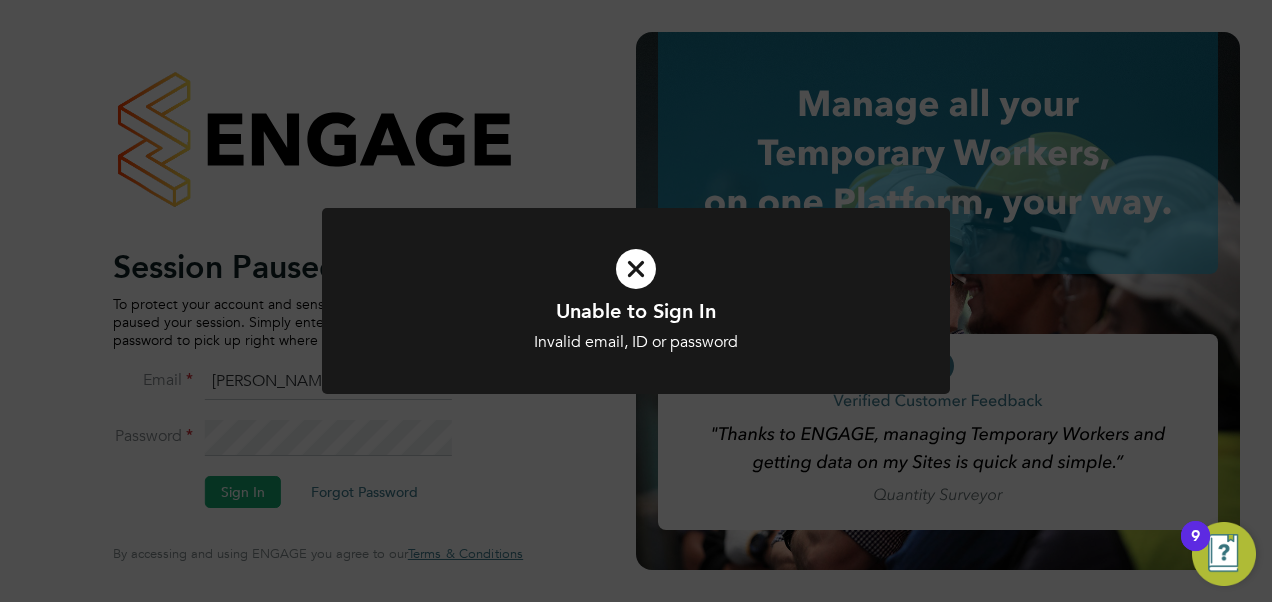 click on "Unable to Sign In Invalid email, ID or password Cancel Okay" 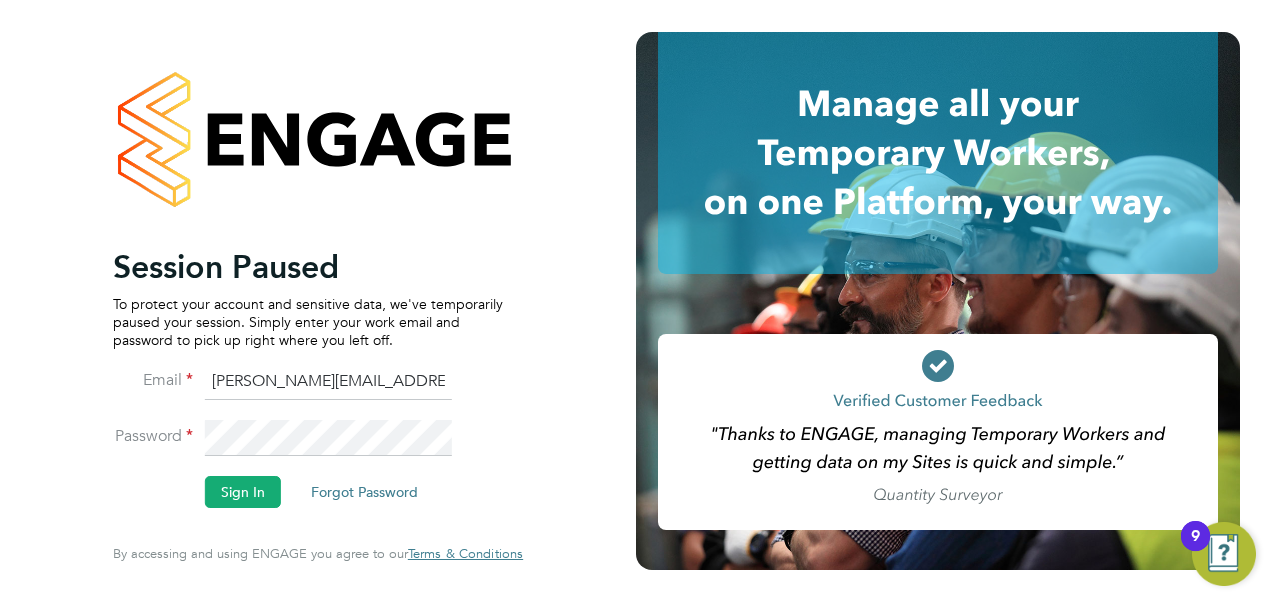 click on "scott.everritt@hay.com" 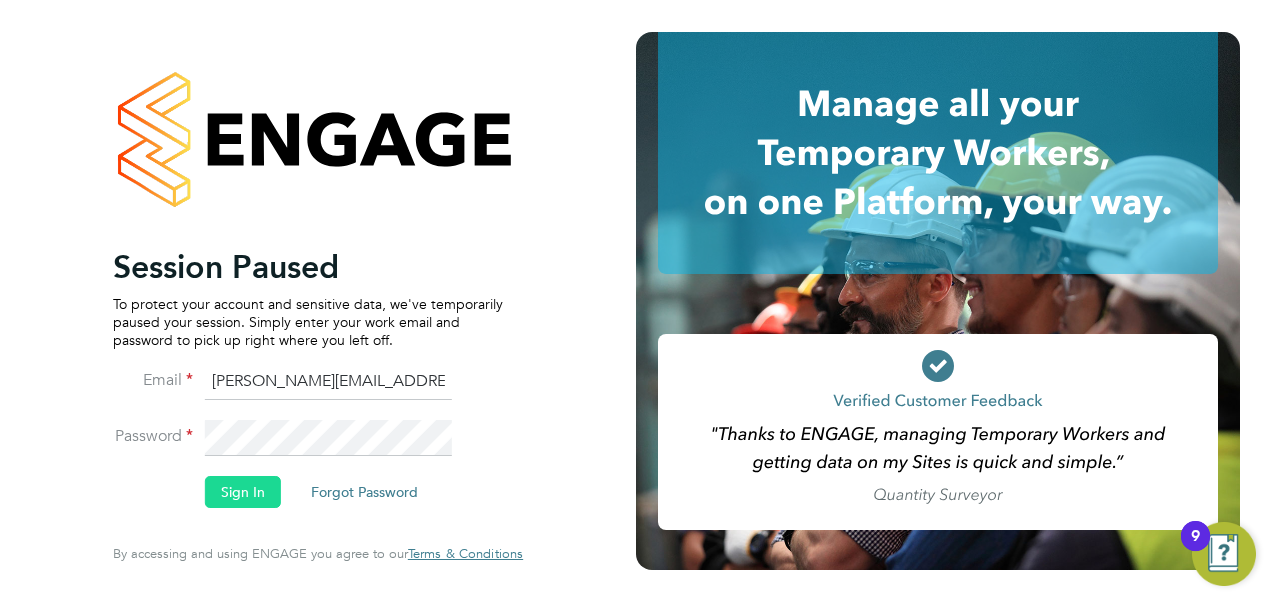 type on "scott.everritt@hays.com" 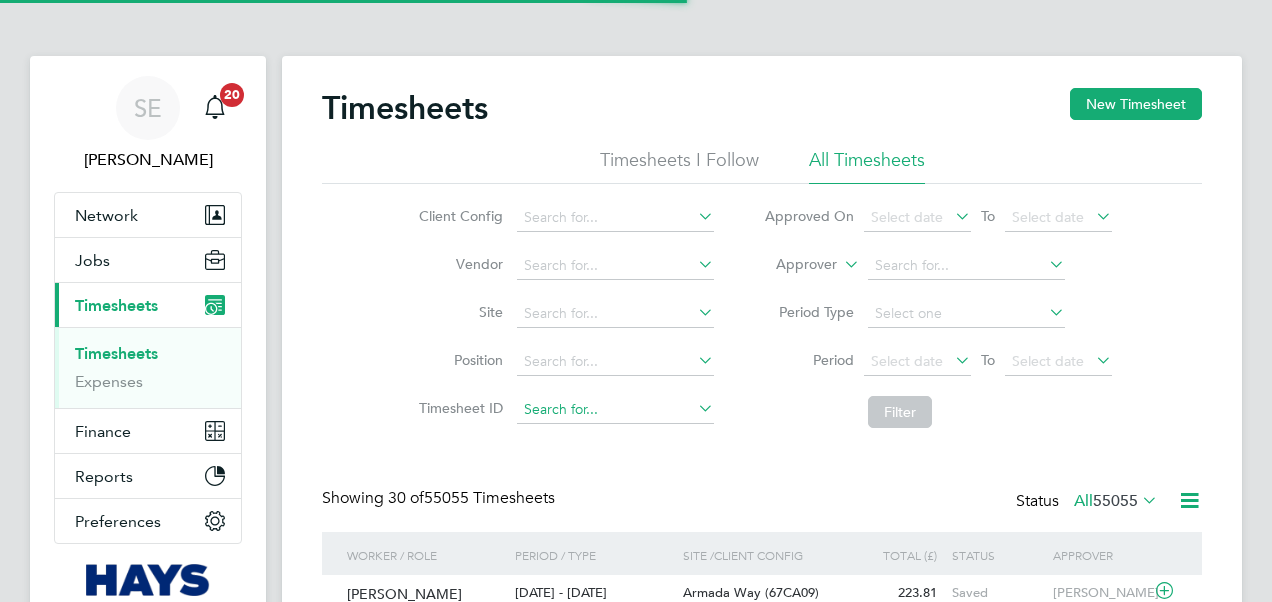 scroll, scrollTop: 0, scrollLeft: 0, axis: both 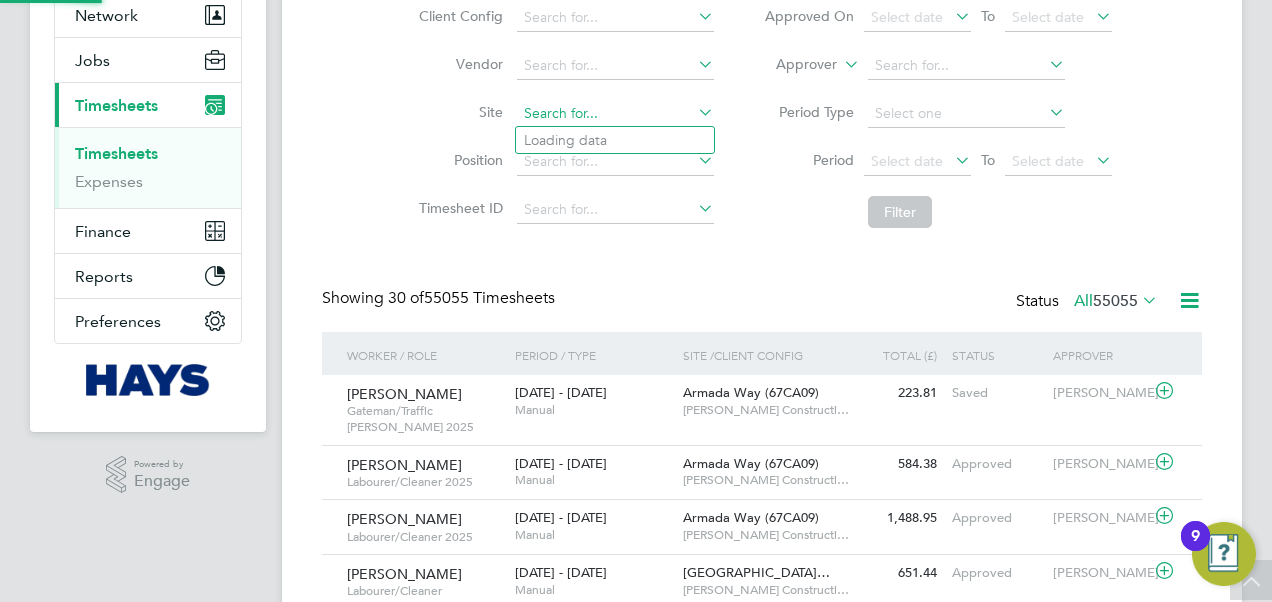click 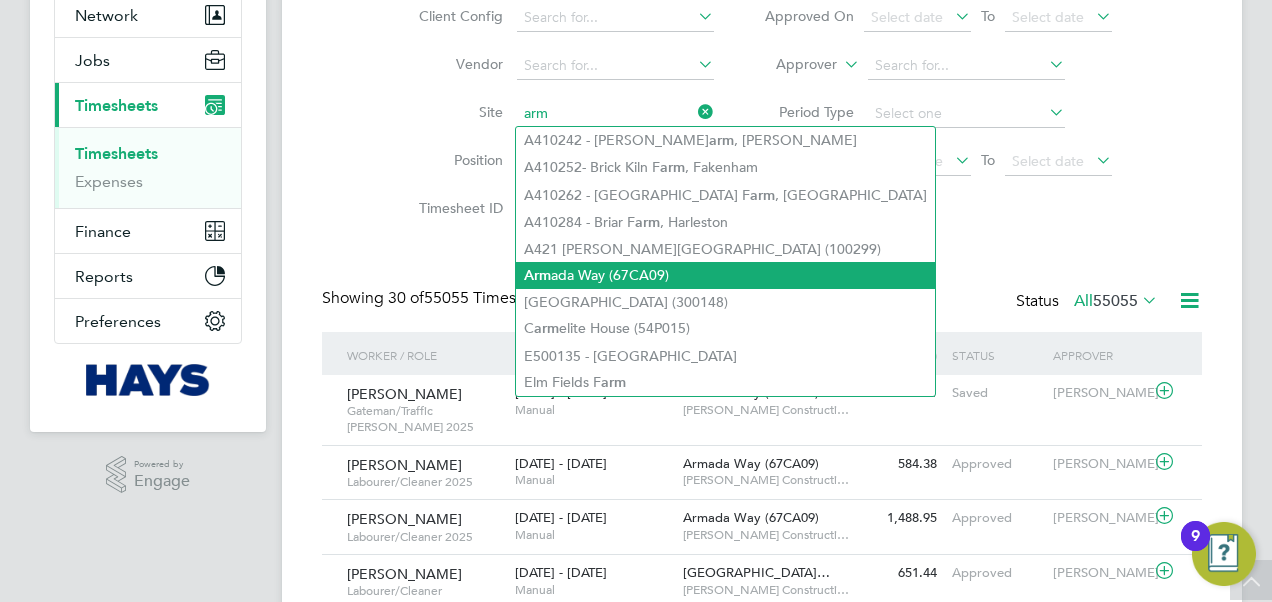 click on "Arm ada Way (67CA09)" 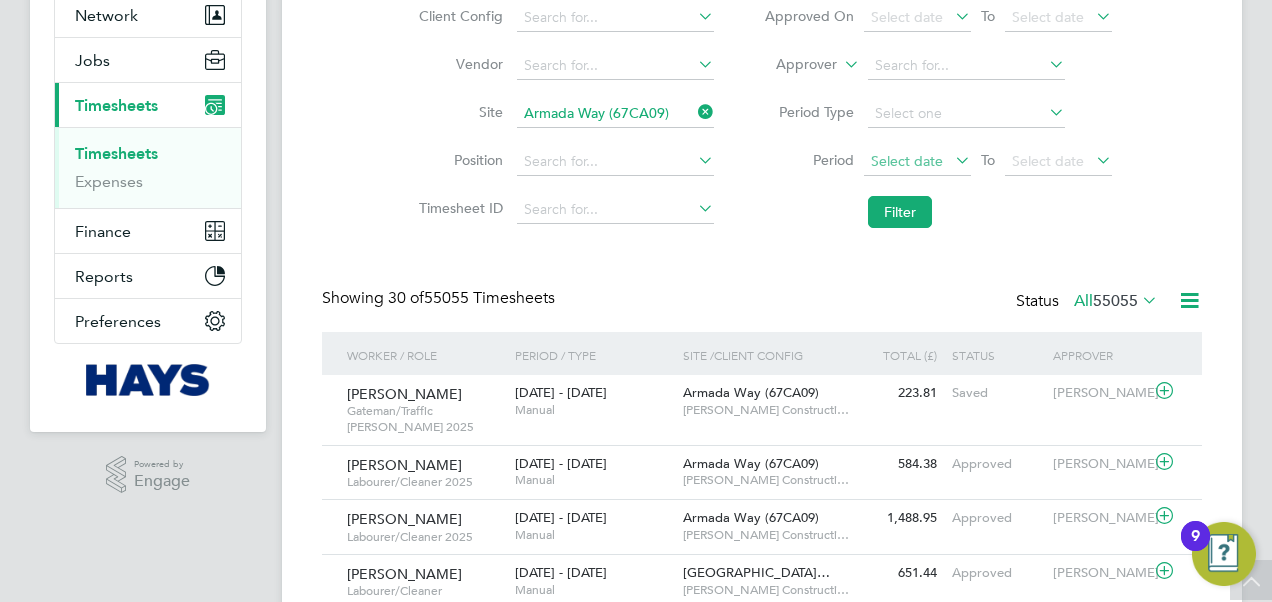 click on "Select date" 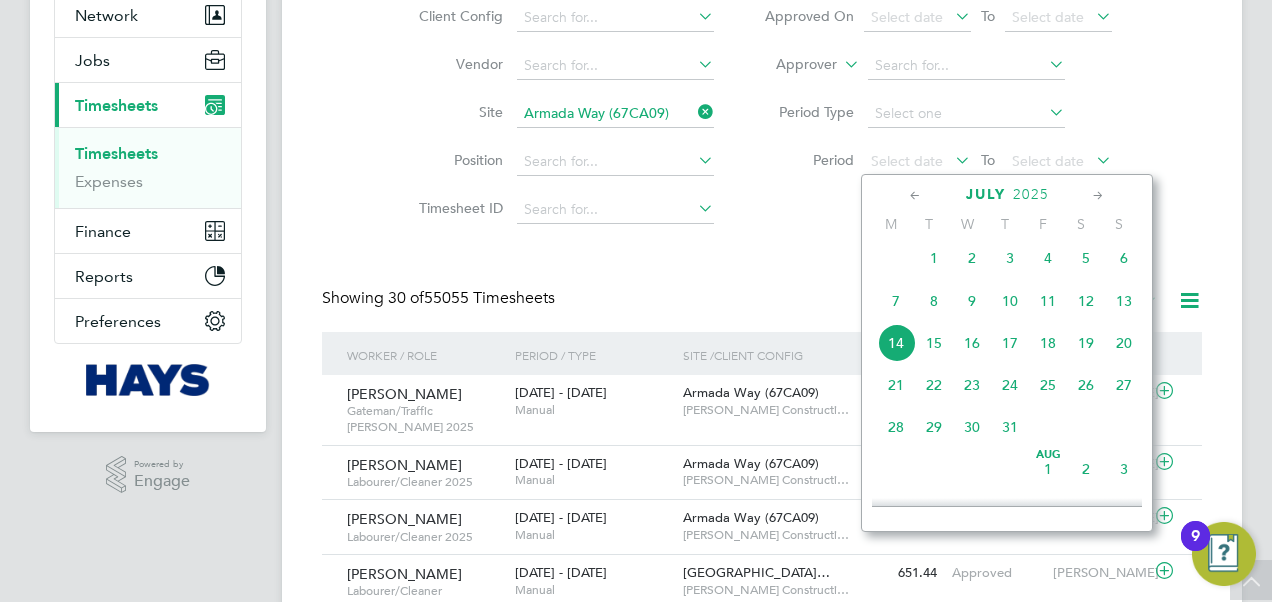 click on "7" 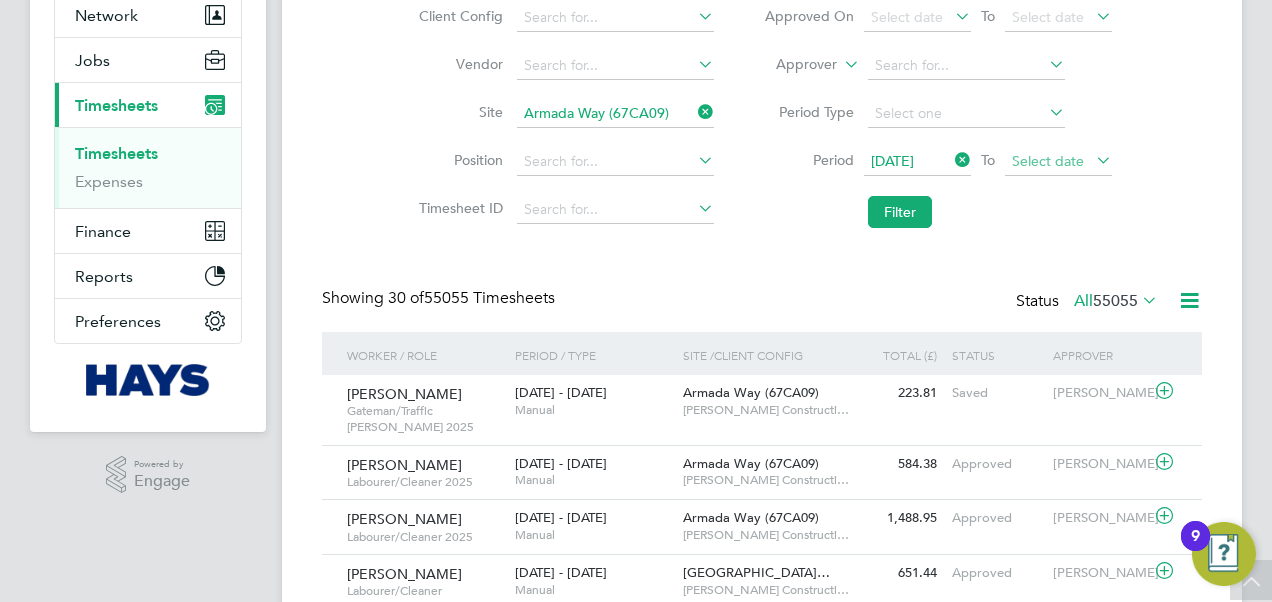 click on "Select date" 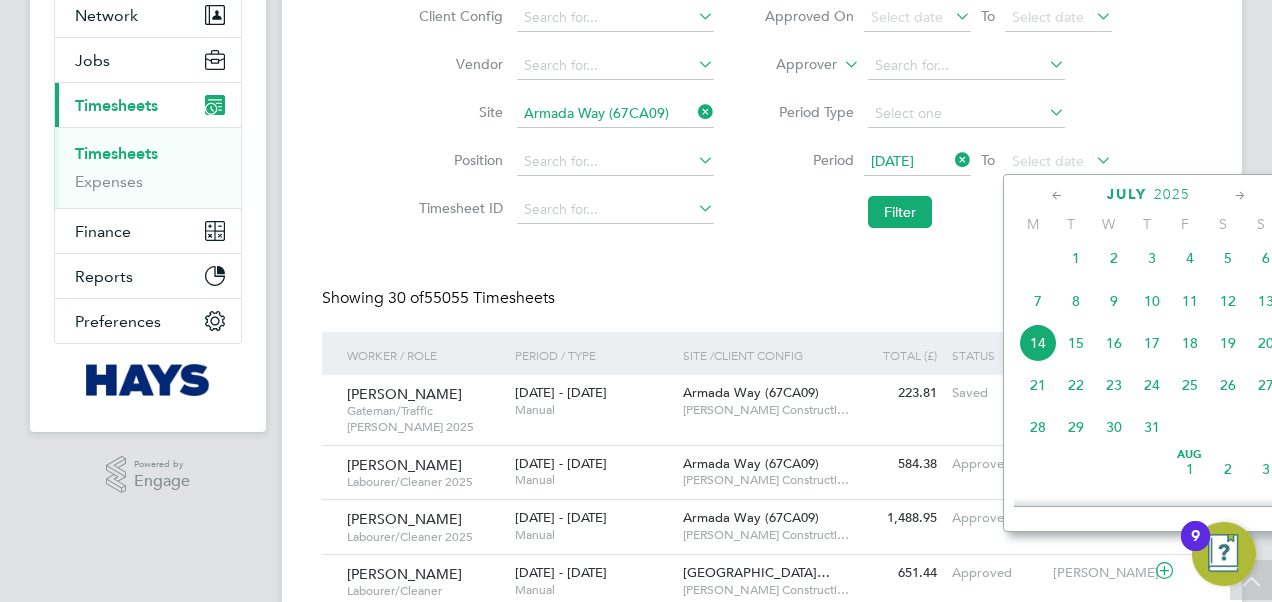 drag, startPoint x: 1219, startPoint y: 312, endPoint x: 1206, endPoint y: 308, distance: 13.601471 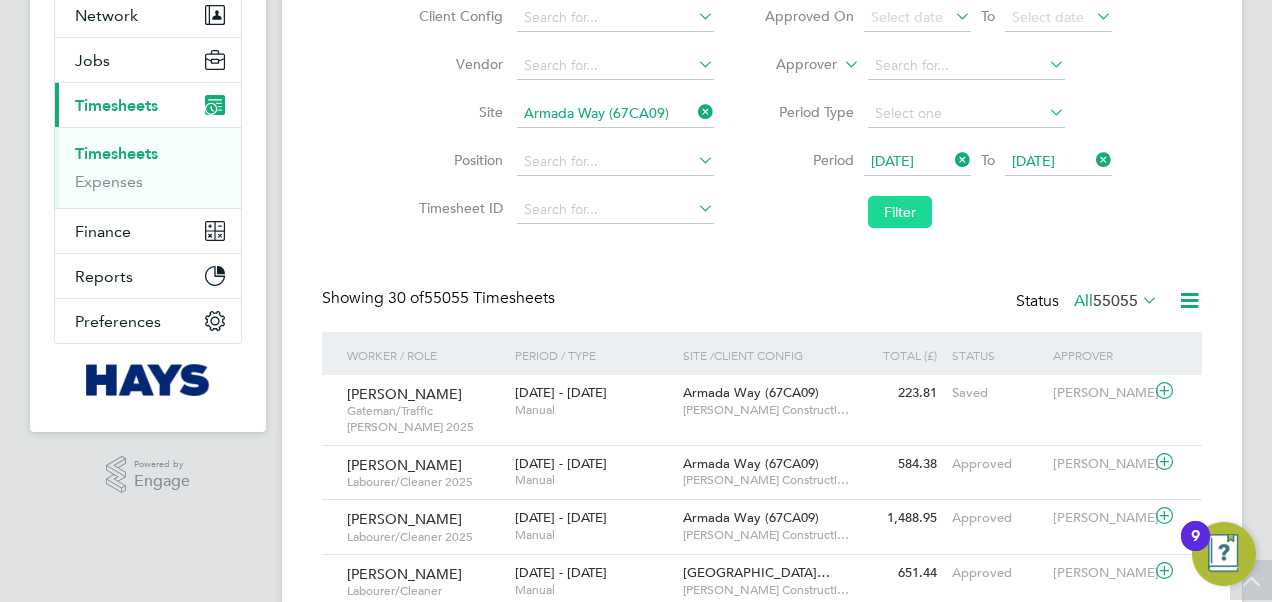 click on "Filter" 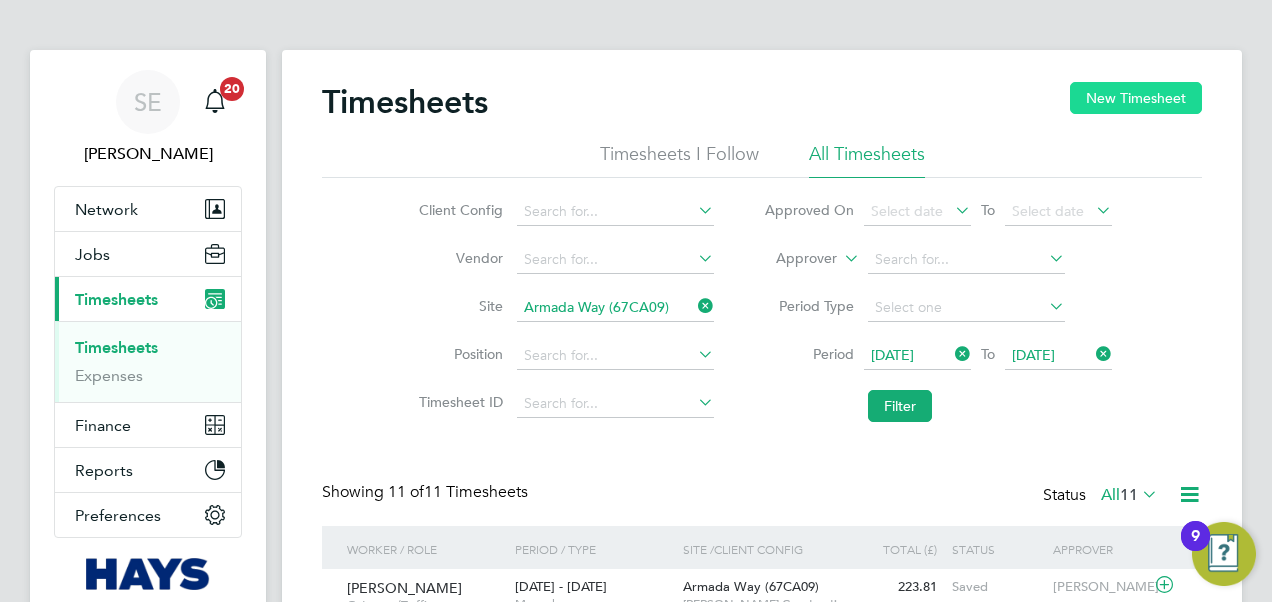 click on "New Timesheet" 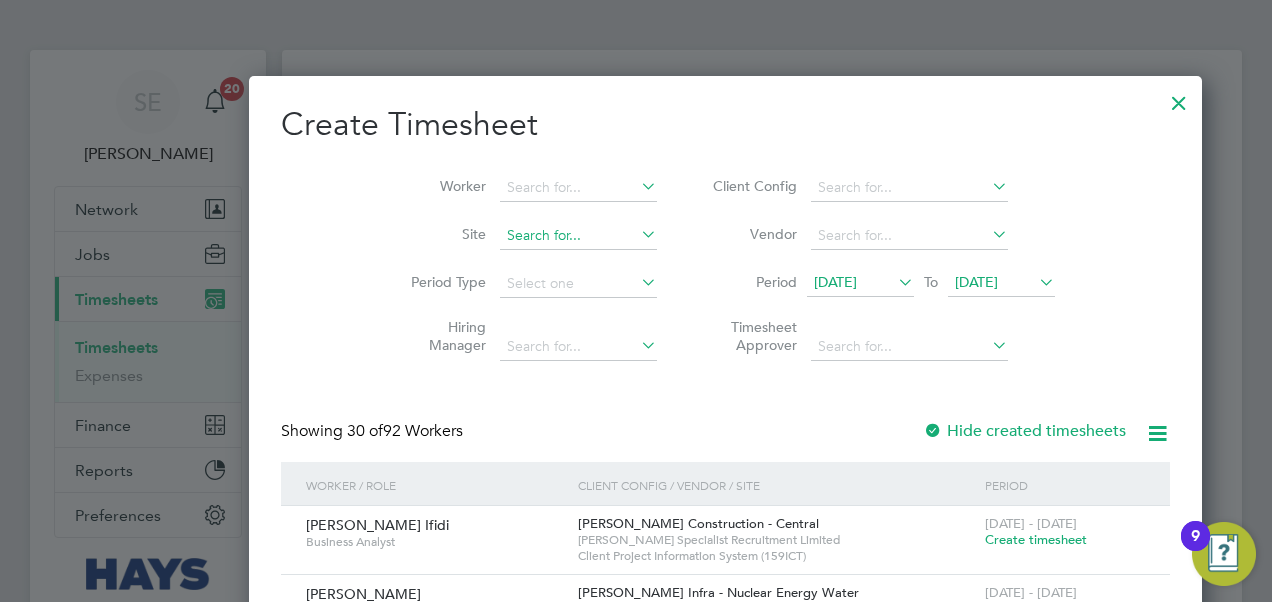 click at bounding box center [578, 236] 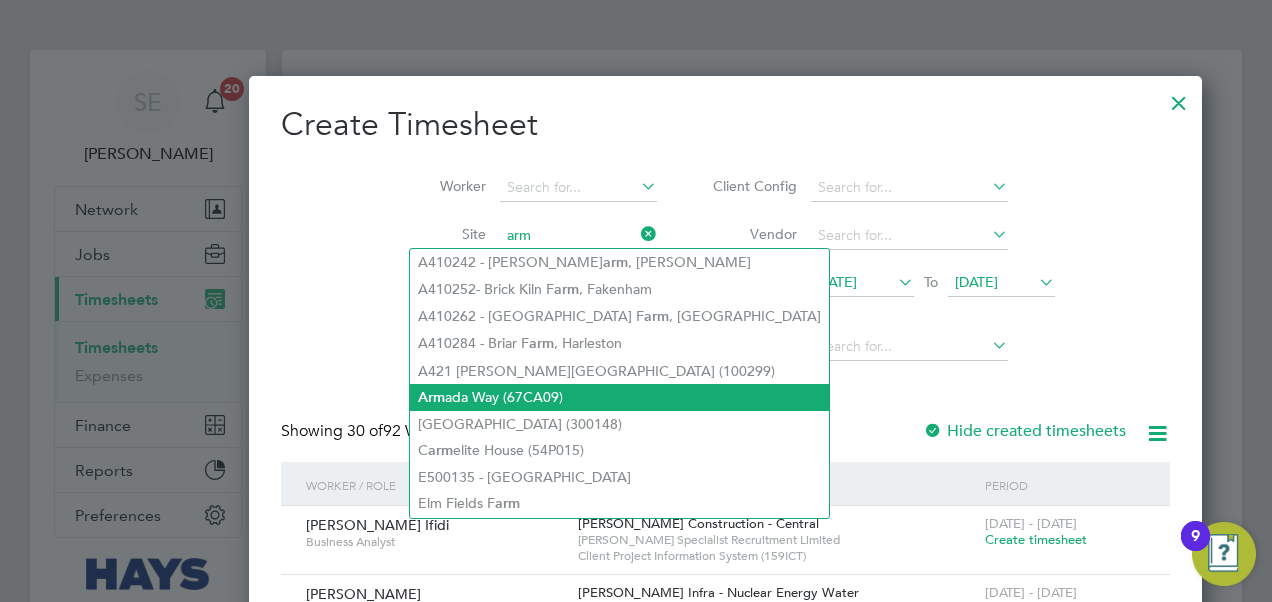 click on "Arm ada Way (67CA09)" 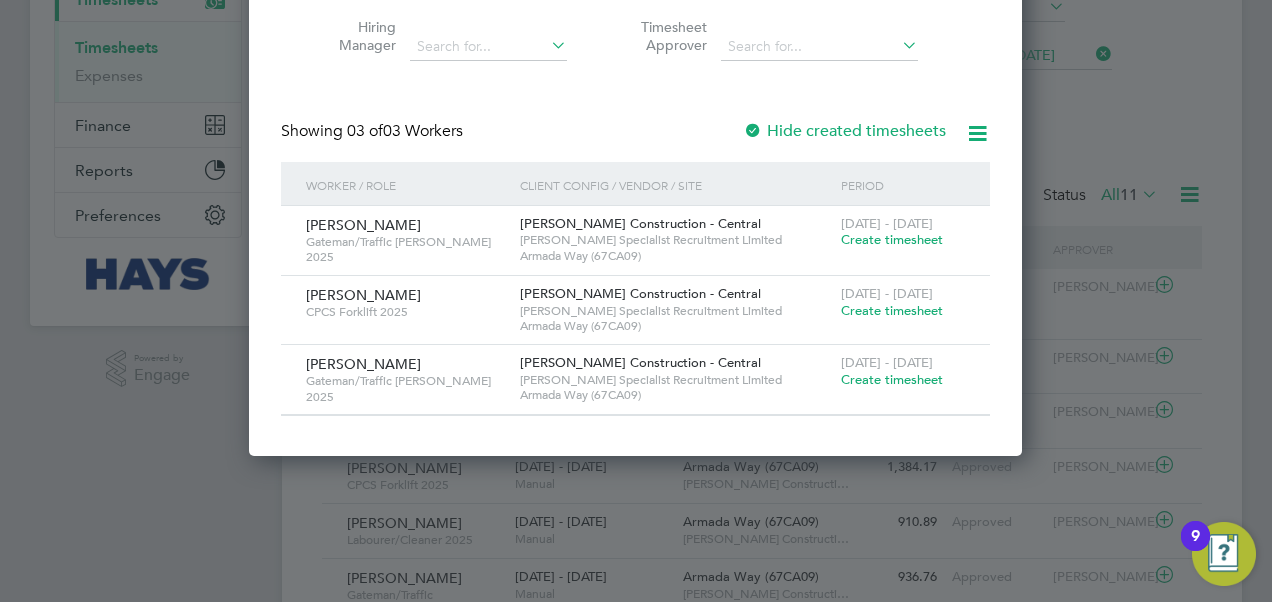 click on "Create timesheet" at bounding box center (892, 239) 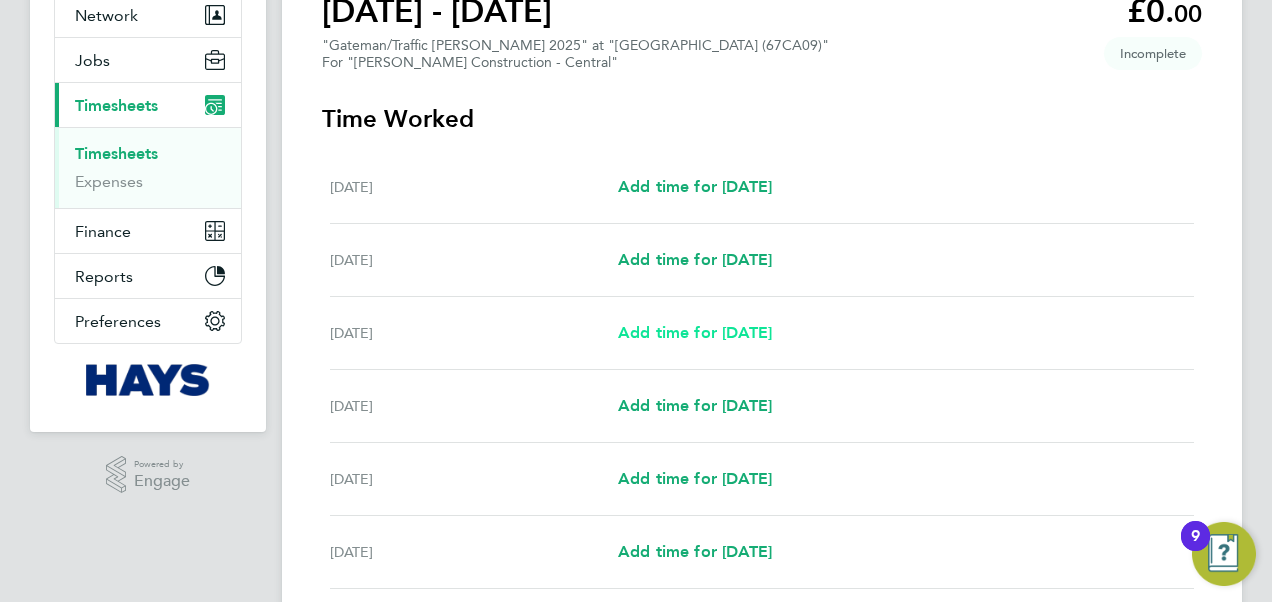 click on "Add time for Mon 07 Jul" at bounding box center (695, 332) 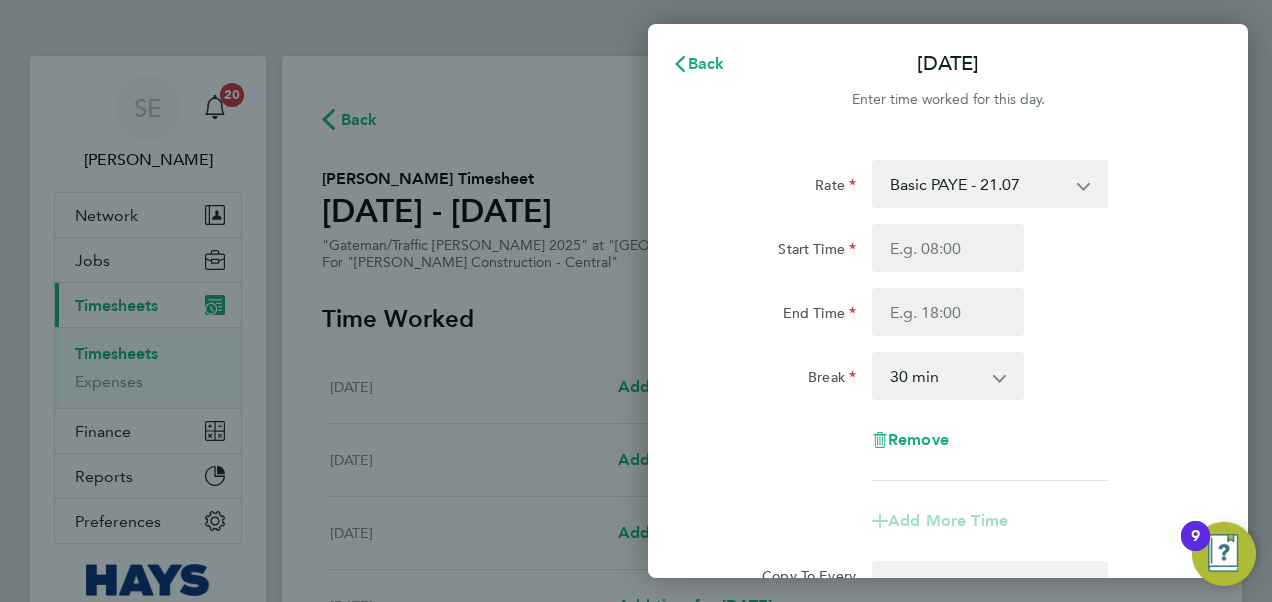 click on "Basic PAYE - 21.07   Weekday OT 45h+ - 30.79   Sat first 4h - 30.79   Sat after 4h - 40.19   Sunday - 40.19   Bank Holiday - 40.19   Nights - 40.19" at bounding box center [978, 184] 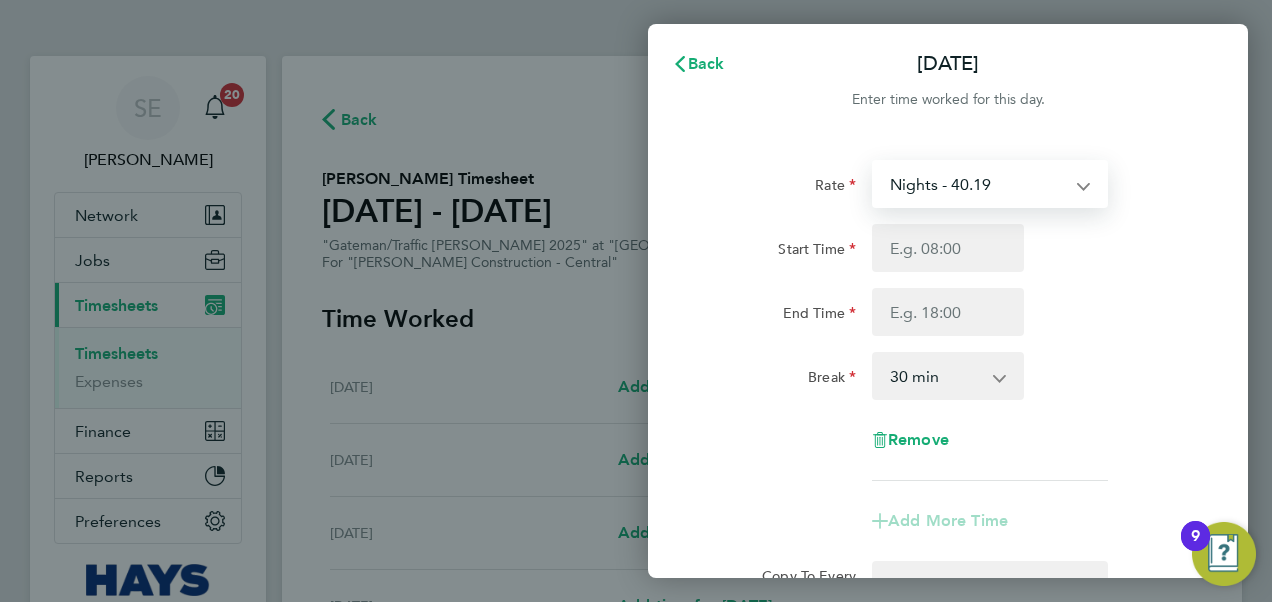 select on "30" 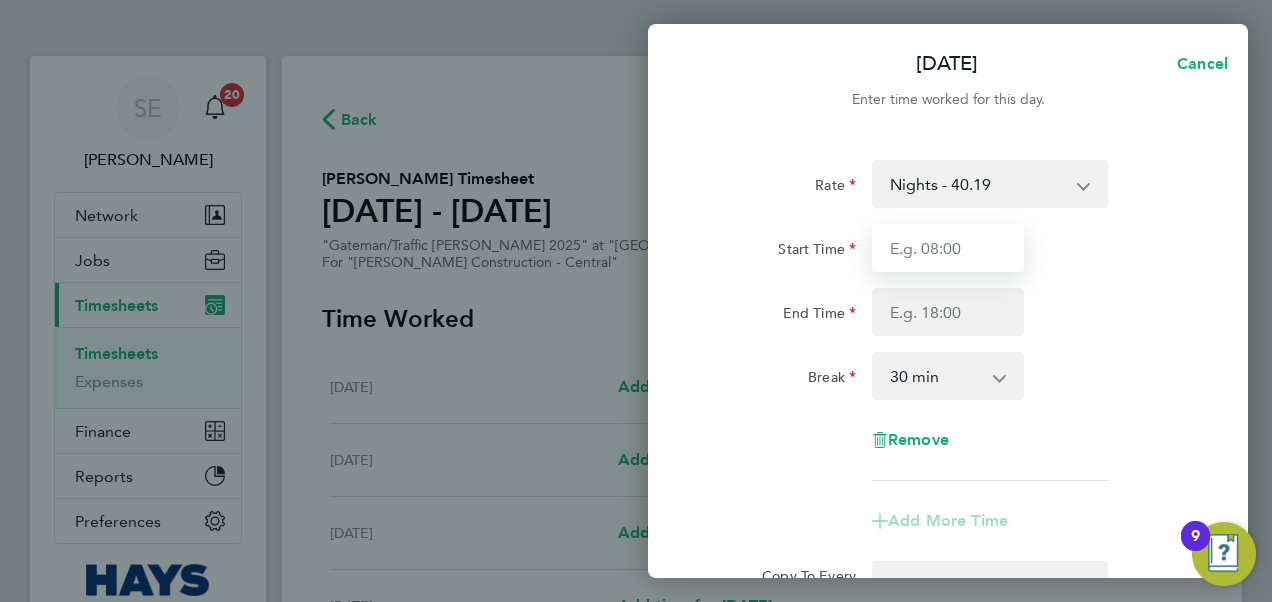 click on "Start Time" at bounding box center [948, 248] 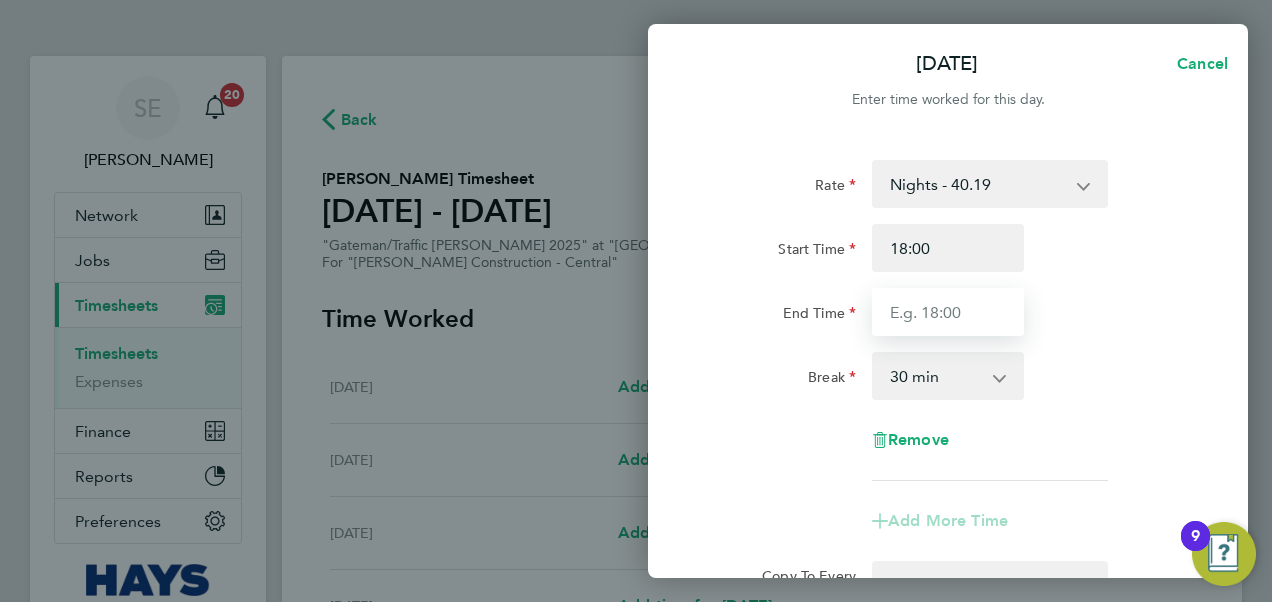 click on "End Time" at bounding box center (948, 312) 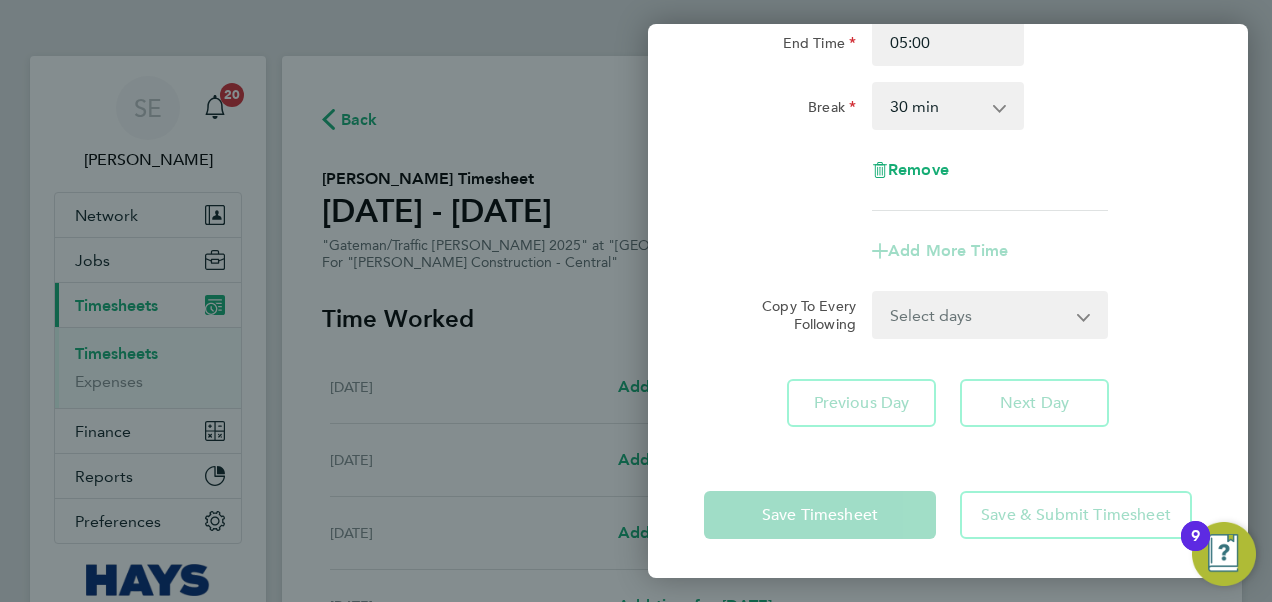 click on "Rate  Nights - 40.19   Basic PAYE - 21.07   Weekday OT 45h+ - 30.79   Sat first 4h - 30.79   Sat after 4h - 40.19   Sunday - 40.19   Bank Holiday - 40.19
Start Time 18:00 End Time 05:00 Break  0 min   15 min   30 min   45 min   60 min   75 min   90 min
Remove
Add More Time  Copy To Every Following  Select days   Day   Tuesday   Wednesday   Thursday   Friday" 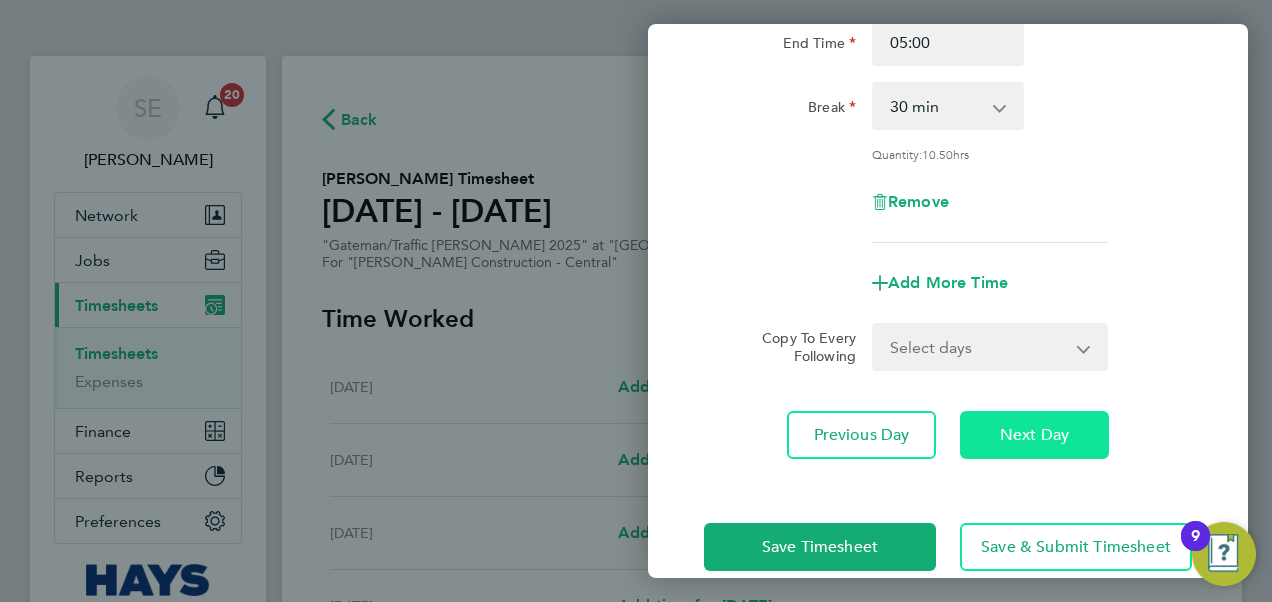 click on "Next Day" 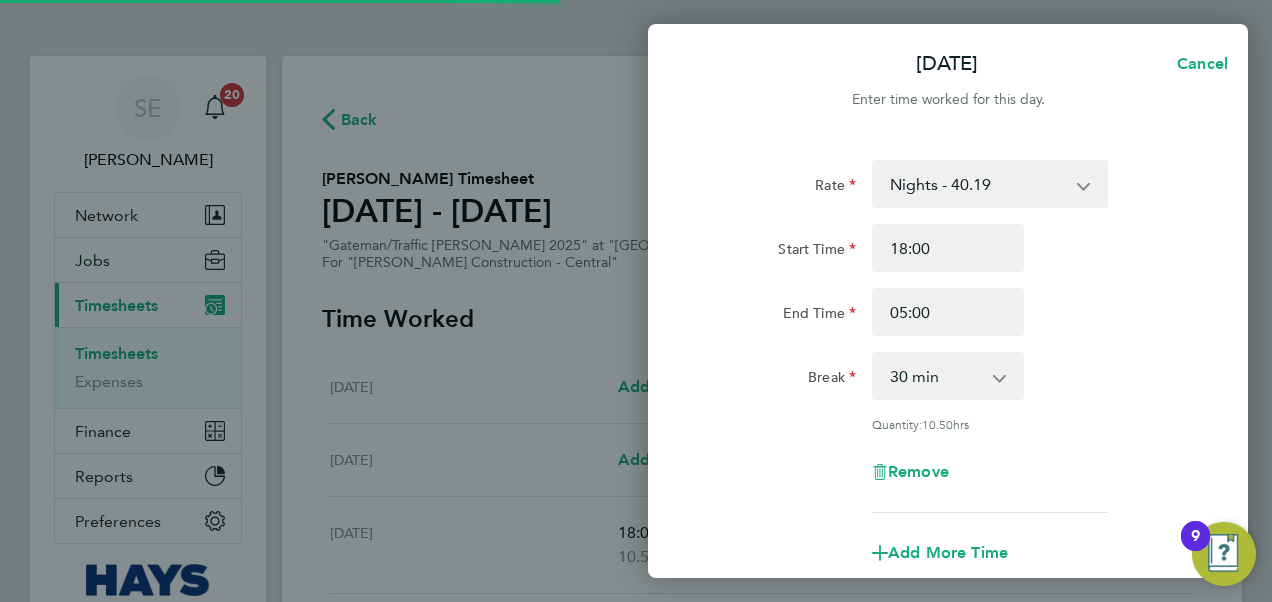 select on "30" 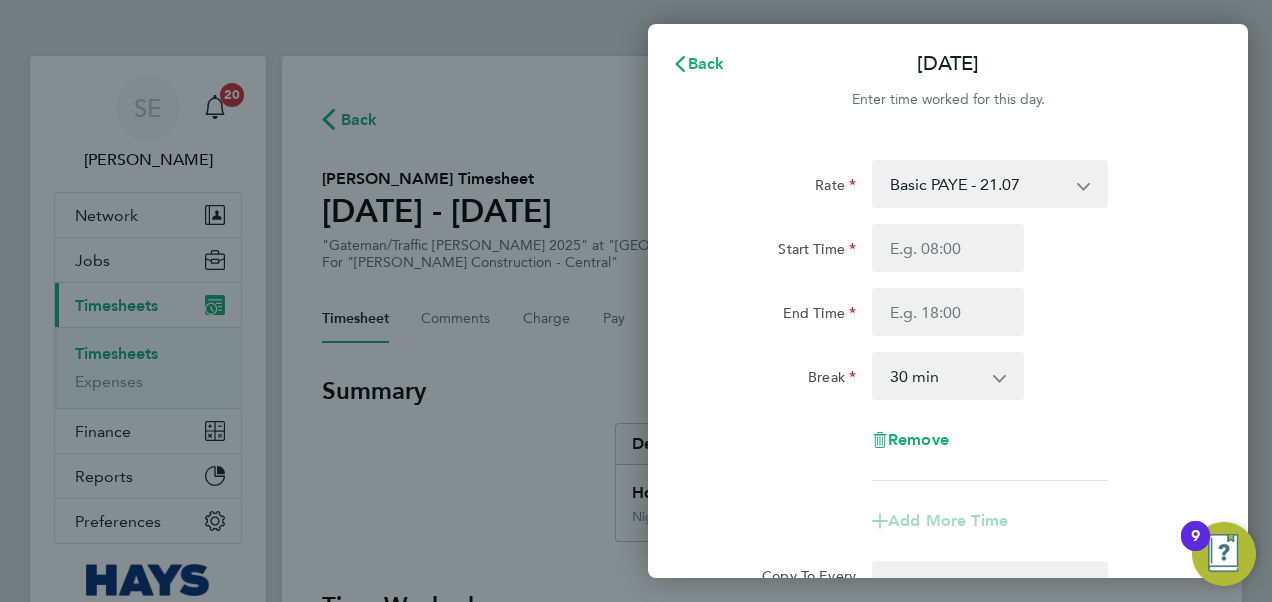 click 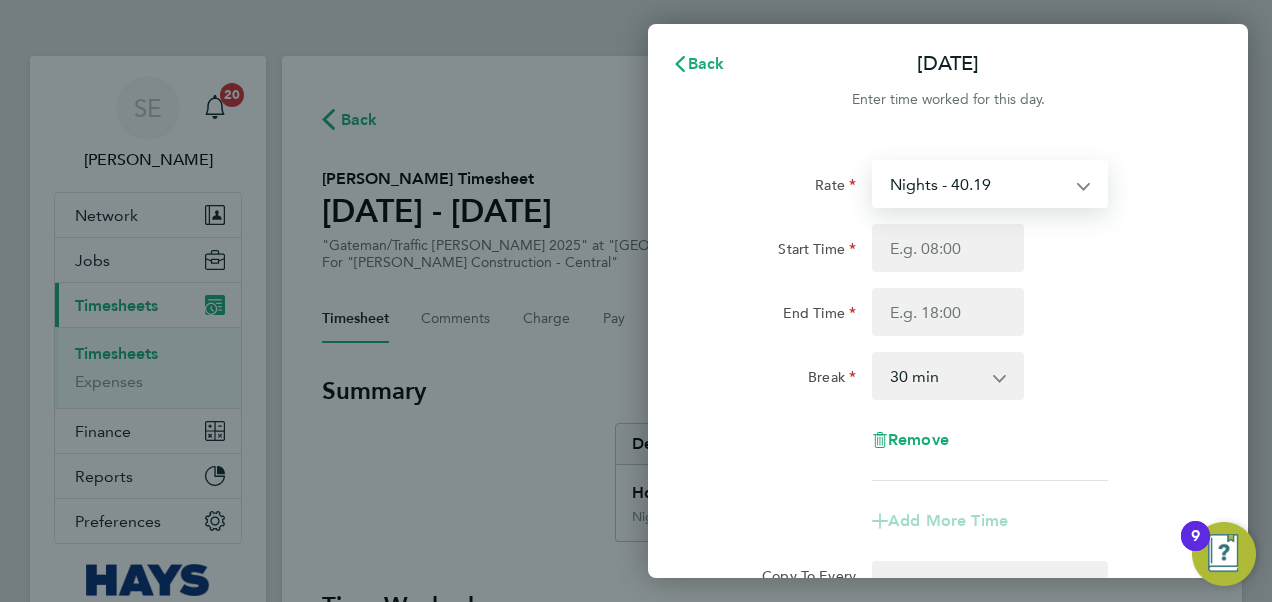 select on "30" 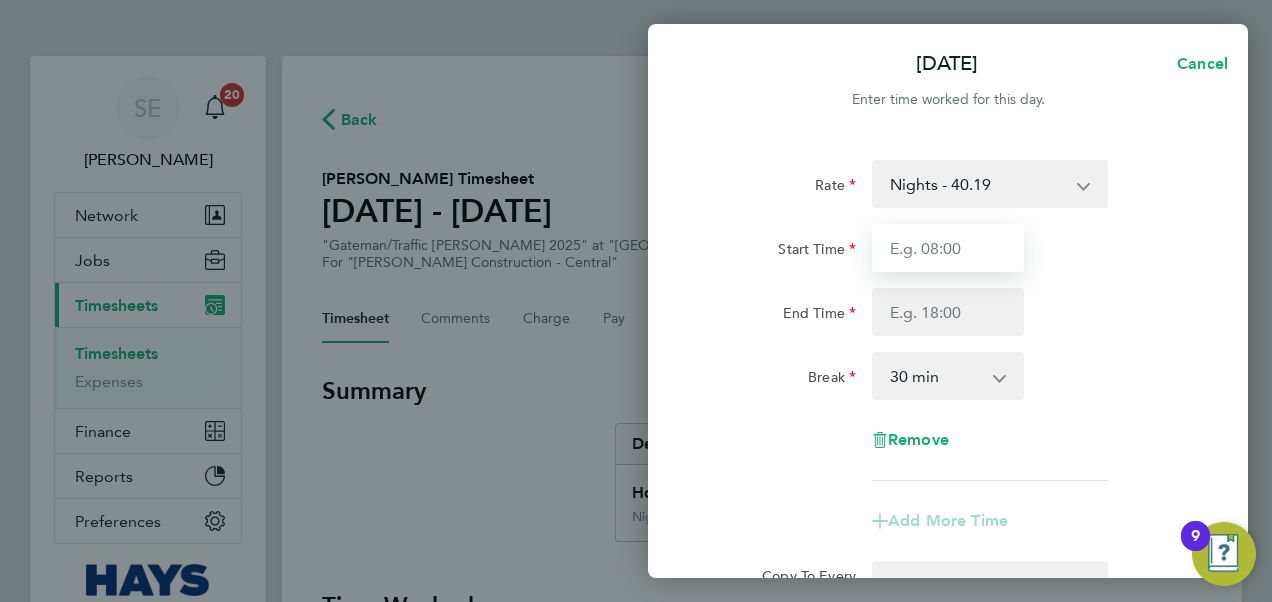 click on "Start Time" at bounding box center (948, 248) 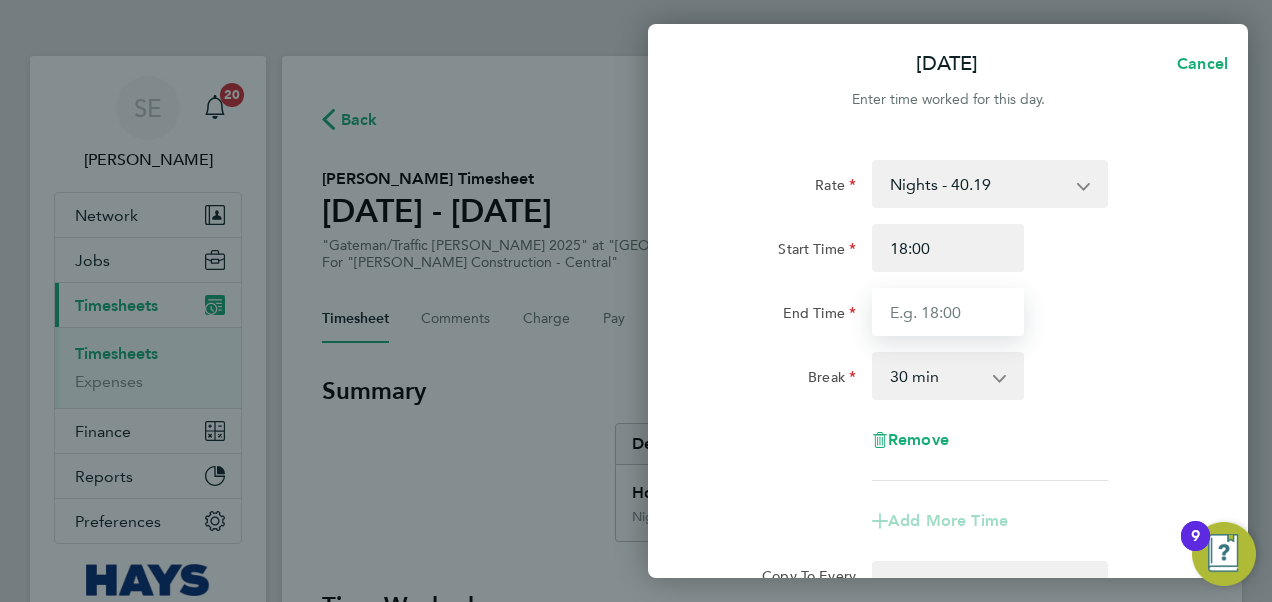 type on "05:00" 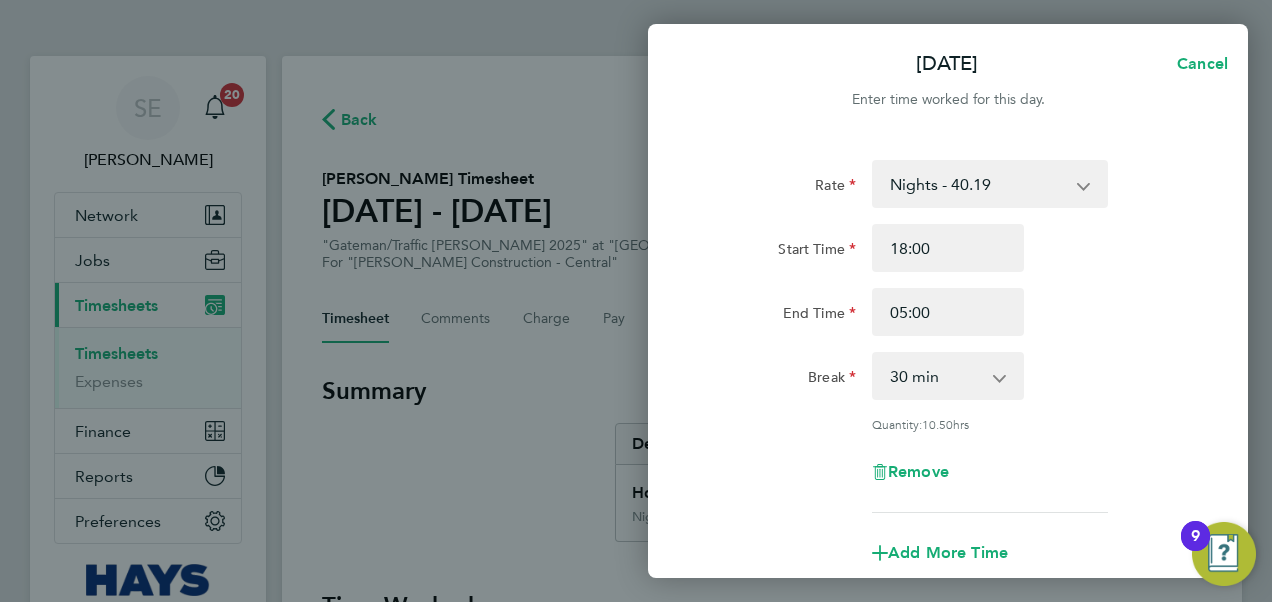 click on "End Time 05:00" 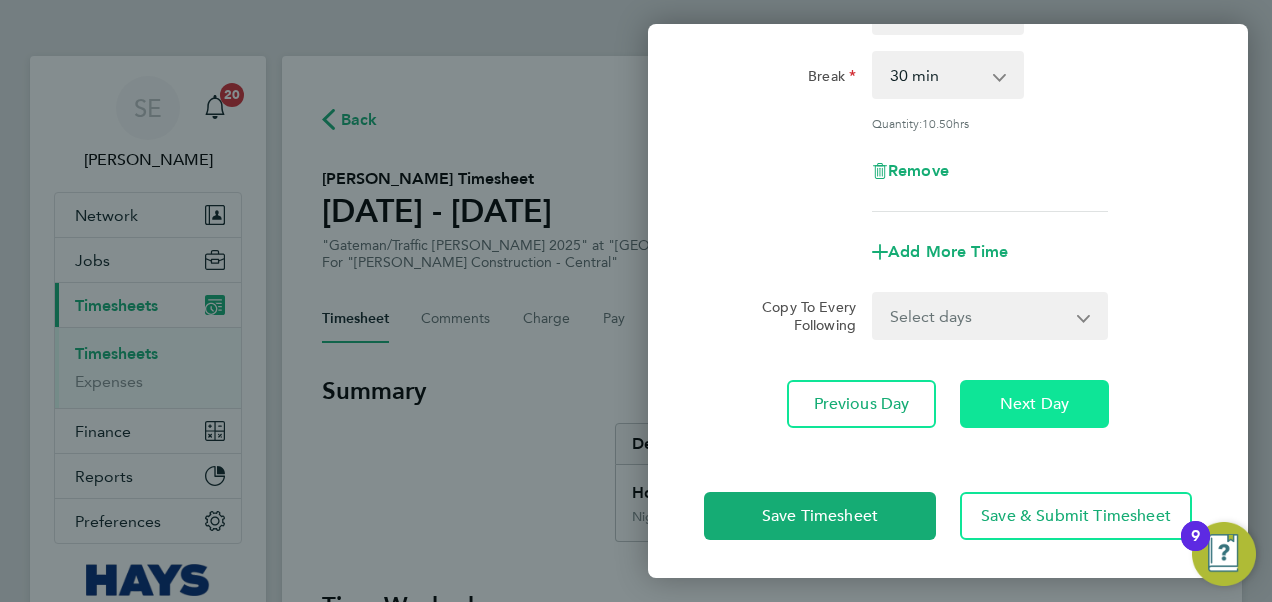 click on "Next Day" 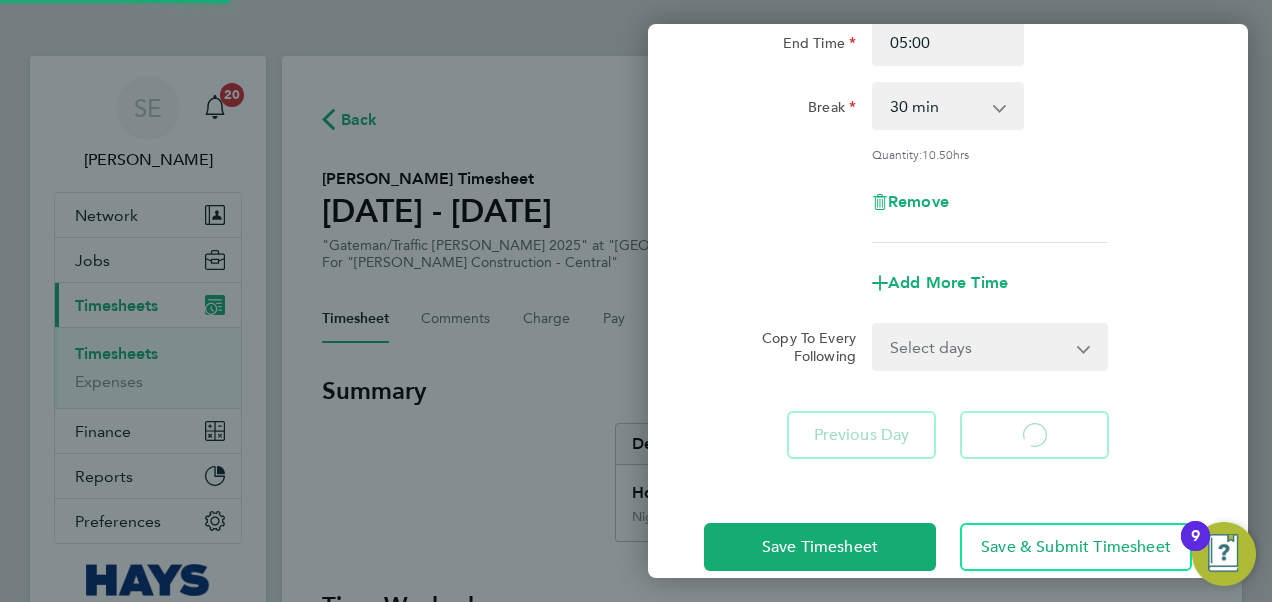 select on "30" 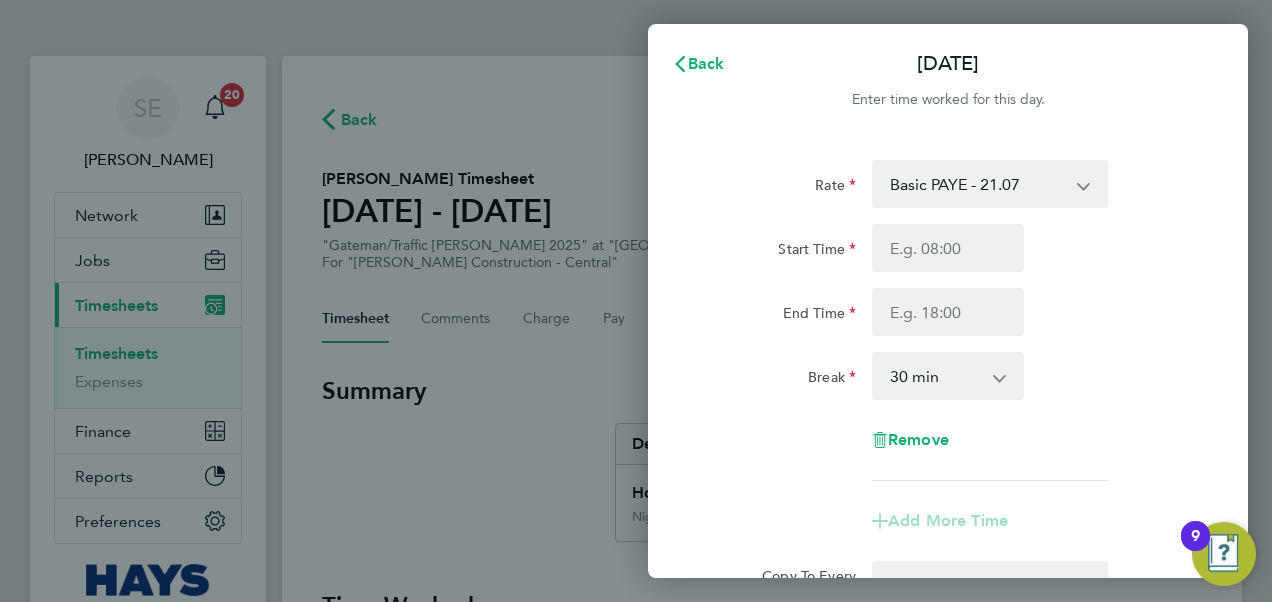 click on "Basic PAYE - 21.07   Weekday OT 45h+ - 30.79   Sat first 4h - 30.79   Sat after 4h - 40.19   Sunday - 40.19   Bank Holiday - 40.19   Nights - 40.19" 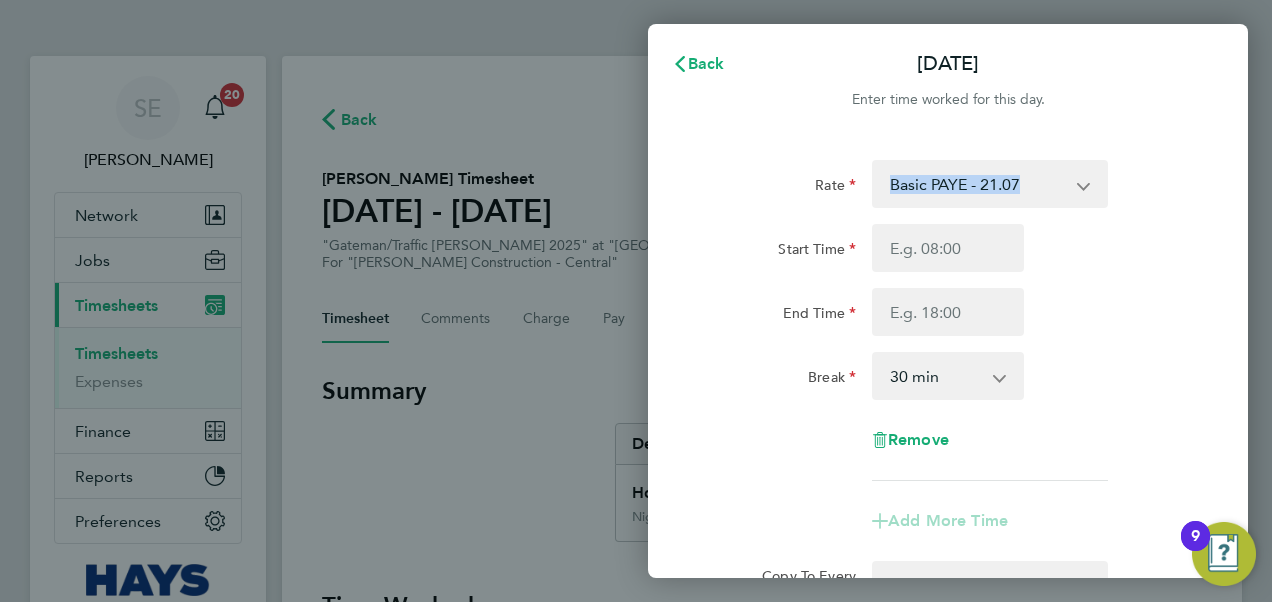 click on "Basic PAYE - 21.07   Weekday OT 45h+ - 30.79   Sat first 4h - 30.79   Sat after 4h - 40.19   Sunday - 40.19   Bank Holiday - 40.19   Nights - 40.19" at bounding box center [978, 184] 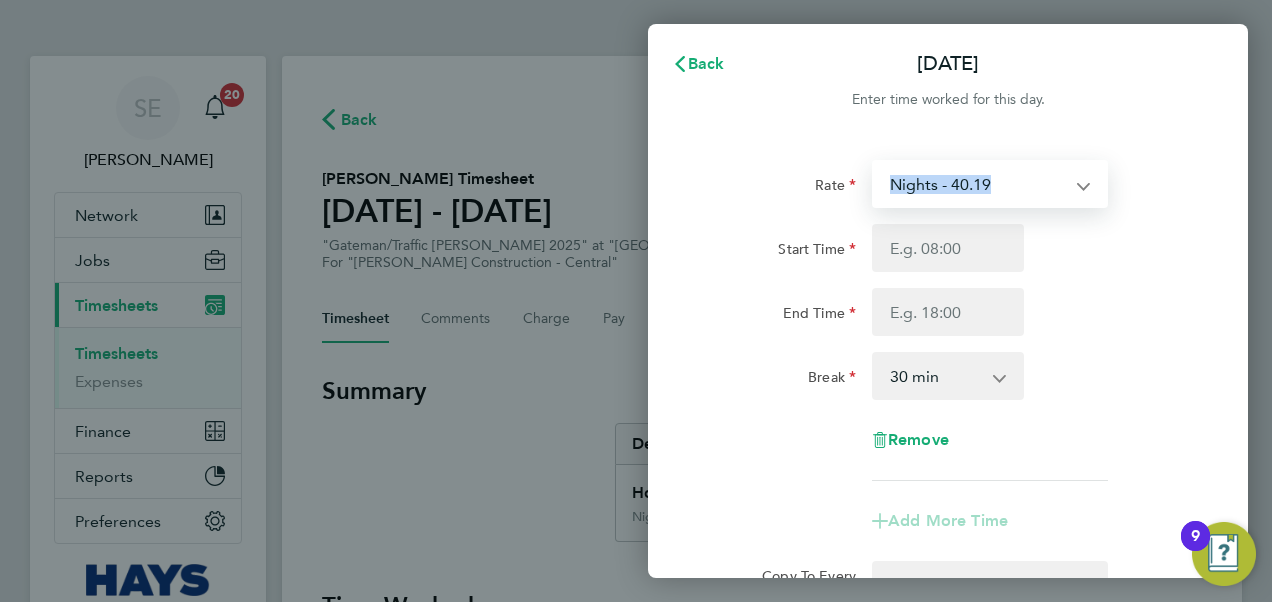 select on "30" 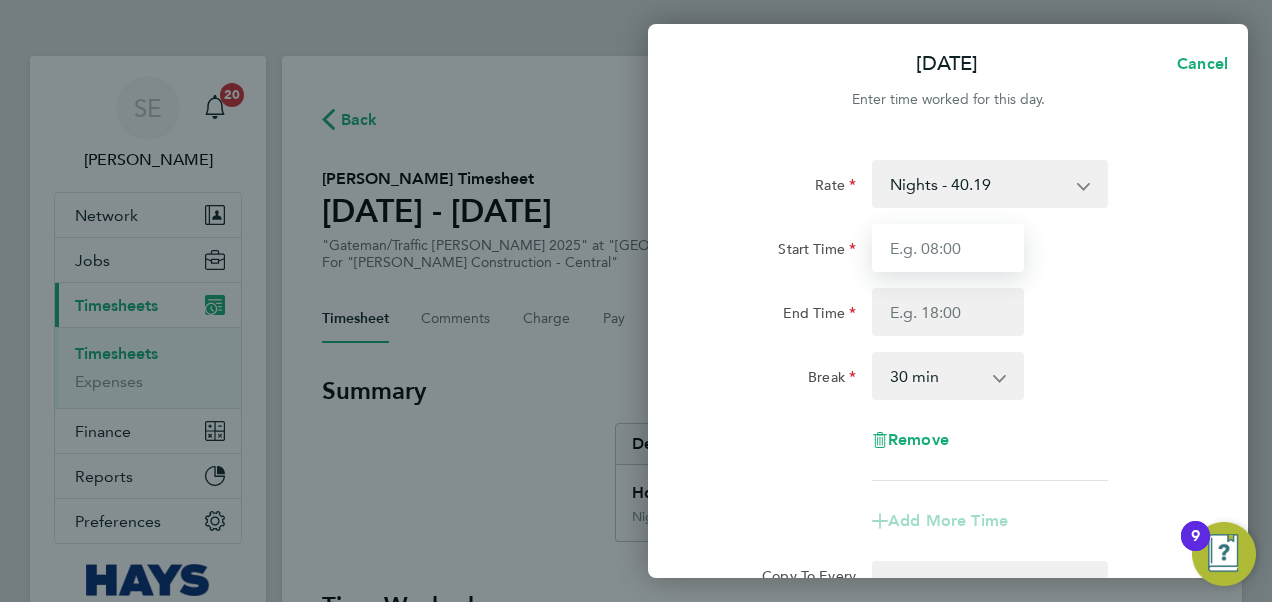 click on "Start Time" at bounding box center (948, 248) 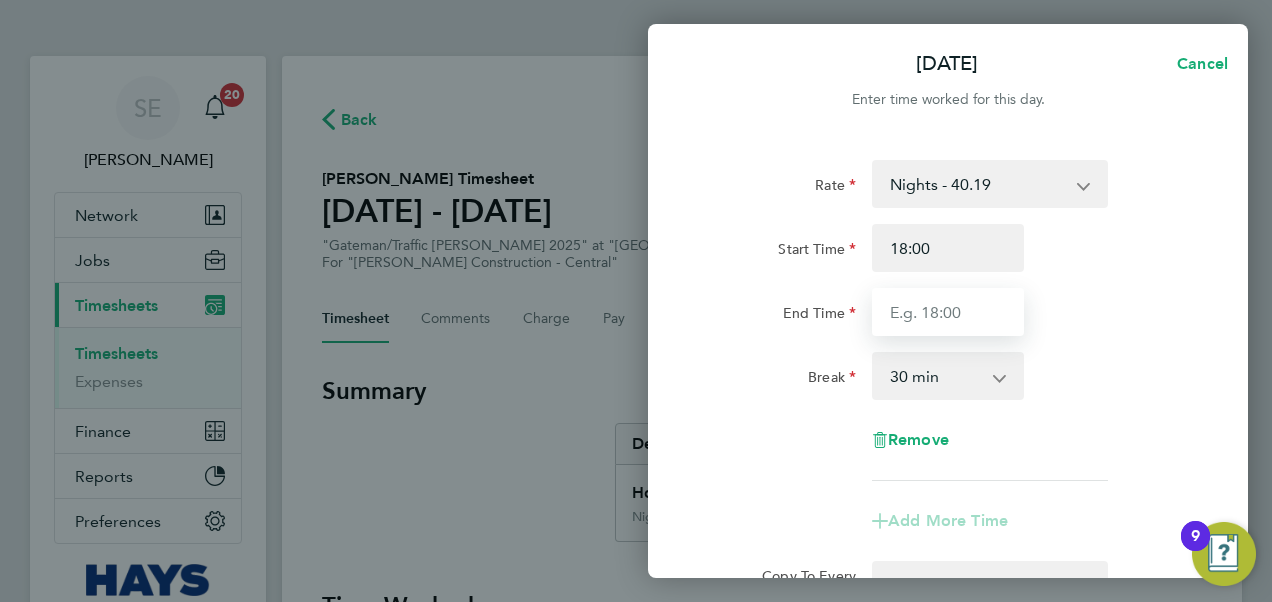 type on "05:00" 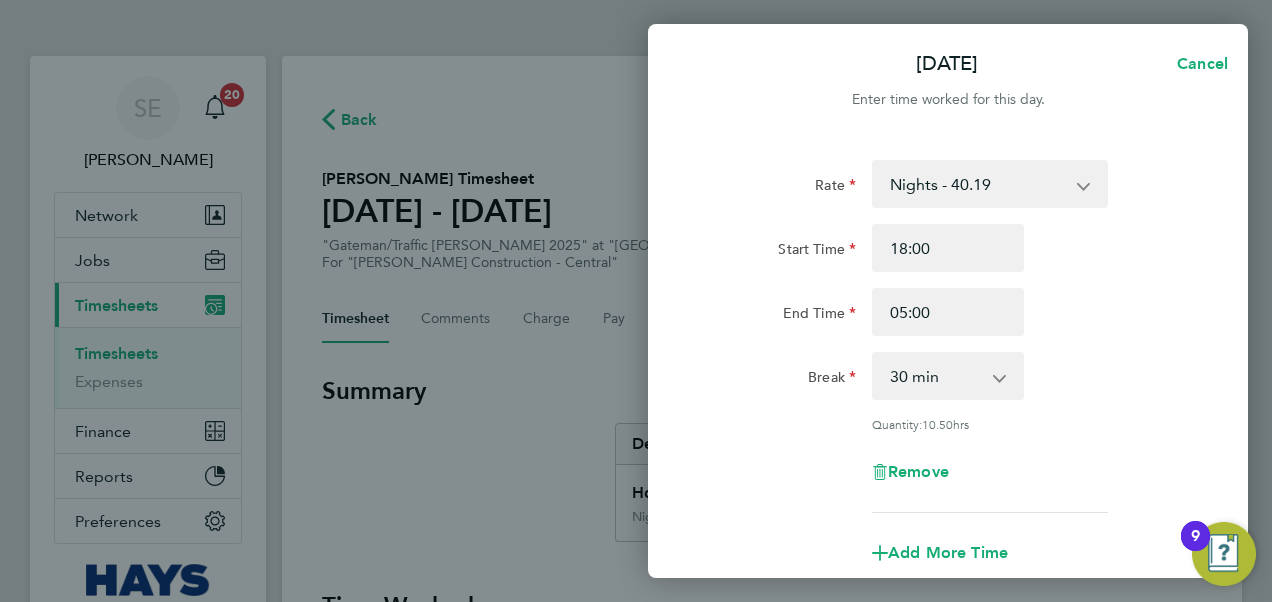 click on "Rate  Nights - 40.19   Basic PAYE - 21.07   Weekday OT 45h+ - 30.79   Sat first 4h - 30.79   Sat after 4h - 40.19   Sunday - 40.19   Bank Holiday - 40.19
Start Time 18:00 End Time 05:00 Break  0 min   15 min   30 min   45 min   60 min   75 min   90 min
Quantity:  10.50  hrs
Remove" 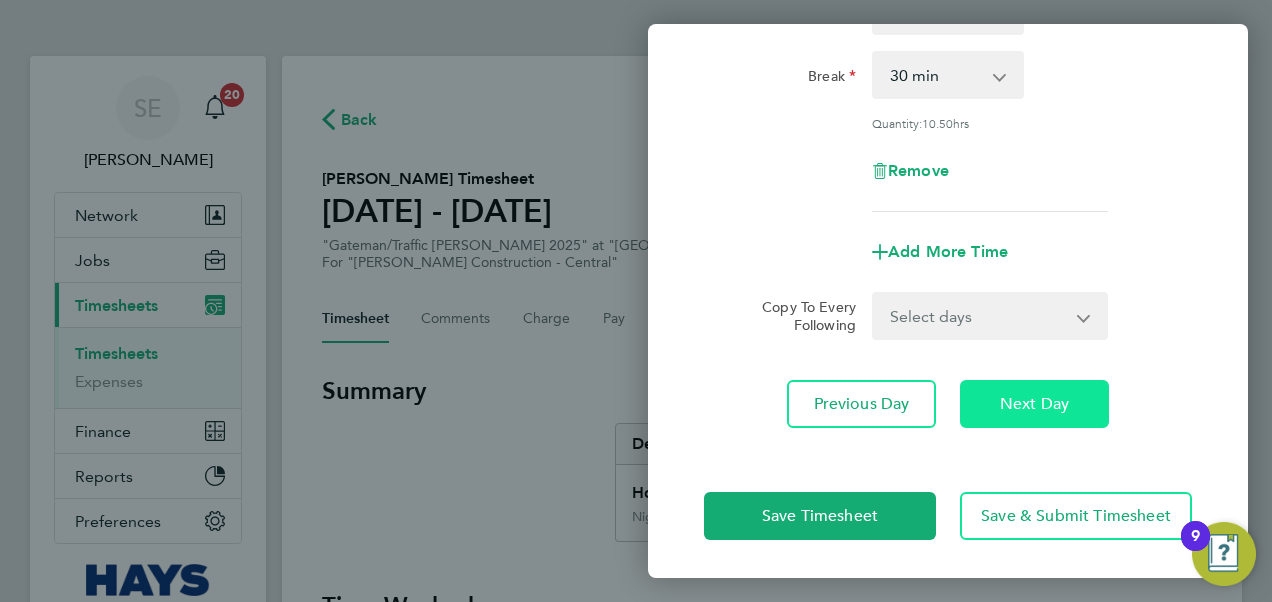 click on "Next Day" 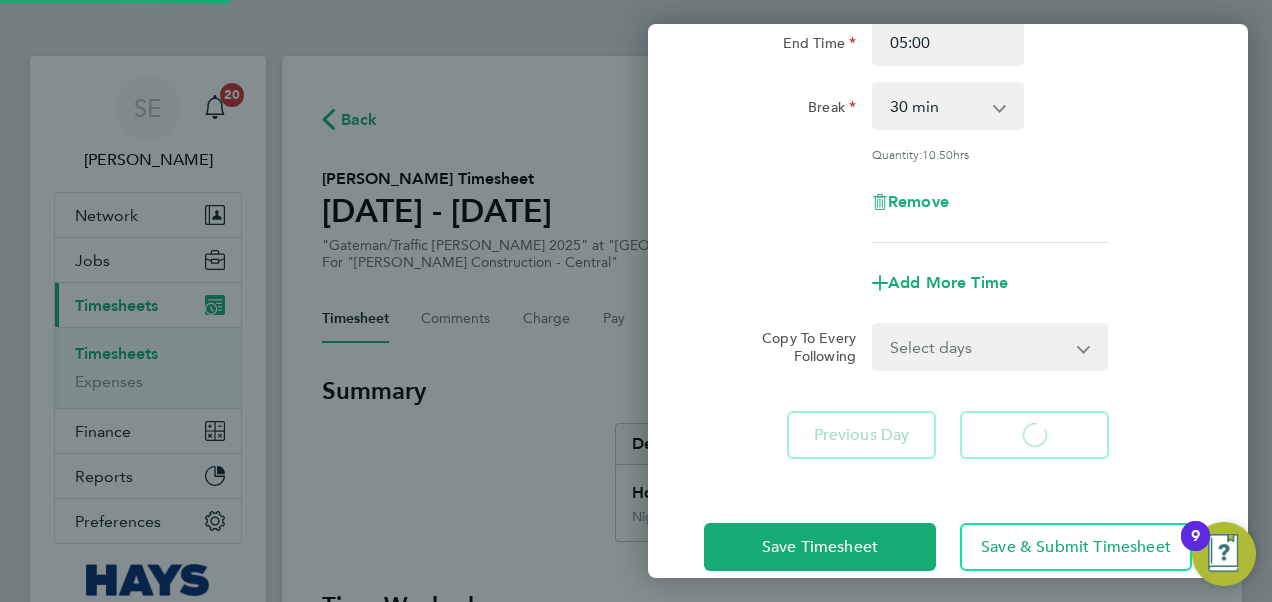 select on "30" 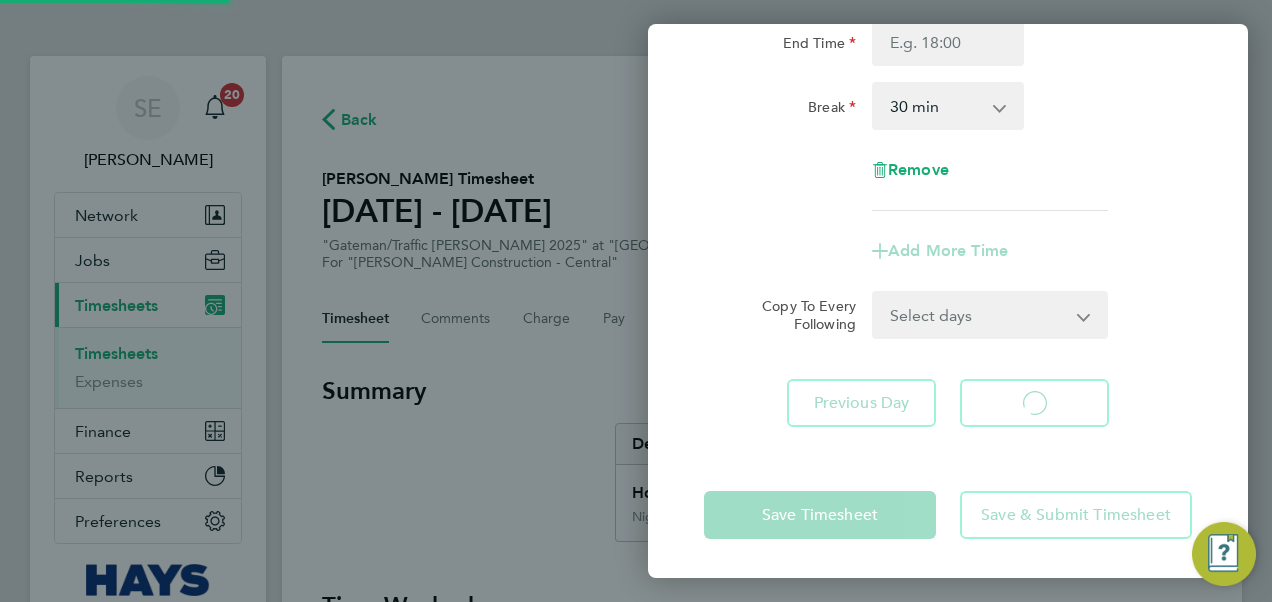 select on "30" 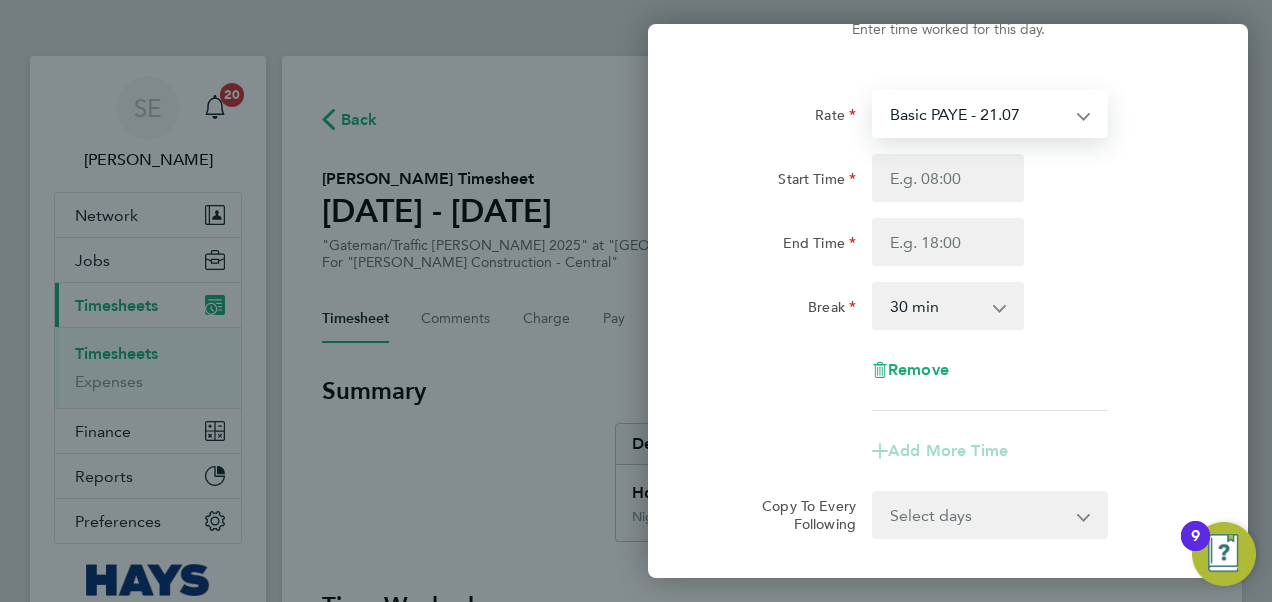 click on "Basic PAYE - 21.07   Weekday OT 45h+ - 30.79   Sat first 4h - 30.79   Sat after 4h - 40.19   Sunday - 40.19   Bank Holiday - 40.19   Nights - 40.19" at bounding box center (978, 114) 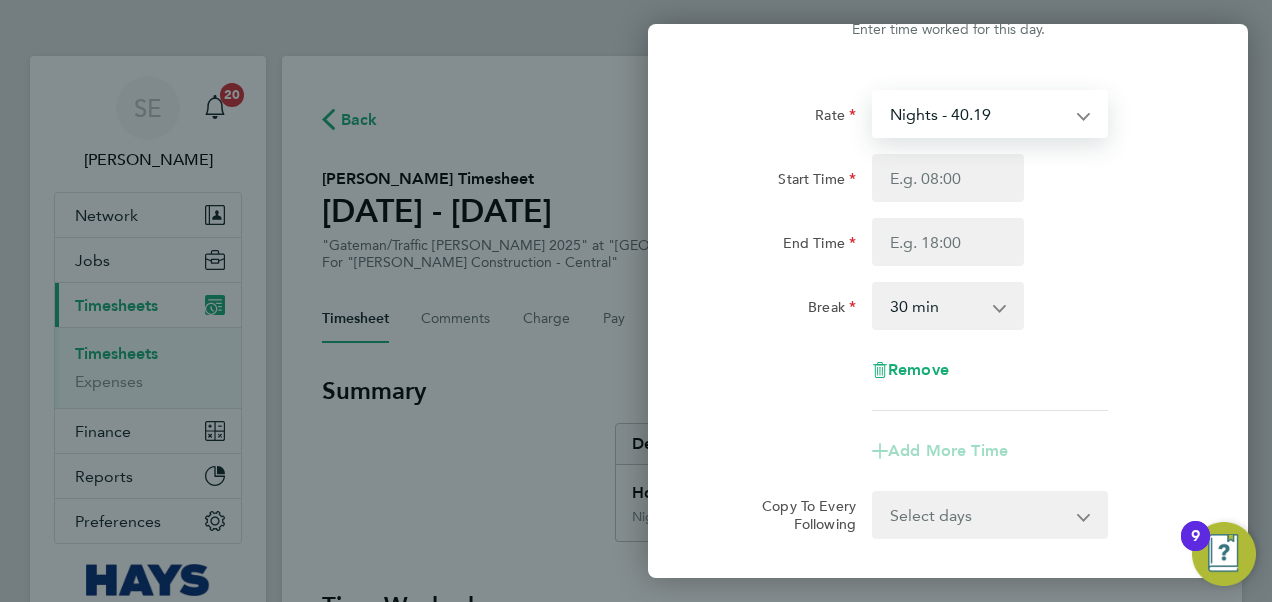 select on "30" 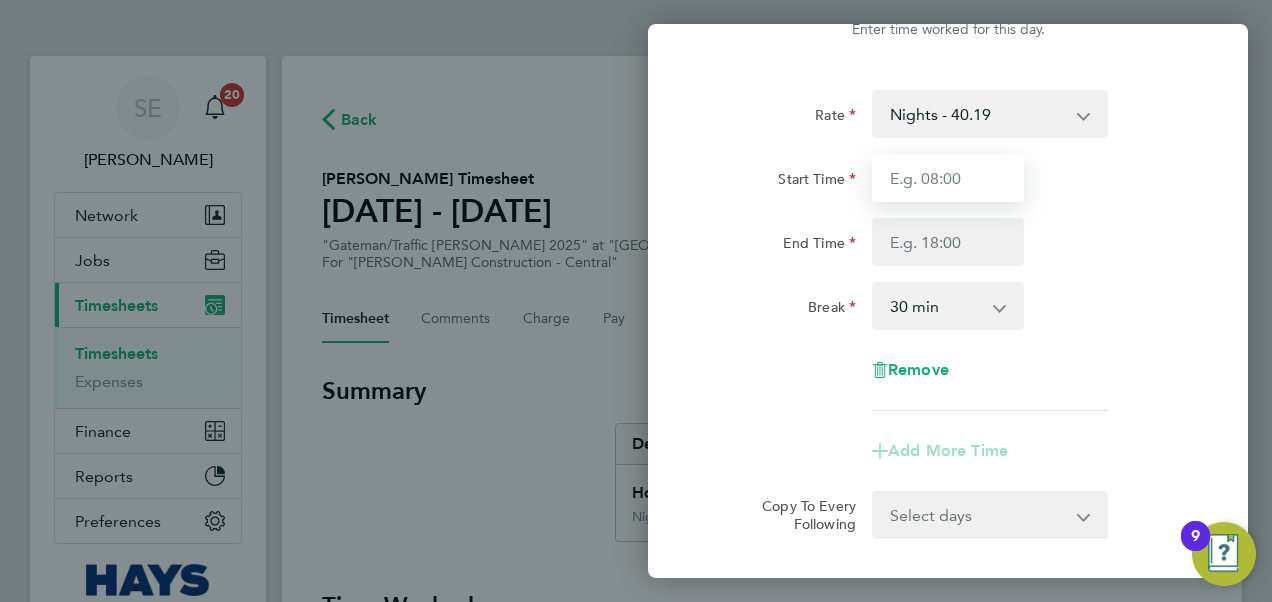 click on "Start Time" at bounding box center (948, 178) 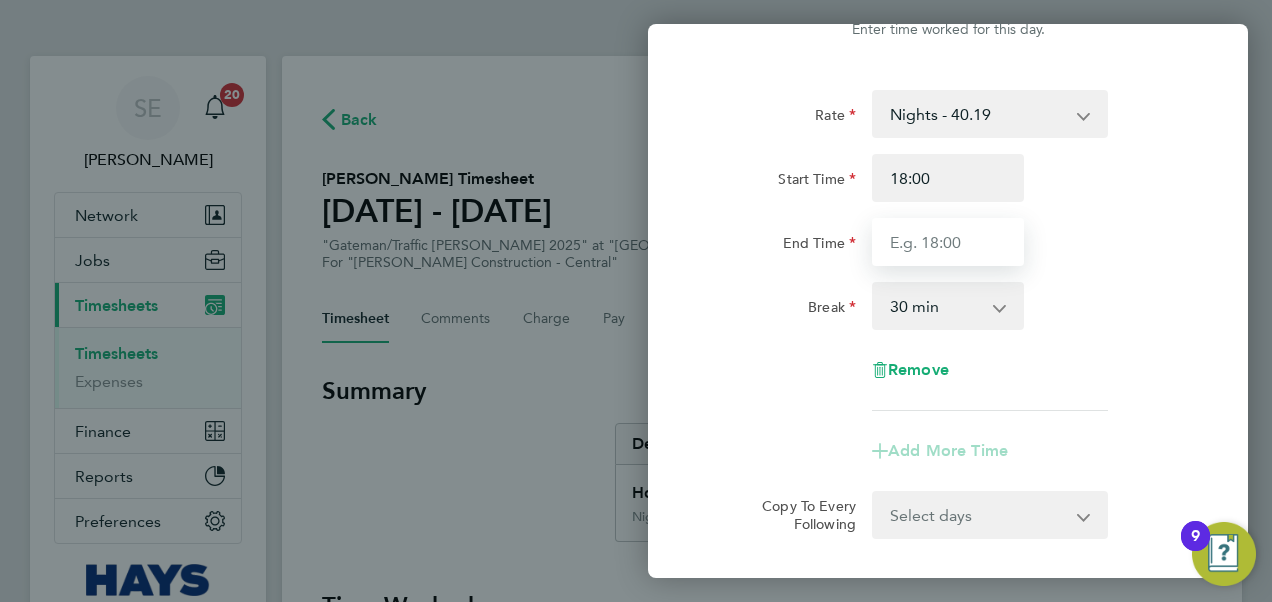 type on "05:00" 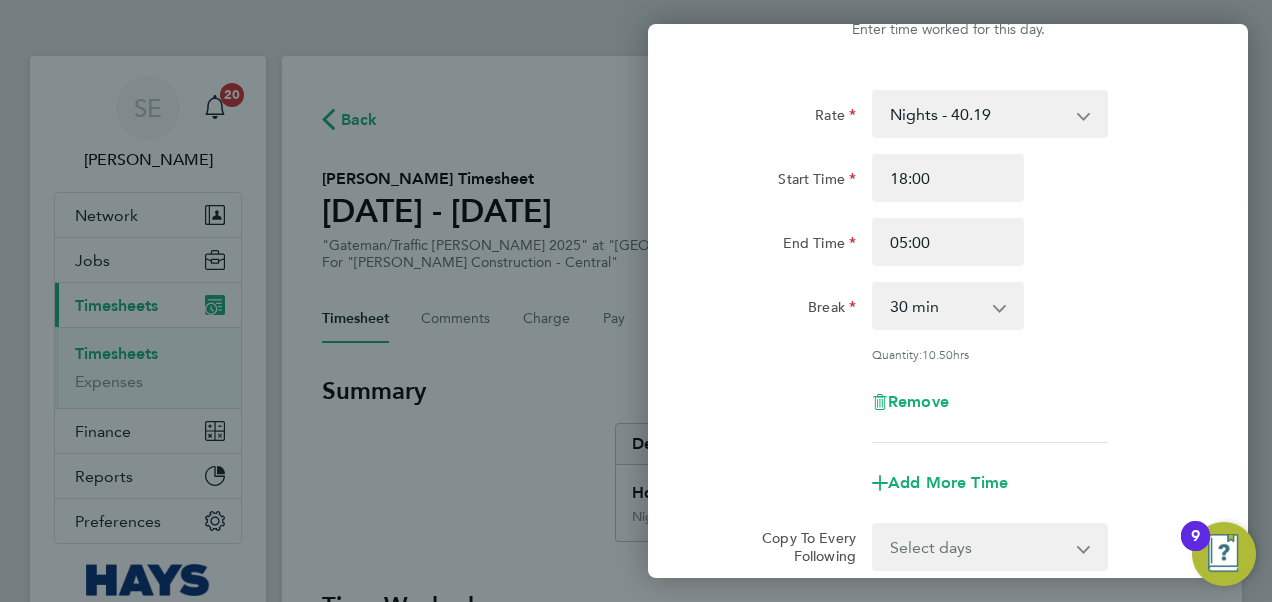 click on "End Time 05:00" 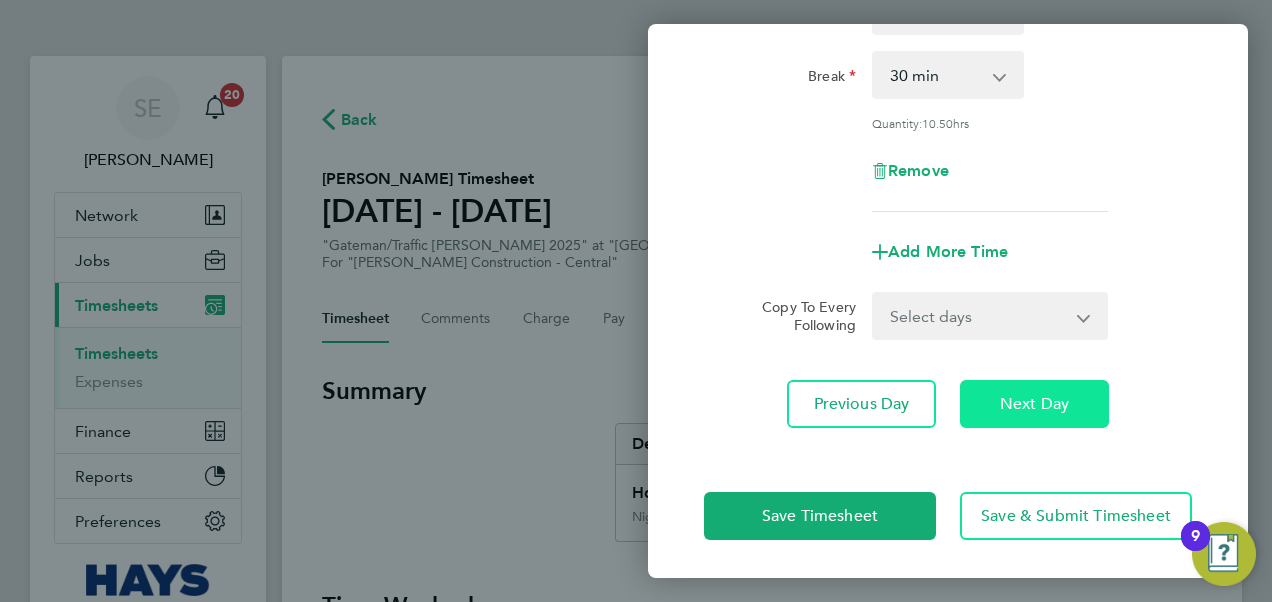 click on "Next Day" 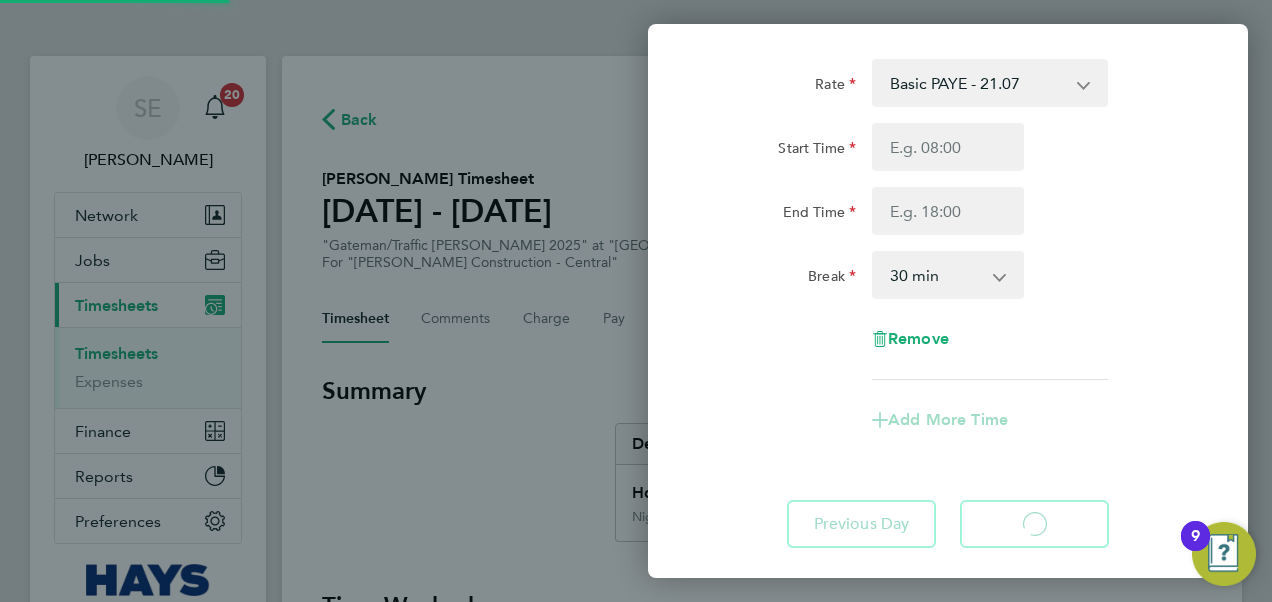 select on "30" 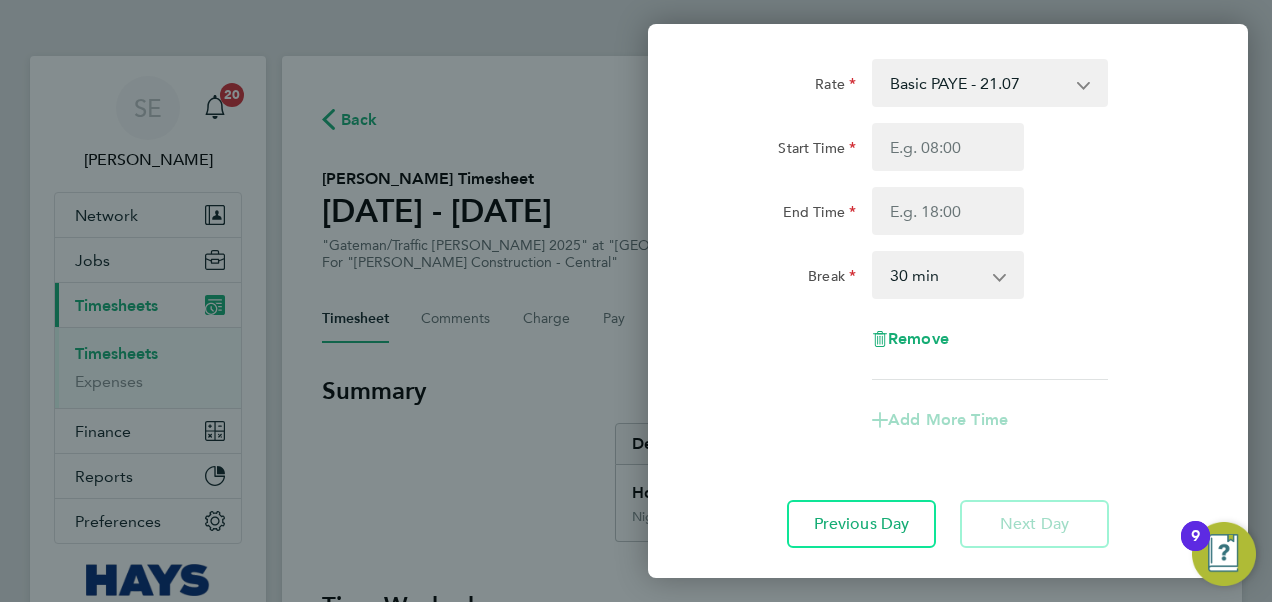 click on "Back  Fri 11 Jul   Enter time worked for this day.  Rate  Basic PAYE - 21.07   Weekday OT 45h+ - 30.79   Sat first 4h - 30.79   Sat after 4h - 40.19   Sunday - 40.19   Bank Holiday - 40.19   Nights - 40.19
Start Time End Time Break  0 min   15 min   30 min   45 min   60 min   75 min   90 min
Remove
Add More Time   Previous Day   Next Day   Save Timesheet   Save & Submit Timesheet" 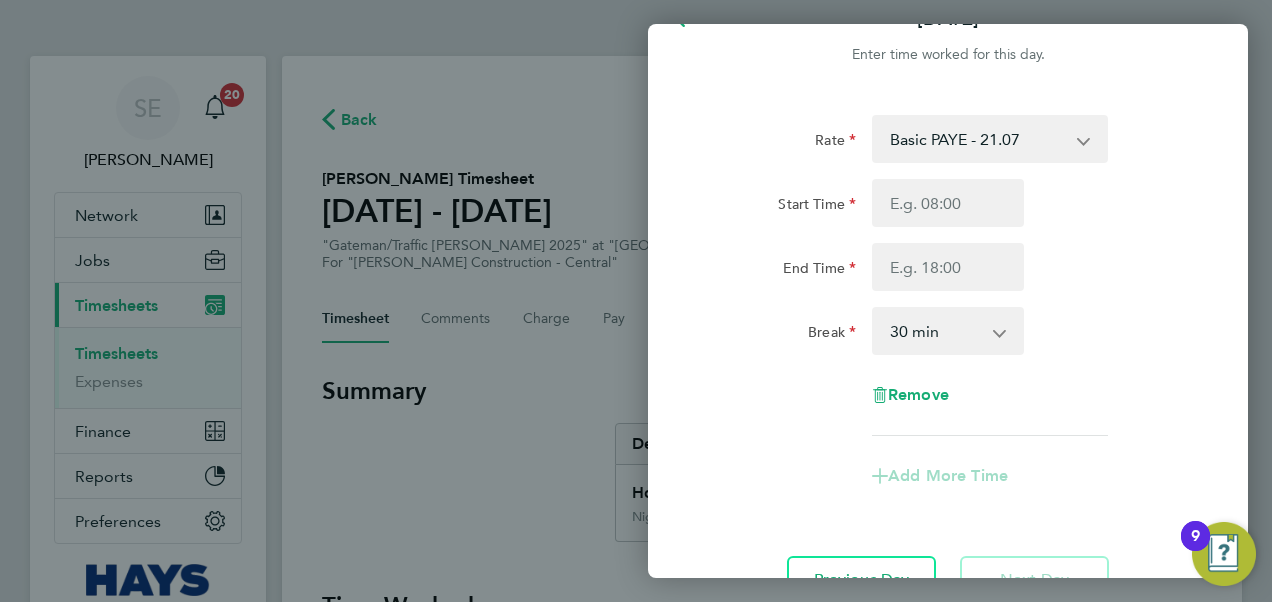 scroll, scrollTop: 0, scrollLeft: 0, axis: both 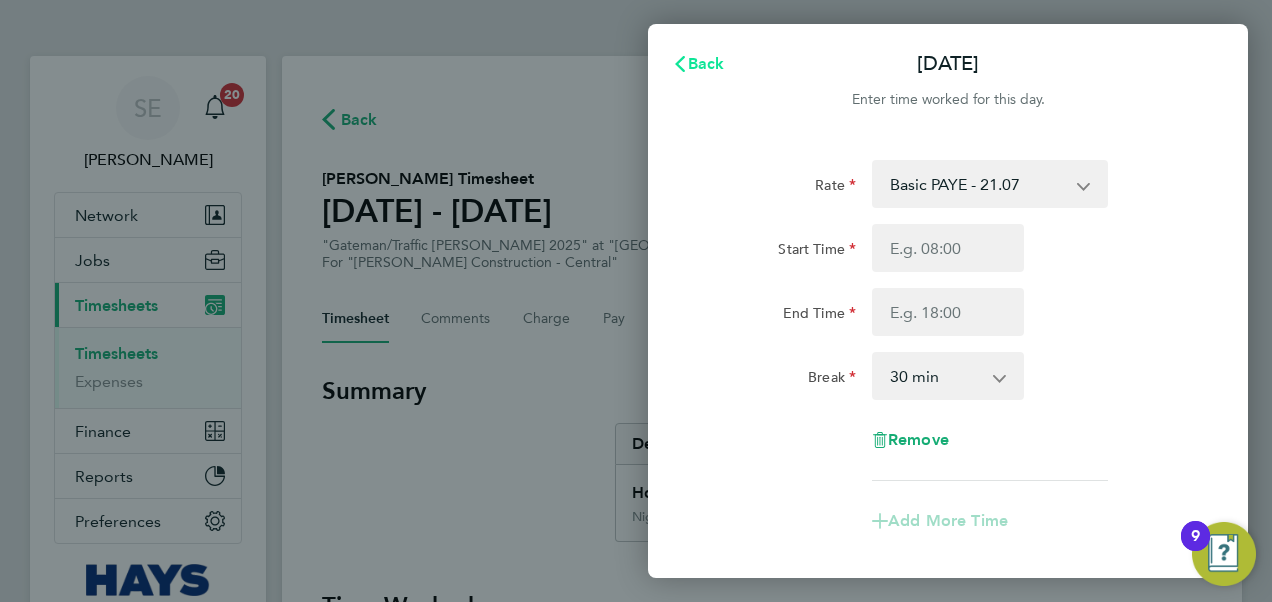 click on "Back" 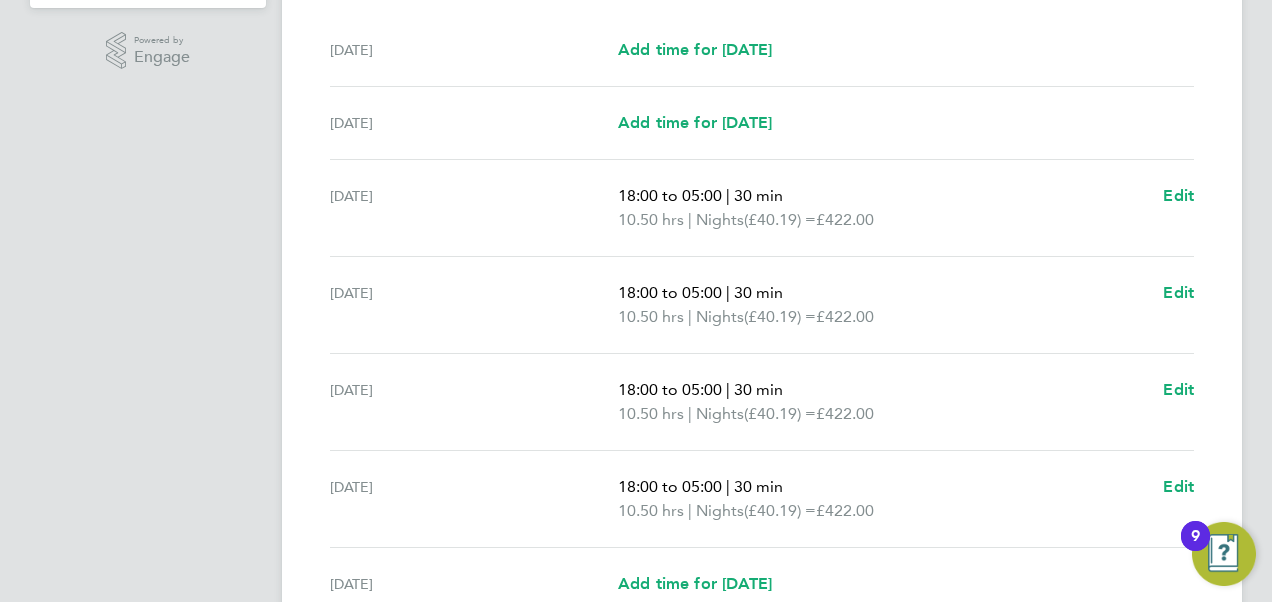 scroll, scrollTop: 800, scrollLeft: 0, axis: vertical 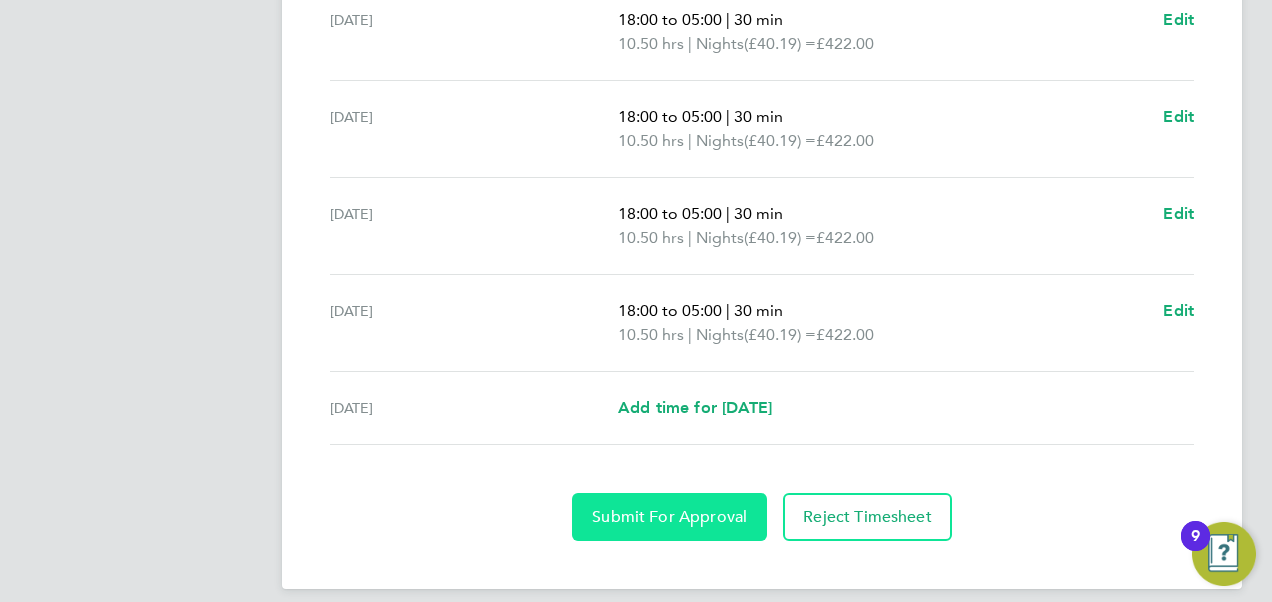 click on "Submit For Approval" 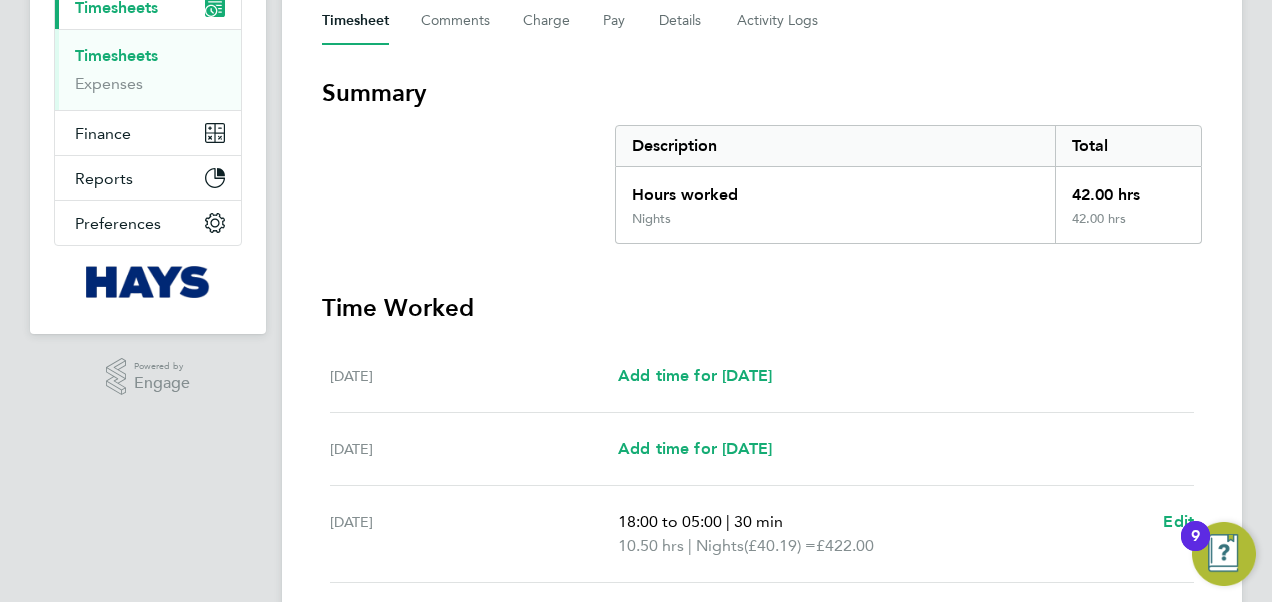scroll, scrollTop: 200, scrollLeft: 0, axis: vertical 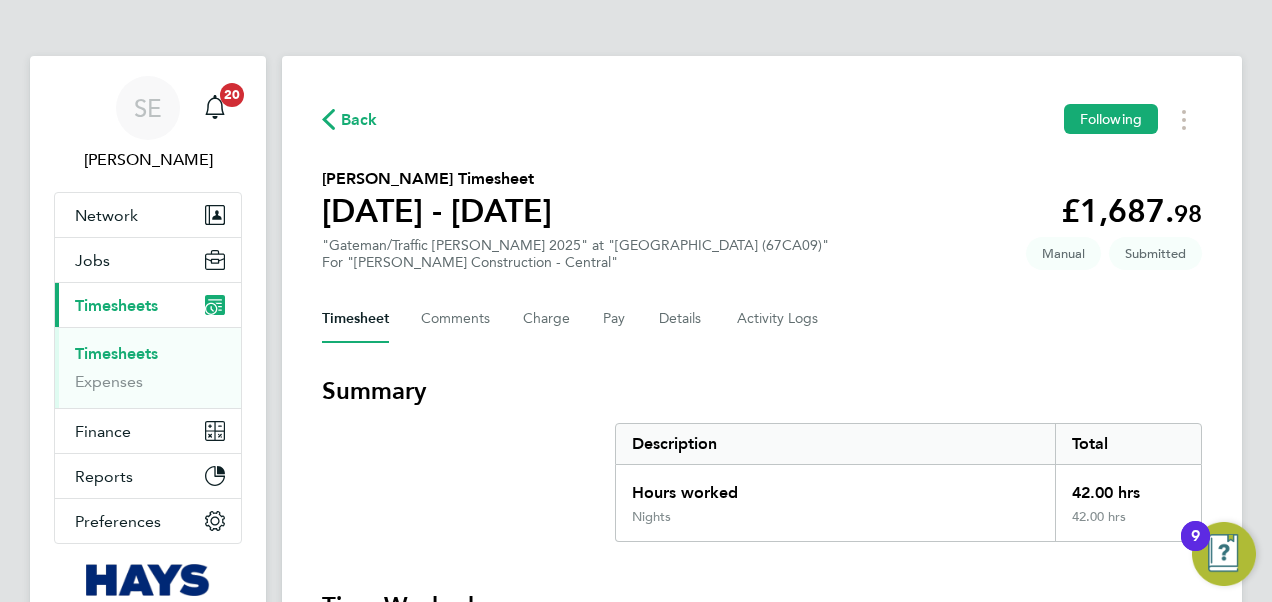 click on "Back" 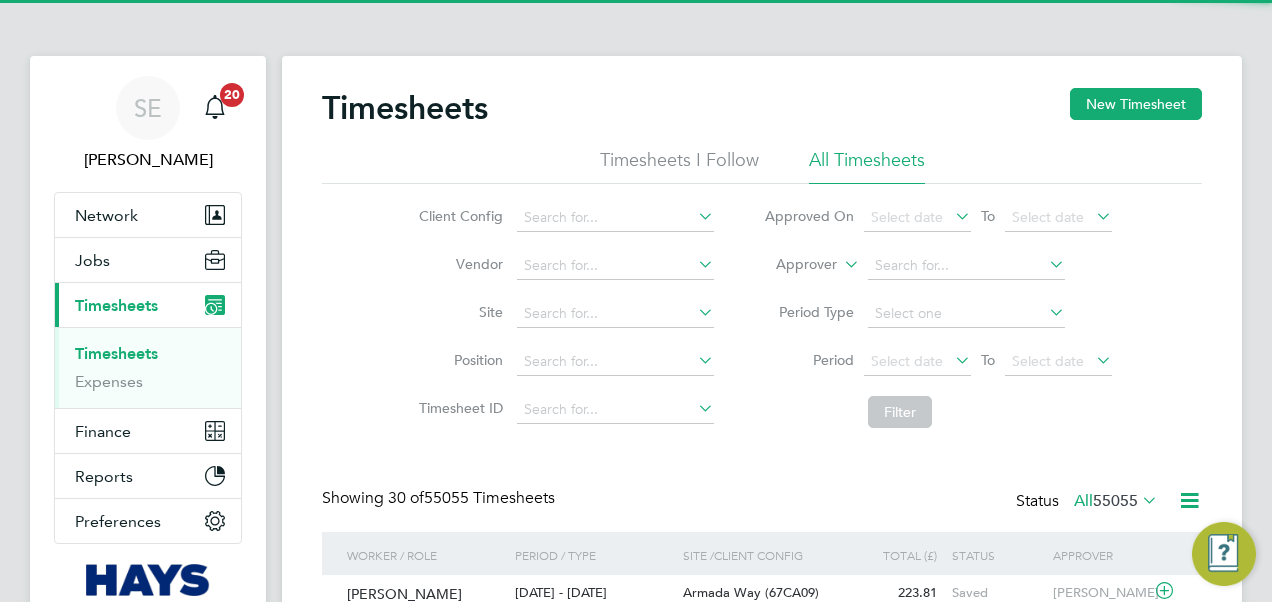 scroll, scrollTop: 9, scrollLeft: 10, axis: both 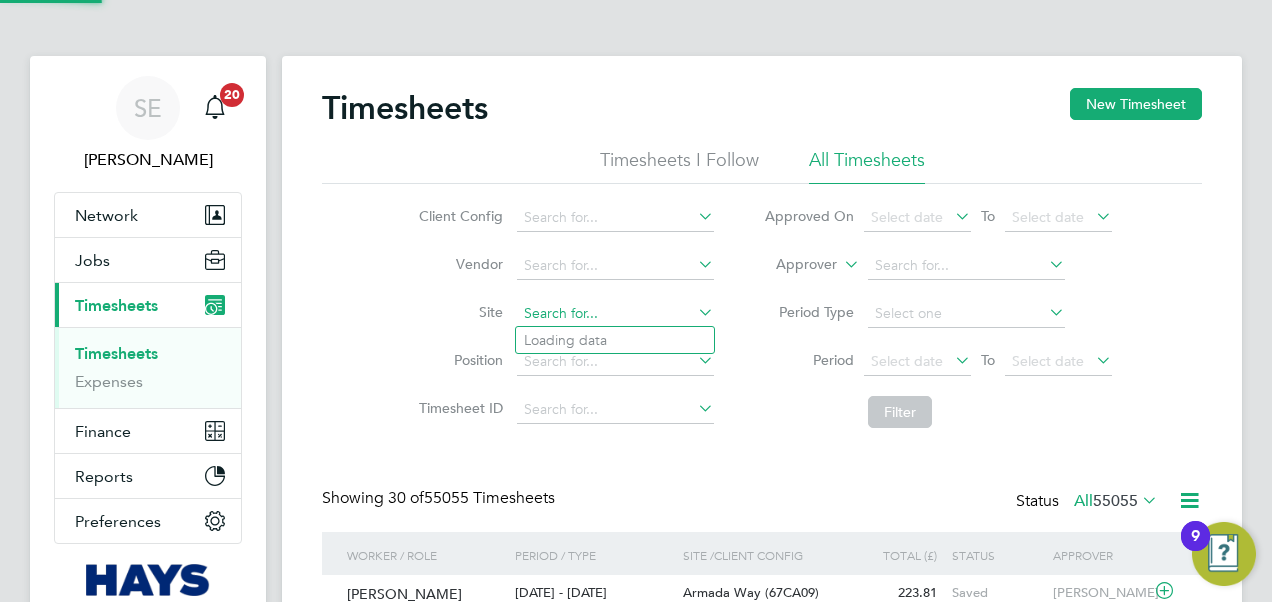 click 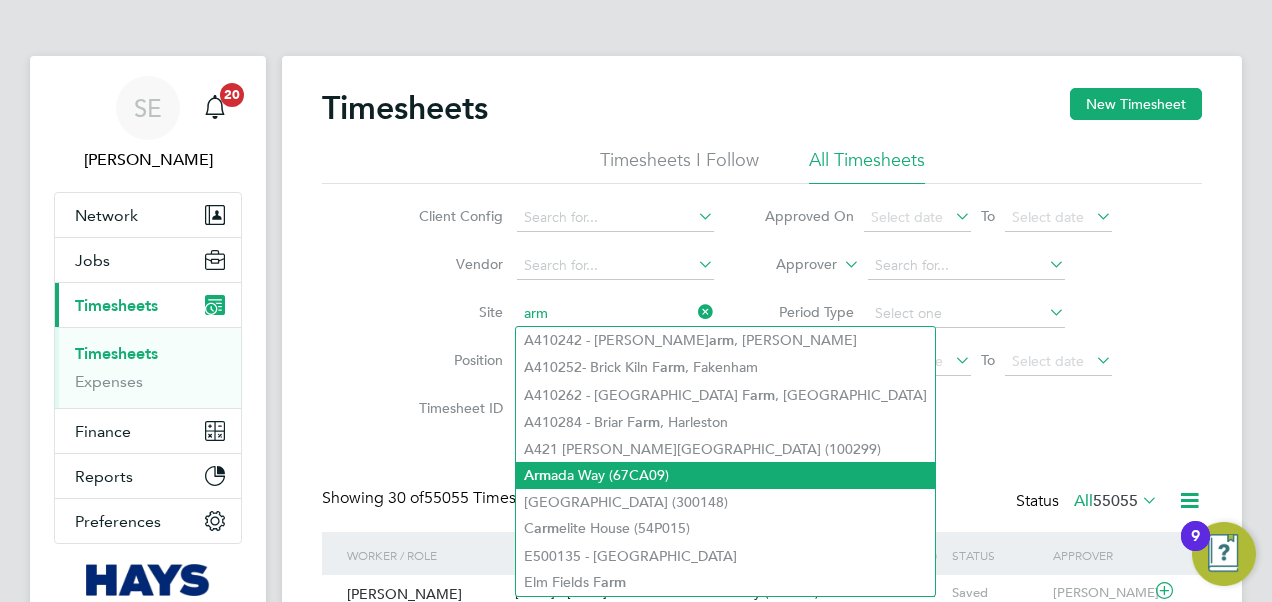 click on "Arm ada Way (67CA09)" 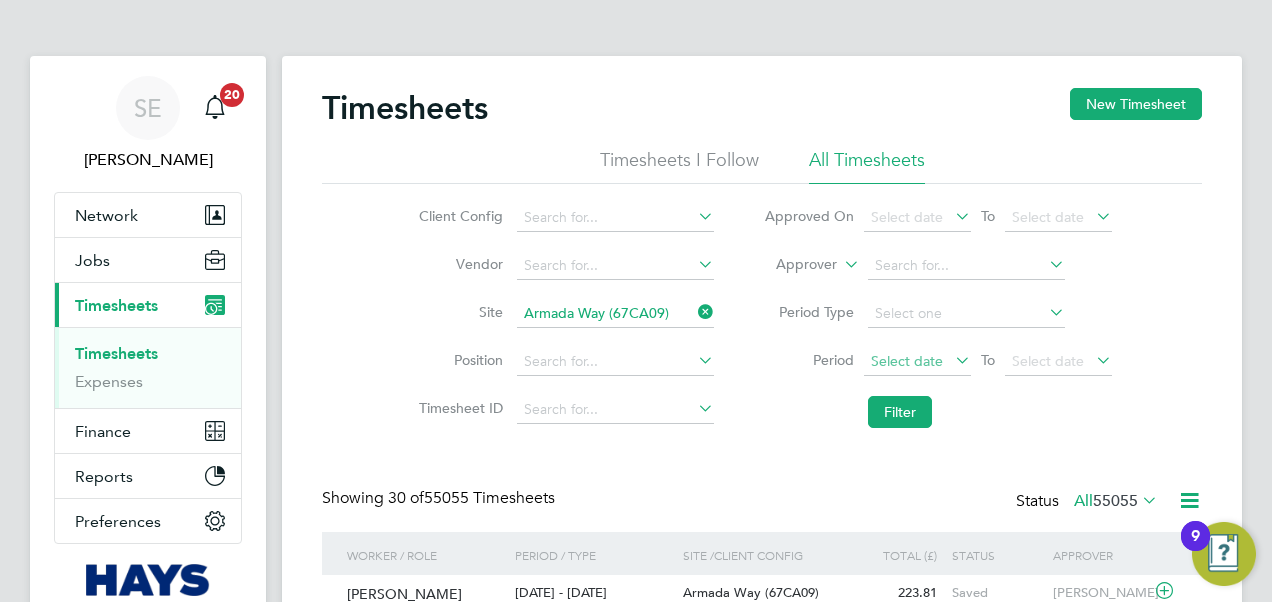 click on "Select date" 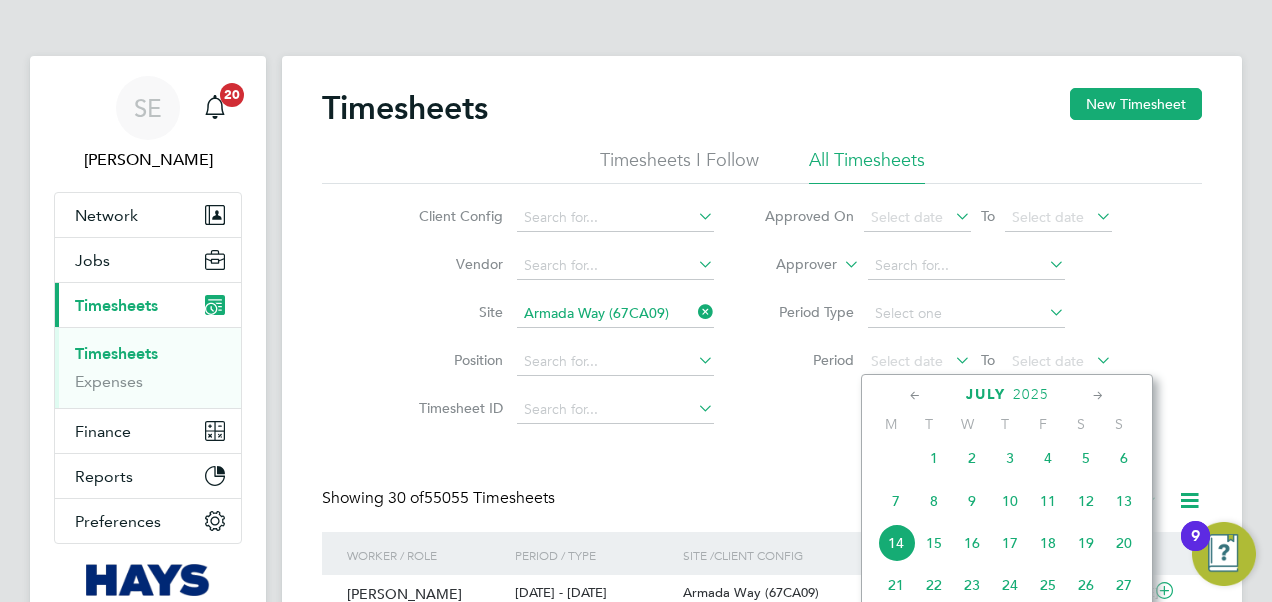 click 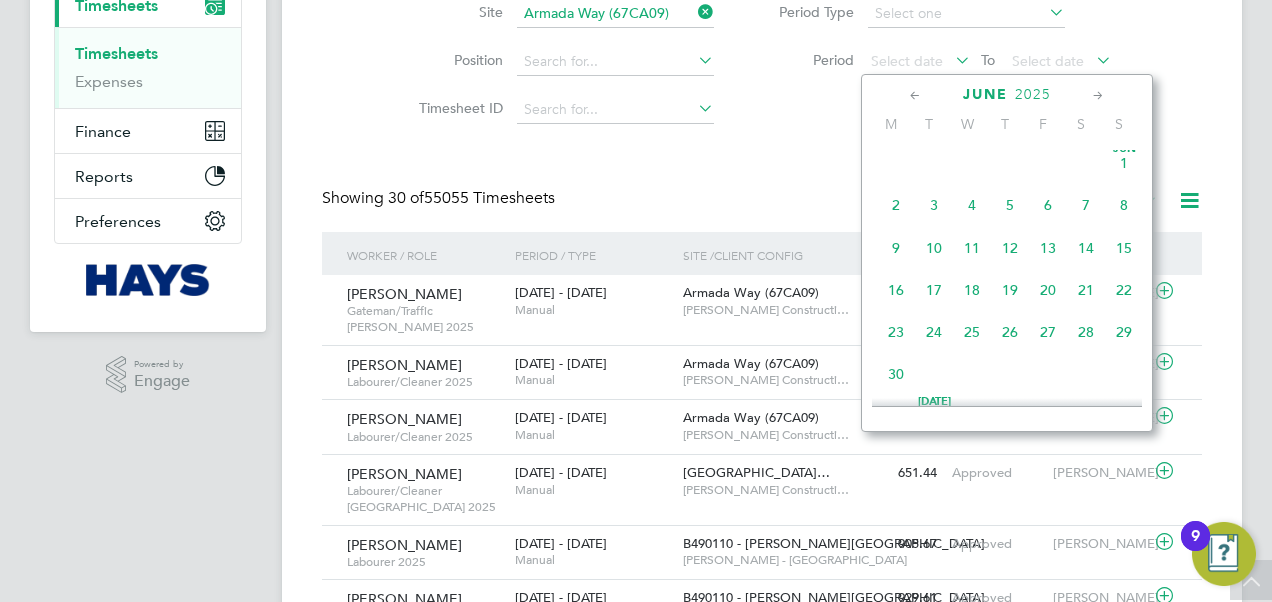click on "23" 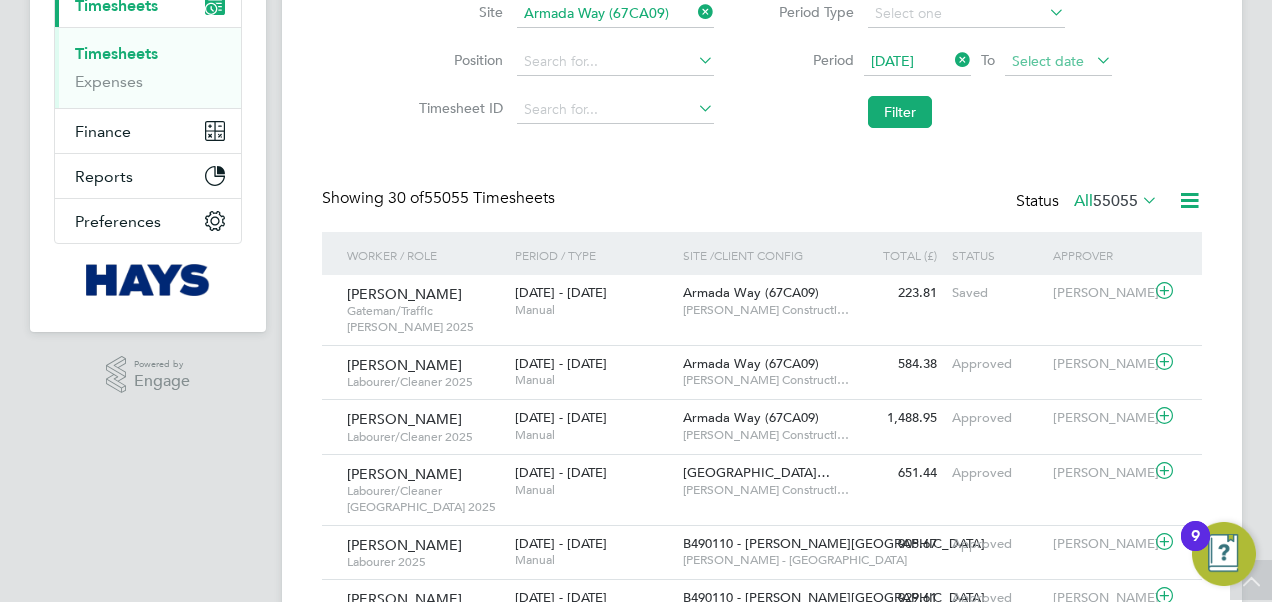 click on "Select date" 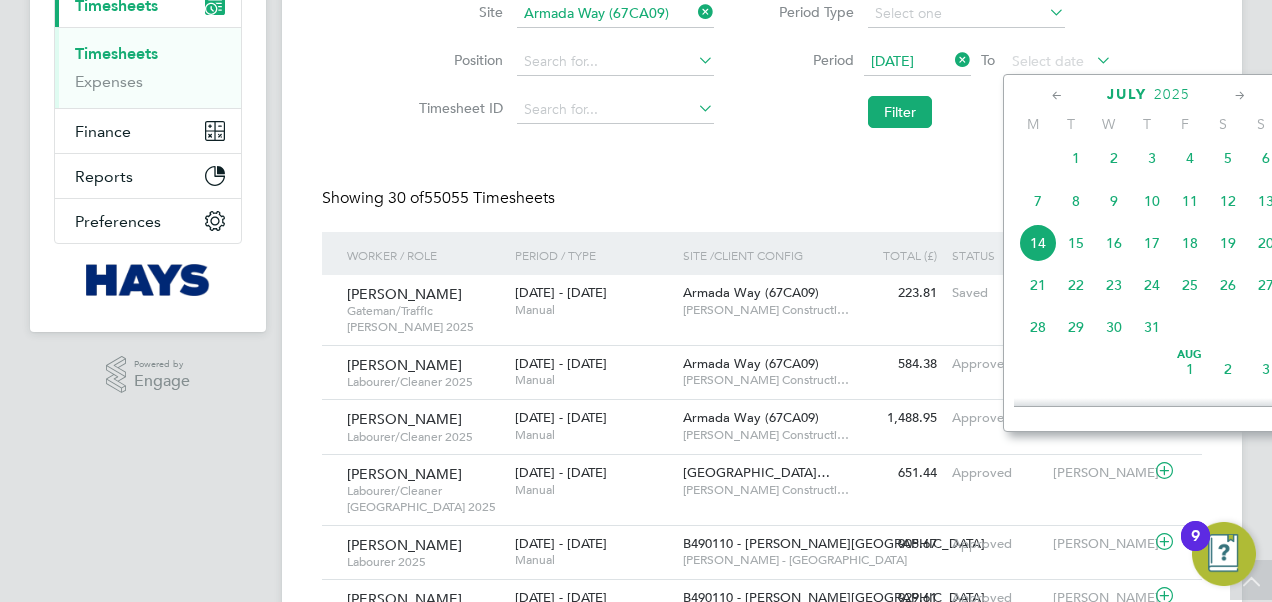 click on "12" 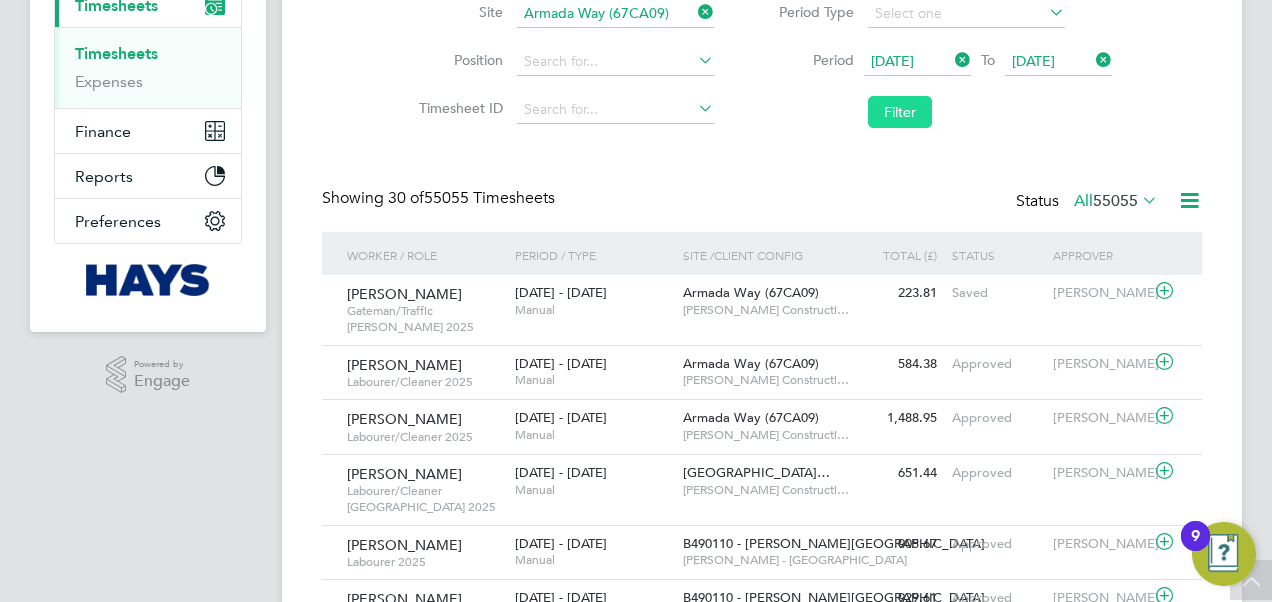 click on "Filter" 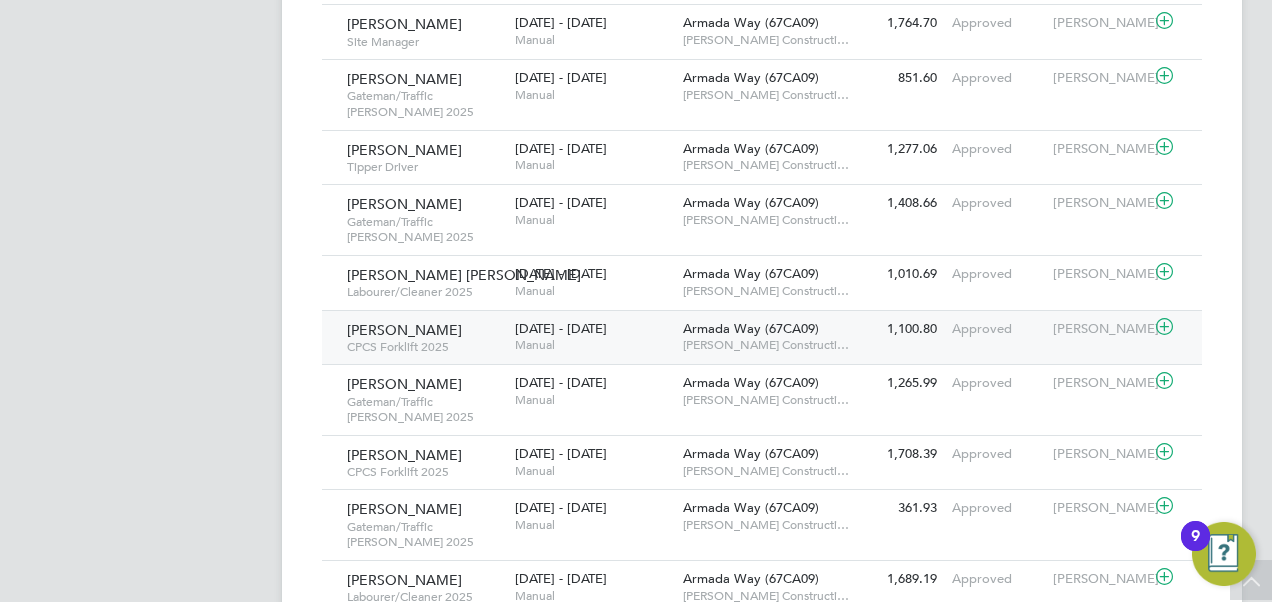 click 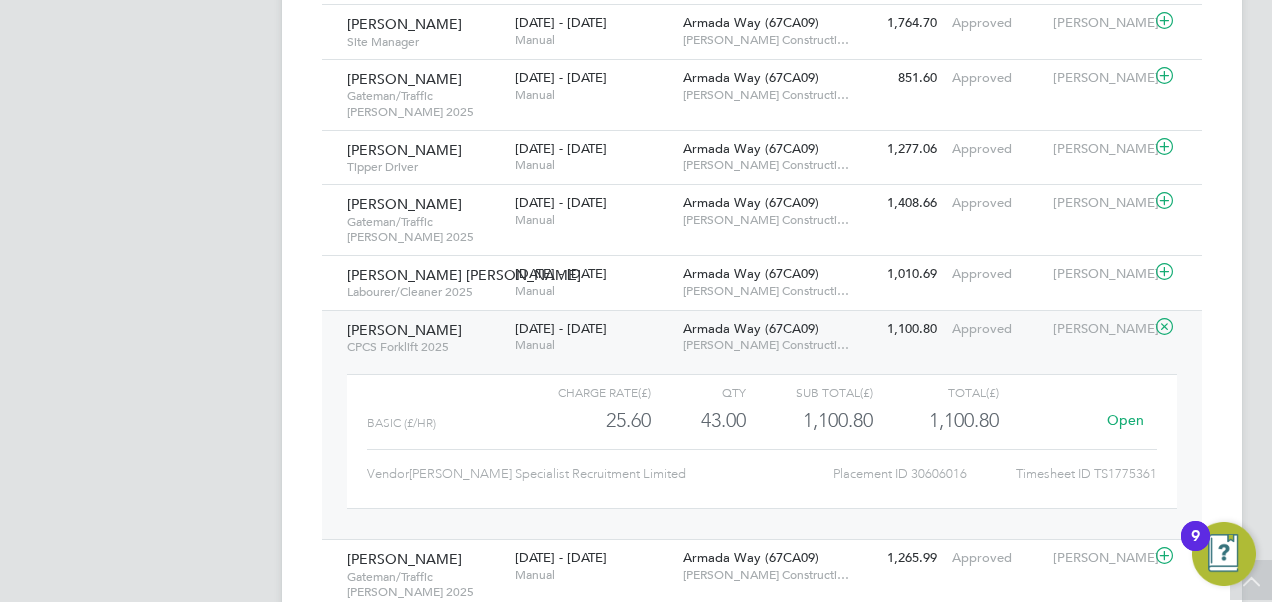 click on "Open" 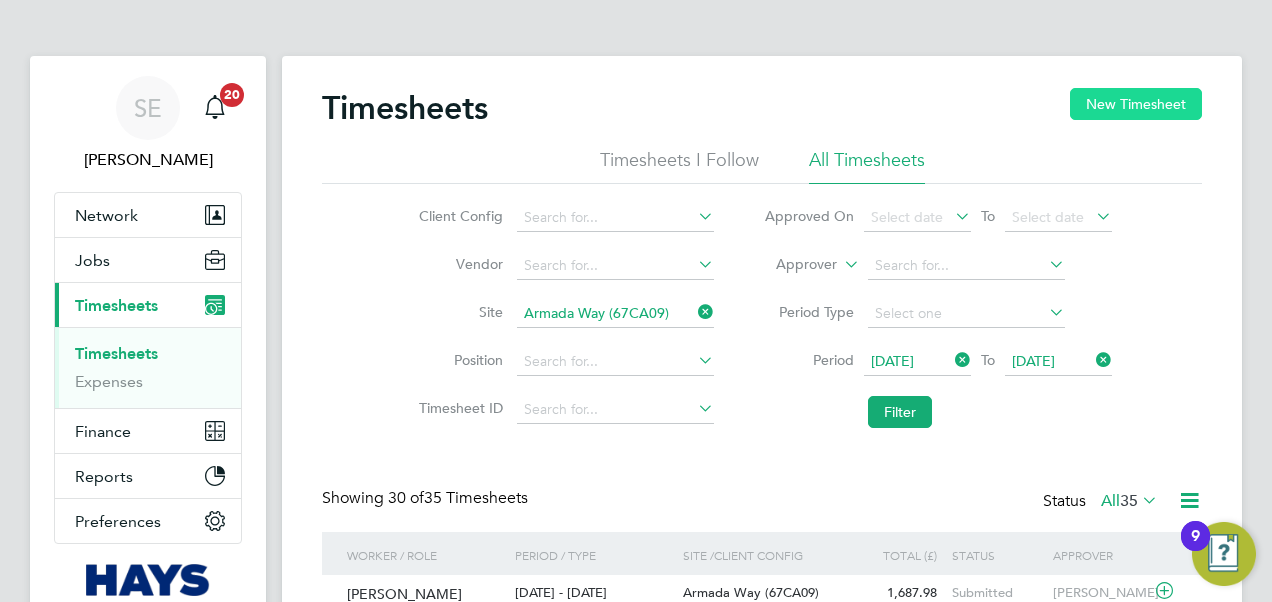 click on "New Timesheet" 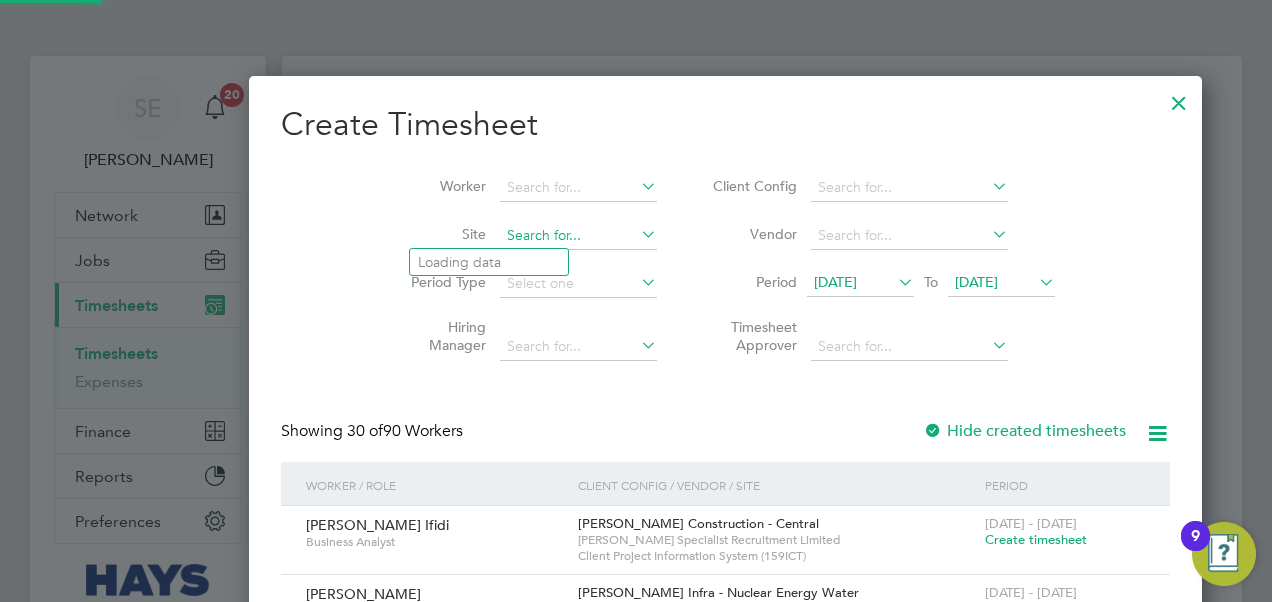 click at bounding box center [578, 236] 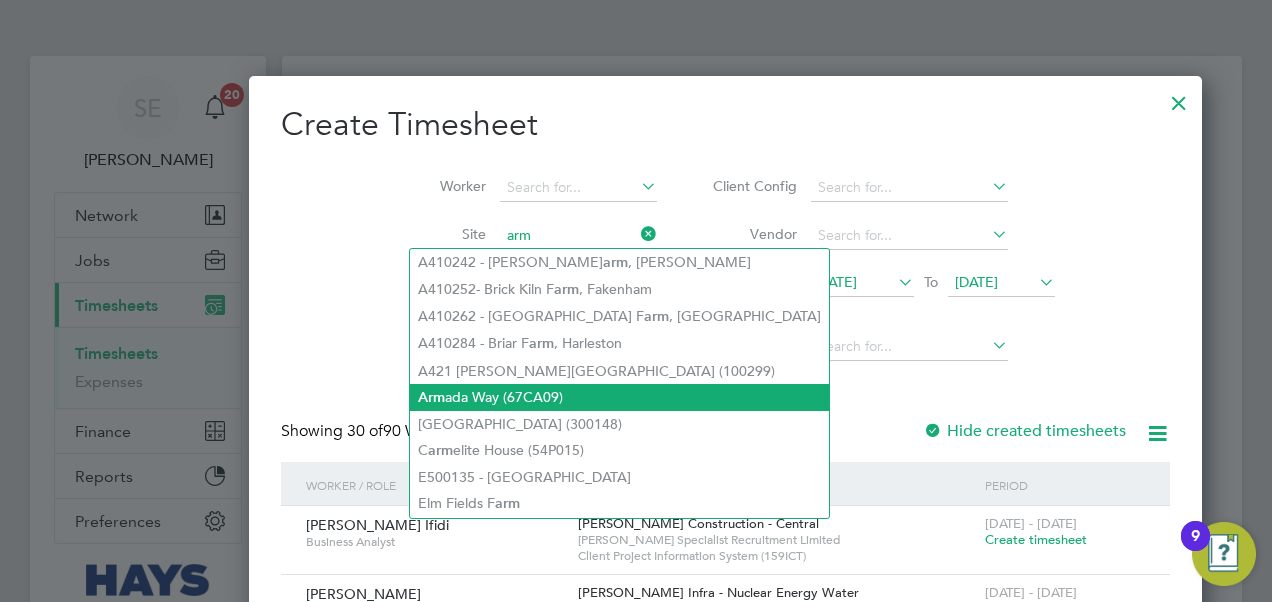 click on "Arm ada Way (67CA09)" 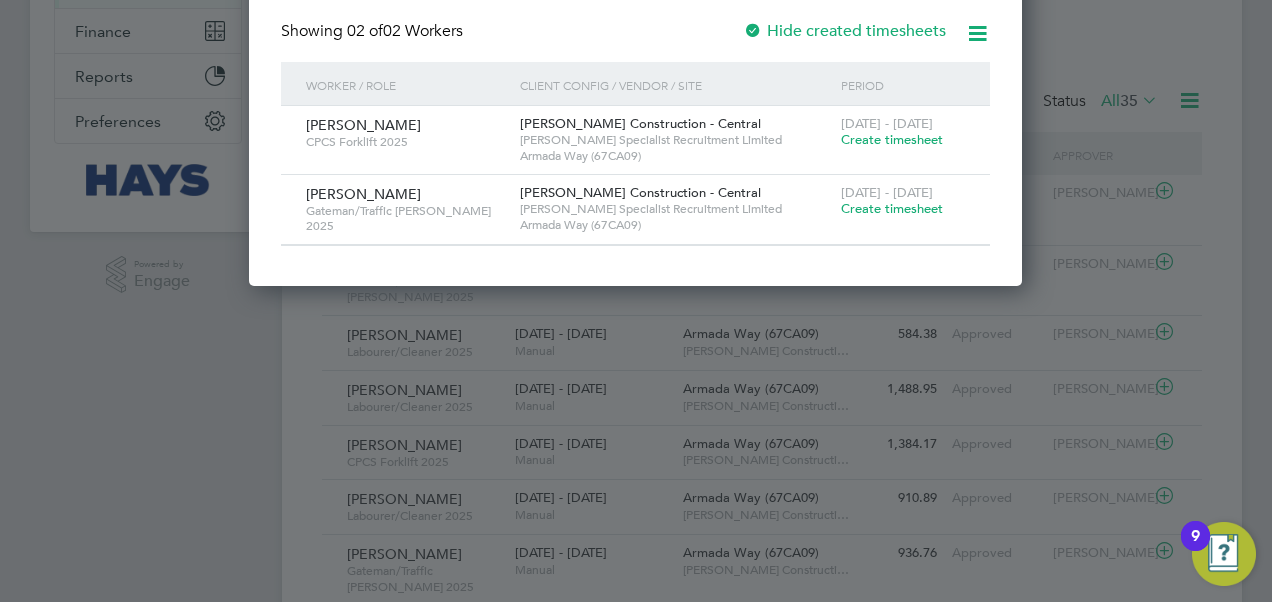 click on "Create timesheet" at bounding box center (892, 139) 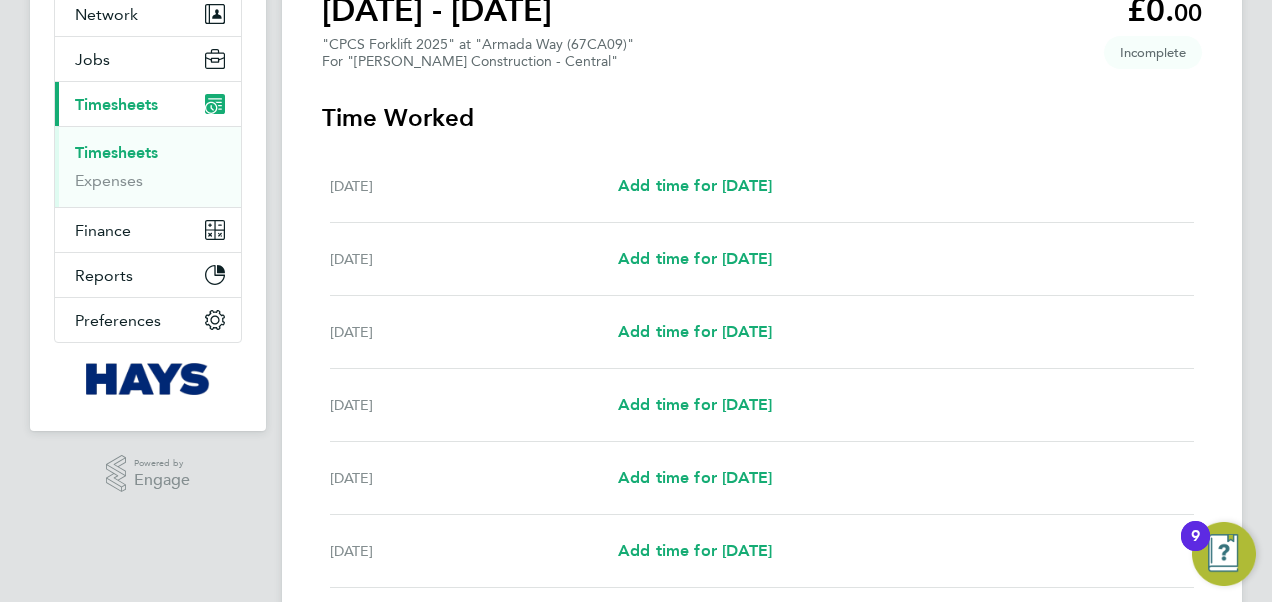 scroll, scrollTop: 300, scrollLeft: 0, axis: vertical 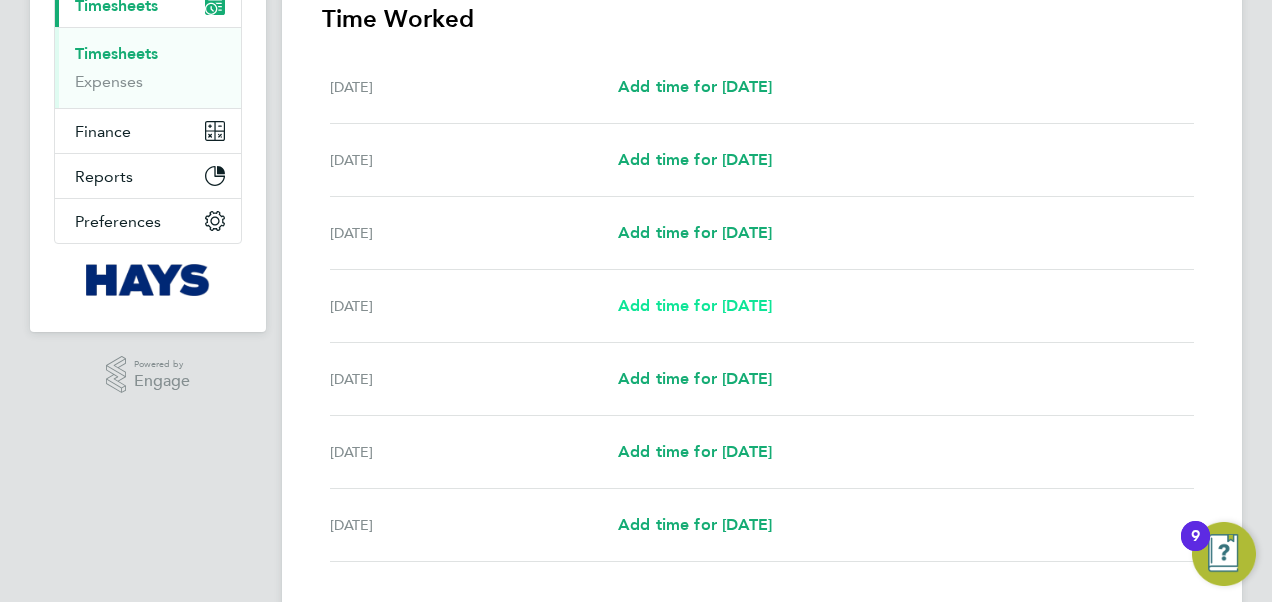 click on "Add time for Tue 08 Jul" at bounding box center (695, 305) 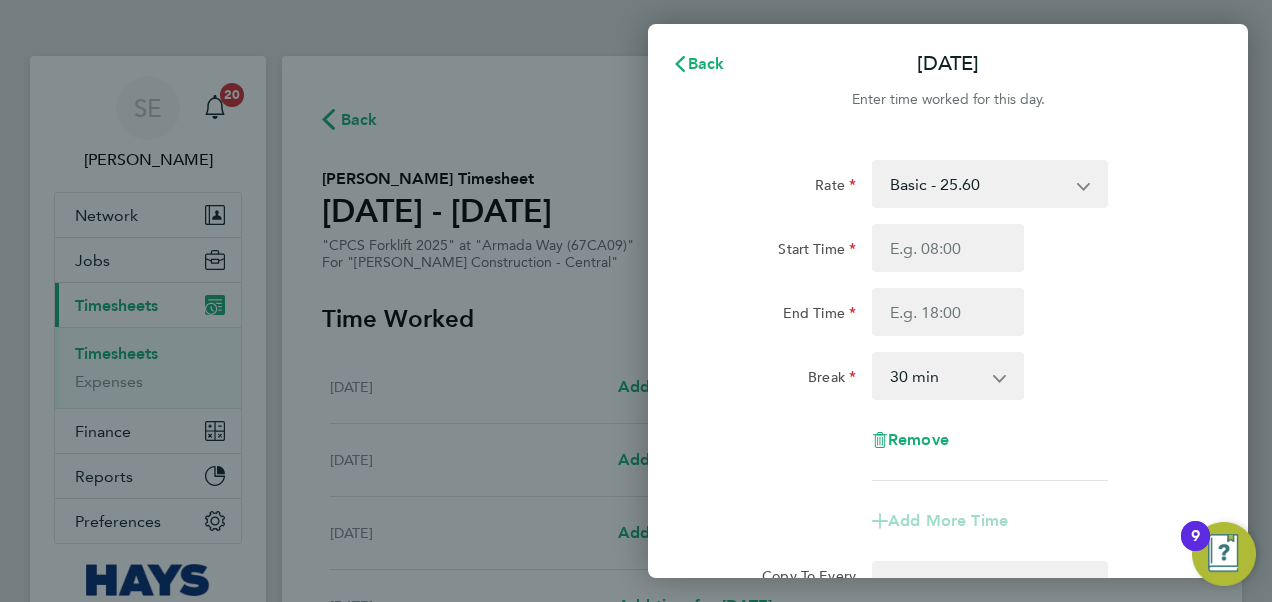 scroll, scrollTop: 0, scrollLeft: 0, axis: both 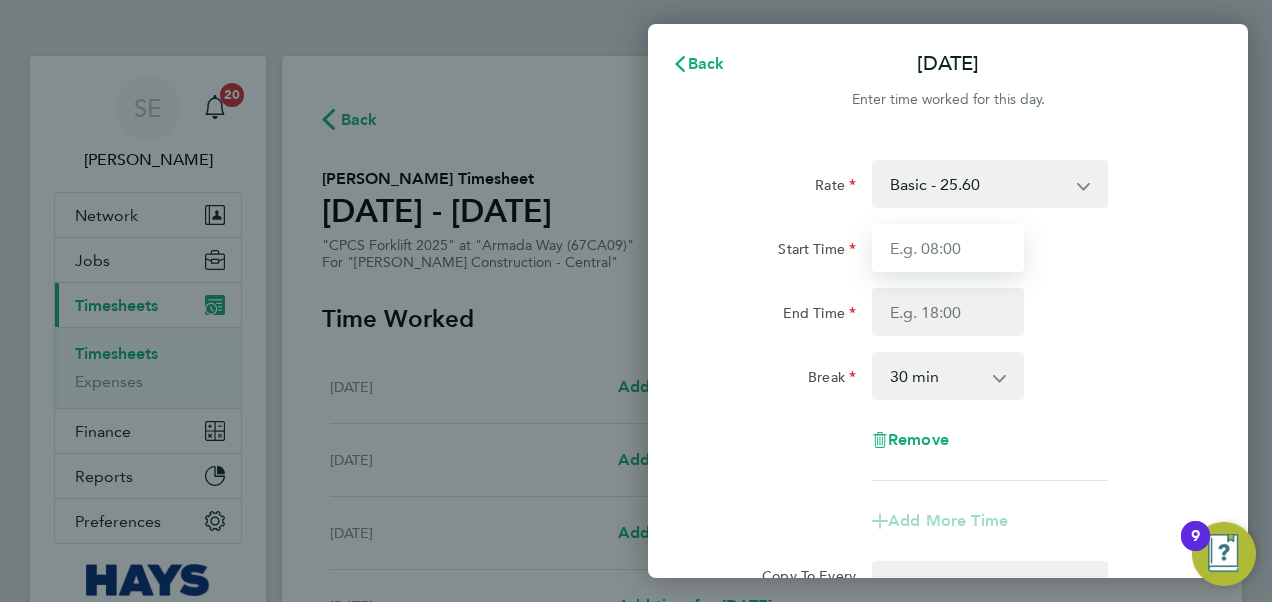 click on "Start Time" at bounding box center [948, 248] 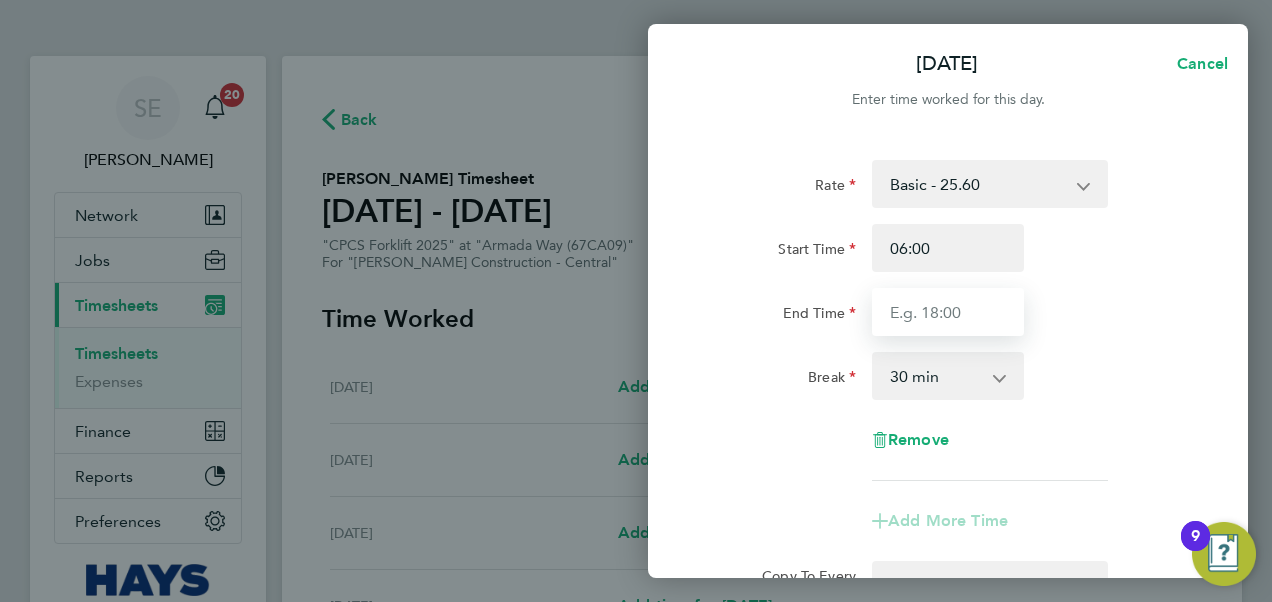 click on "End Time" at bounding box center [948, 312] 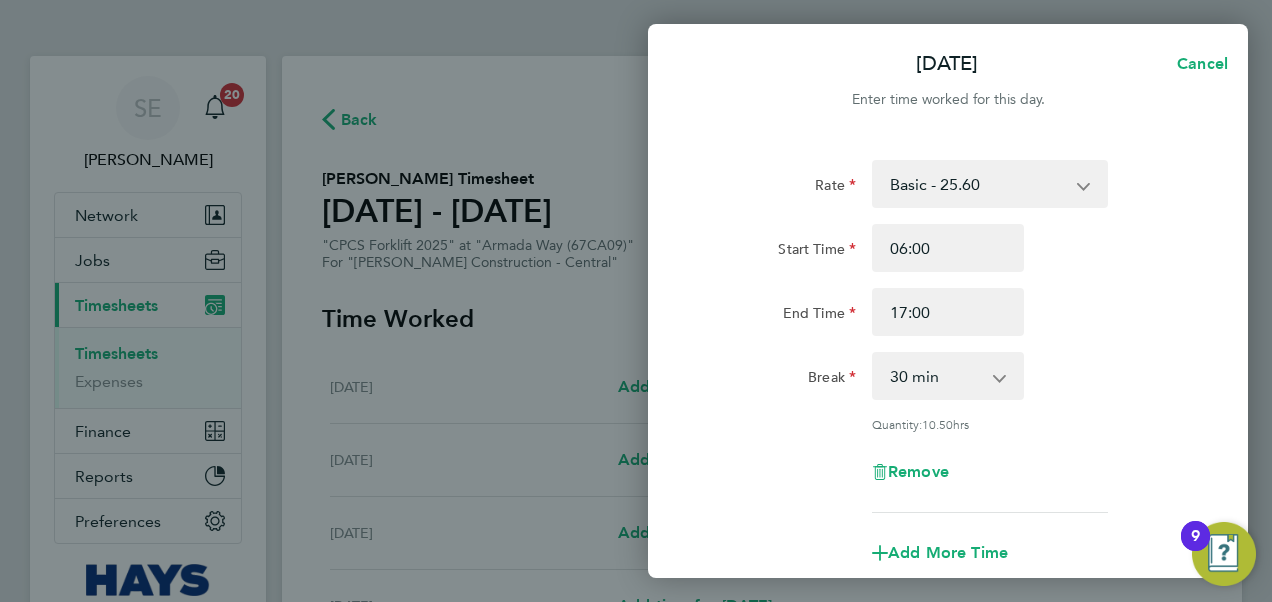 click on "End Time 17:00" 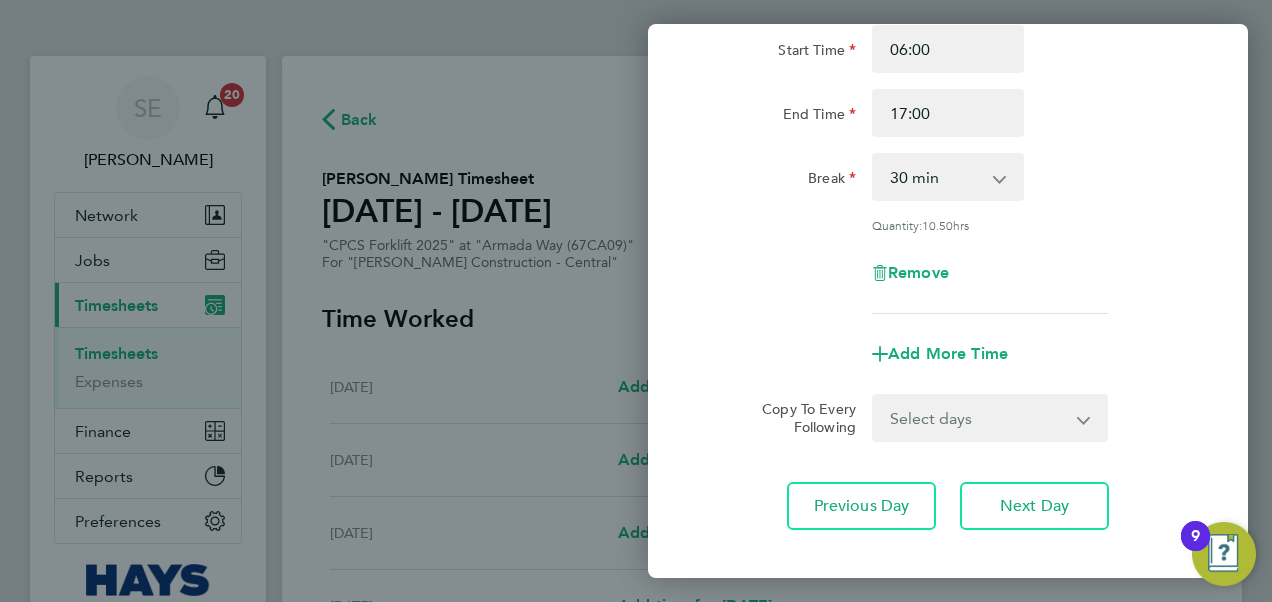 scroll, scrollTop: 200, scrollLeft: 0, axis: vertical 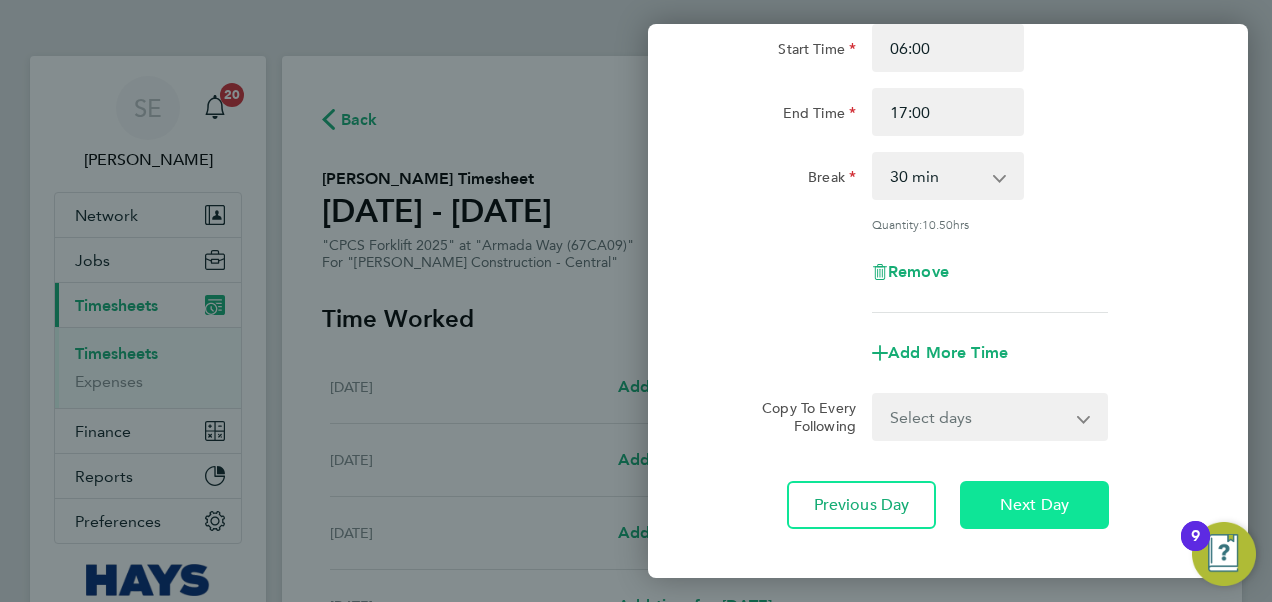 click on "Next Day" 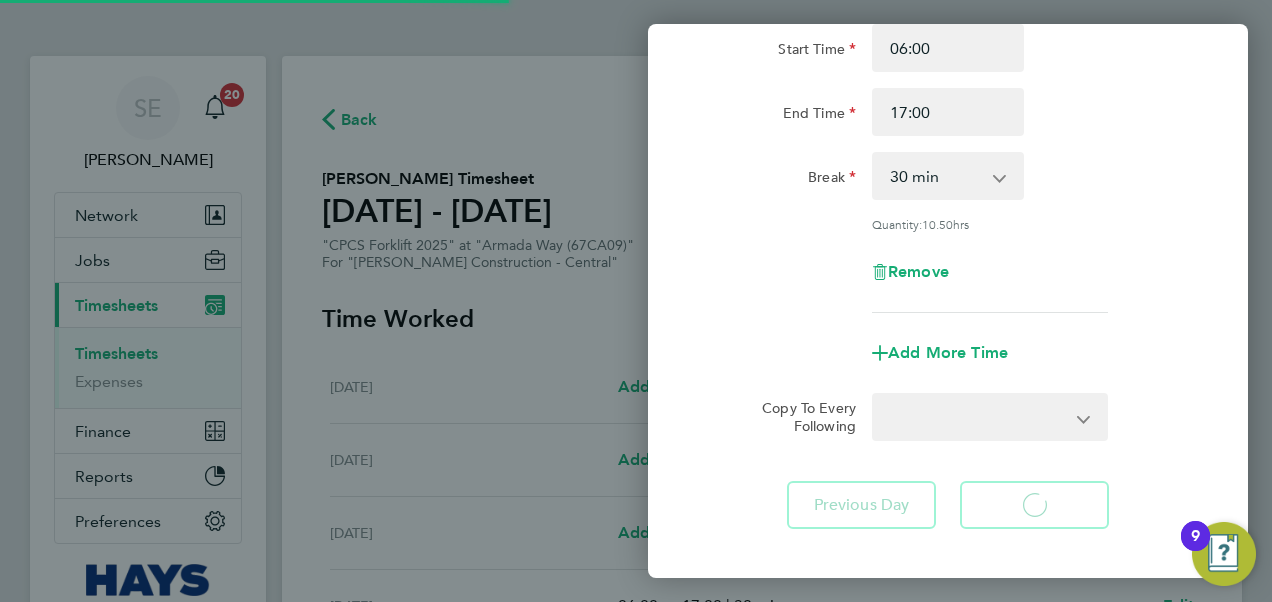 select on "30" 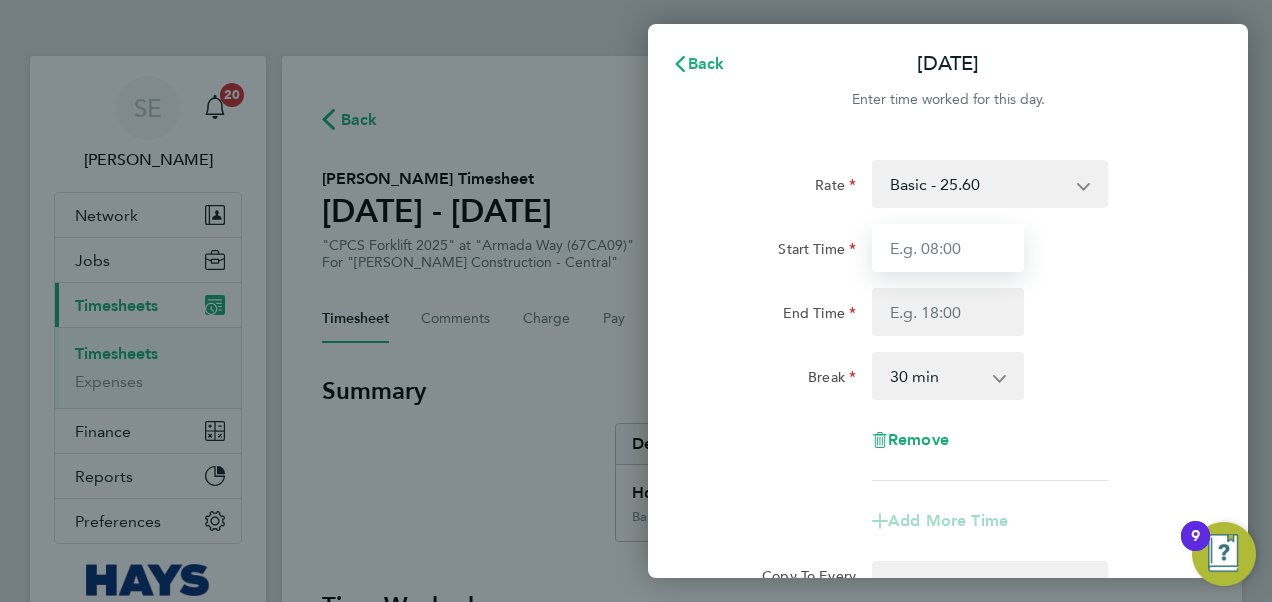 click on "Start Time" at bounding box center [948, 248] 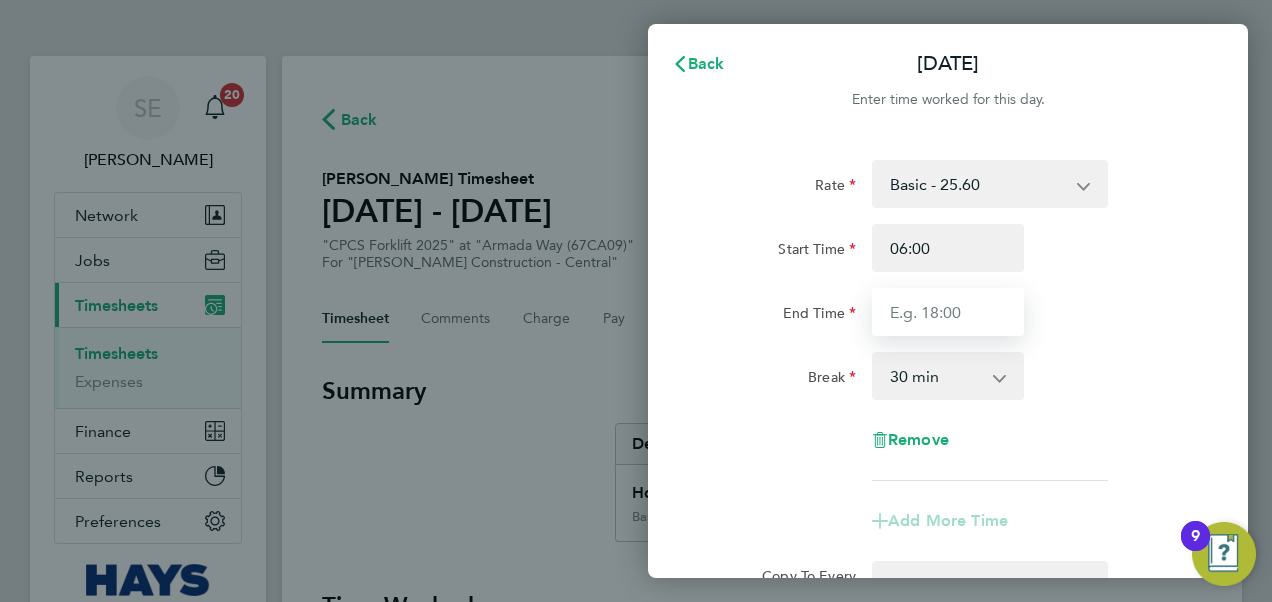 type on "17:00" 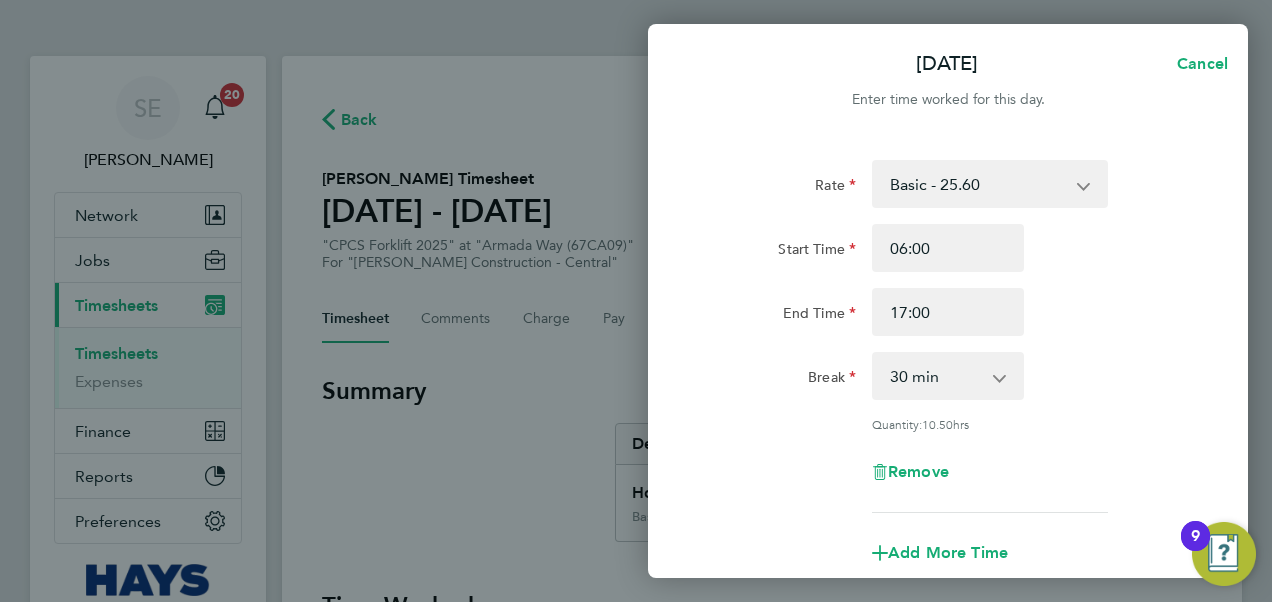 click on "End Time 17:00" 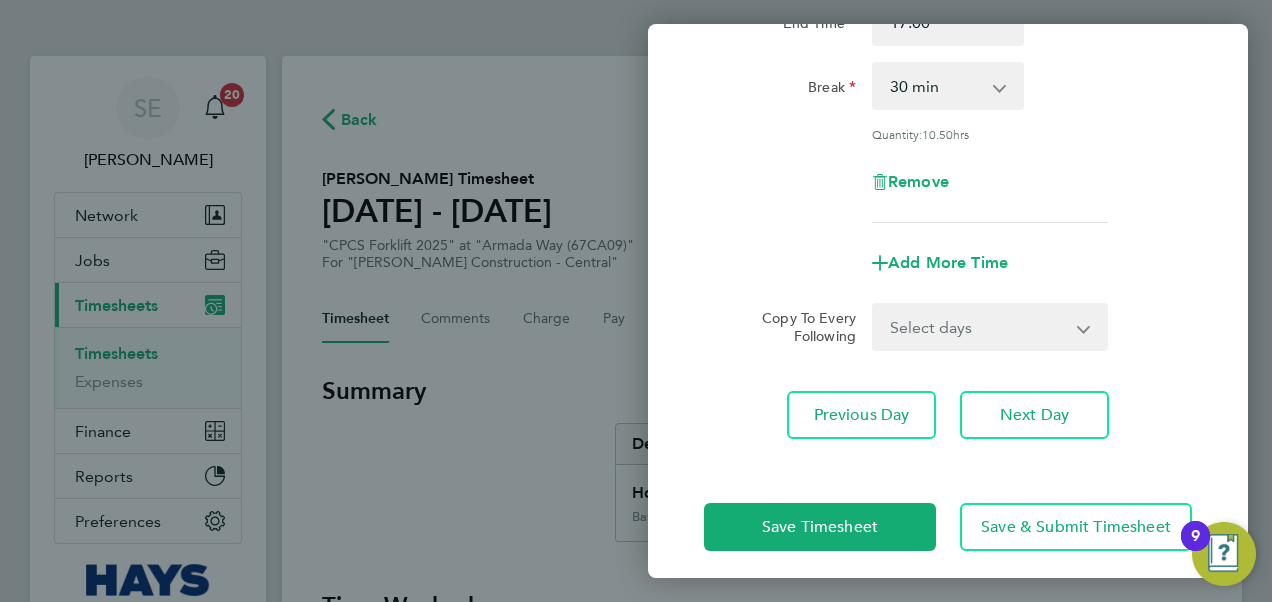 scroll, scrollTop: 301, scrollLeft: 0, axis: vertical 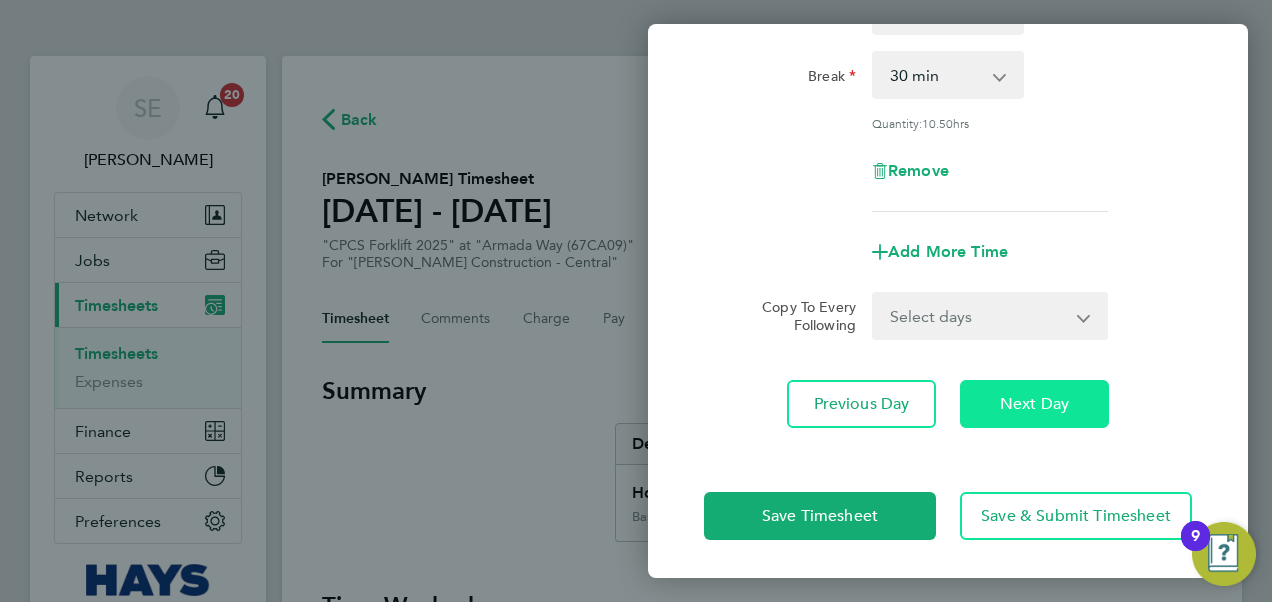 drag, startPoint x: 1037, startPoint y: 397, endPoint x: 1084, endPoint y: 376, distance: 51.47815 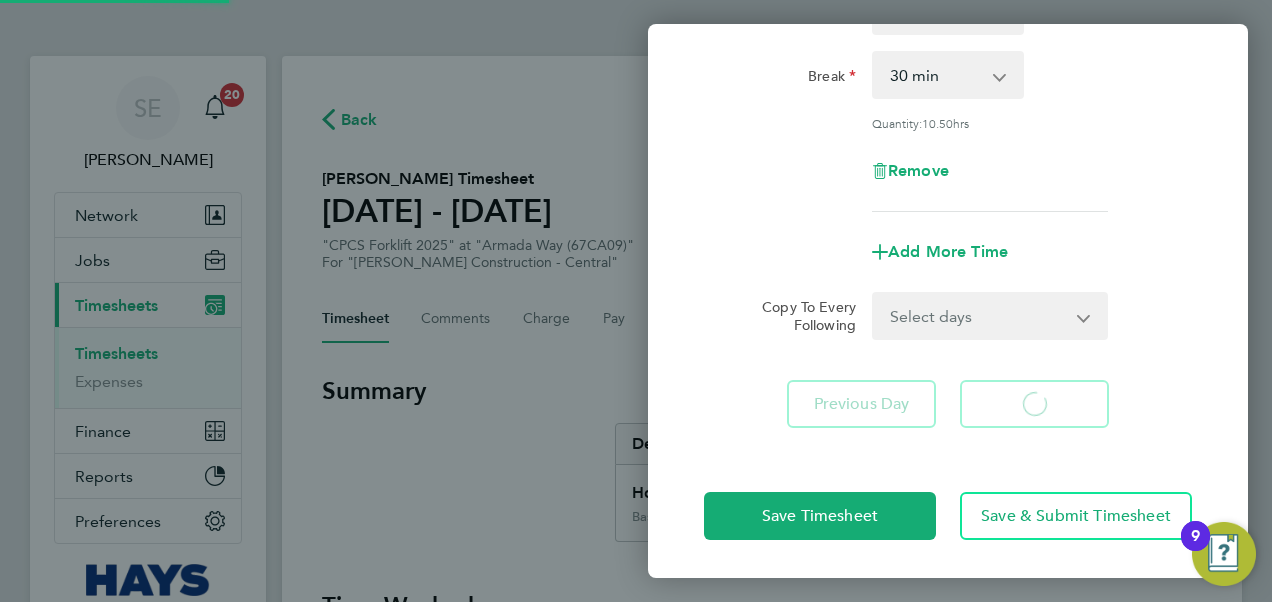 select on "30" 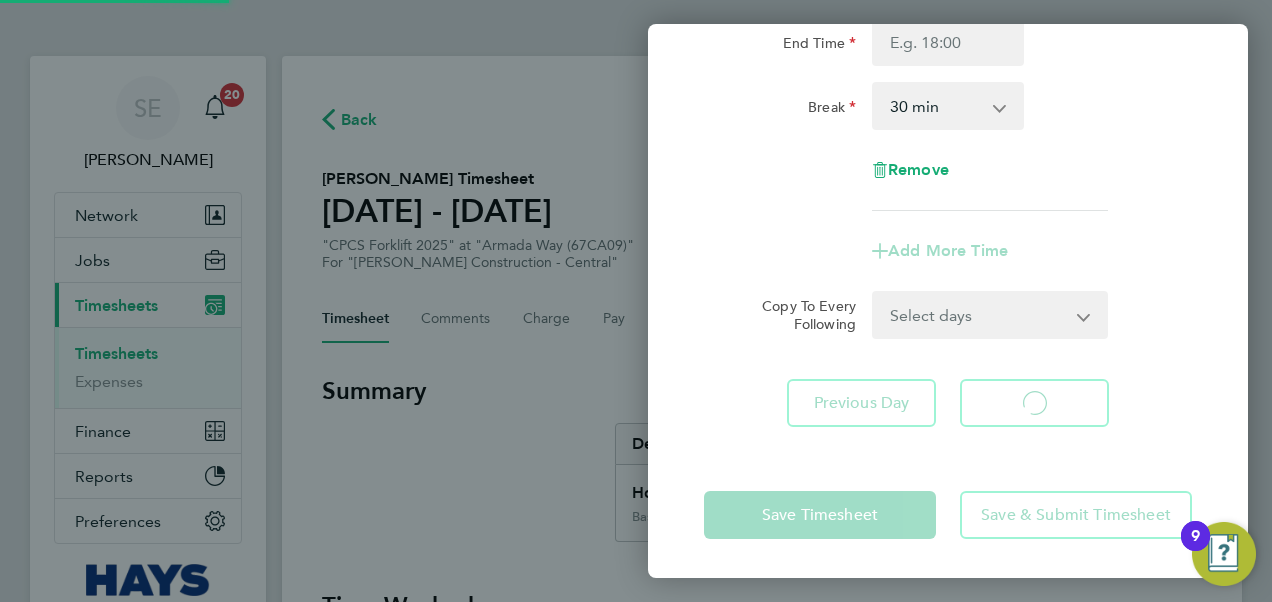 select on "30" 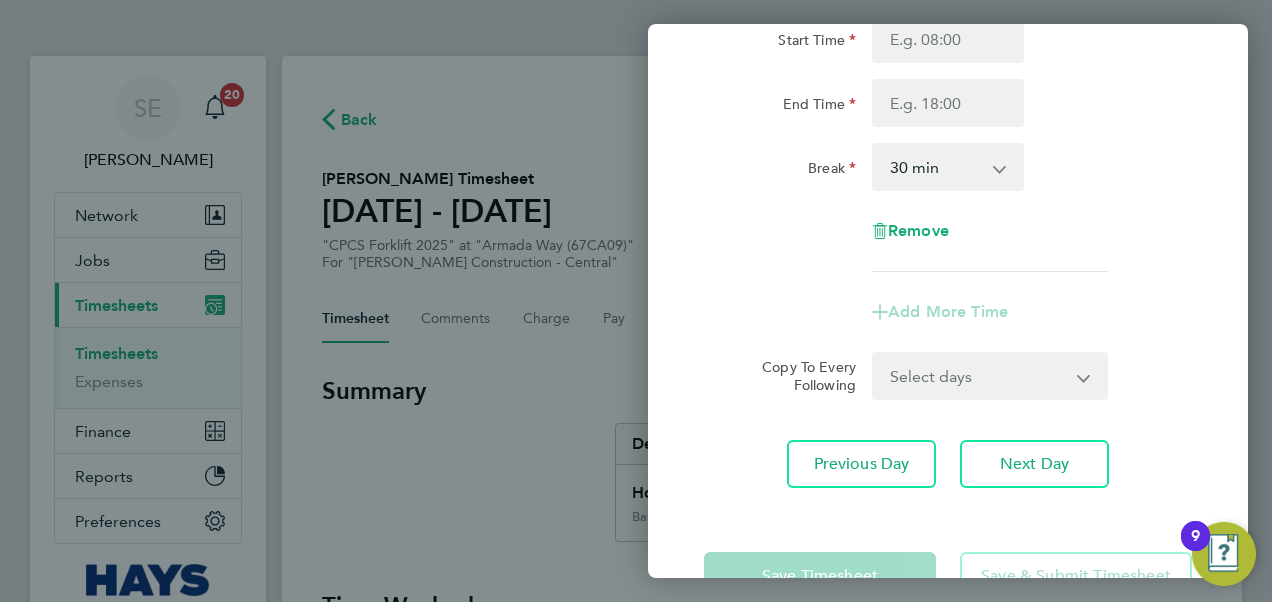 scroll, scrollTop: 70, scrollLeft: 0, axis: vertical 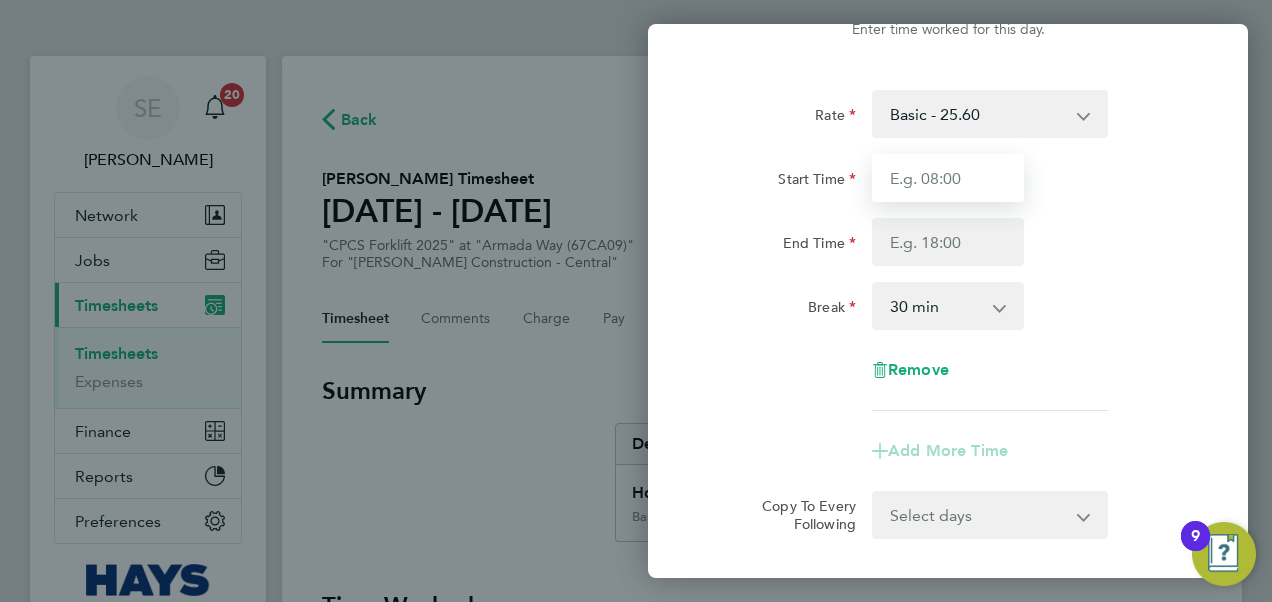 click on "Start Time" at bounding box center (948, 178) 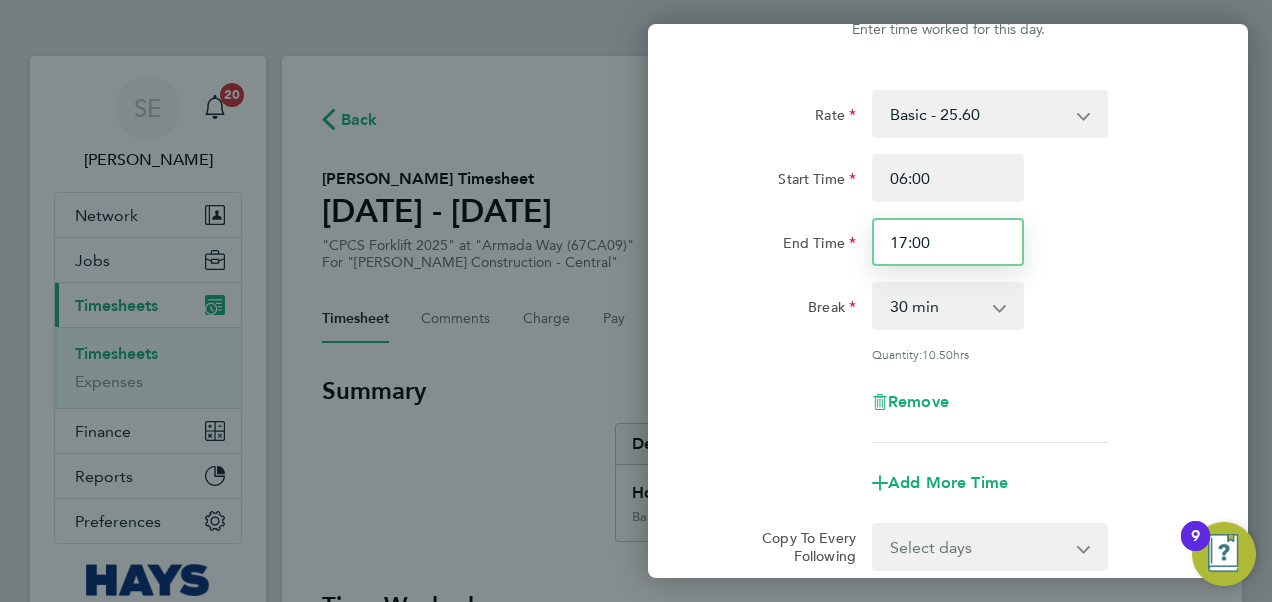 click on "17:00" at bounding box center [948, 242] 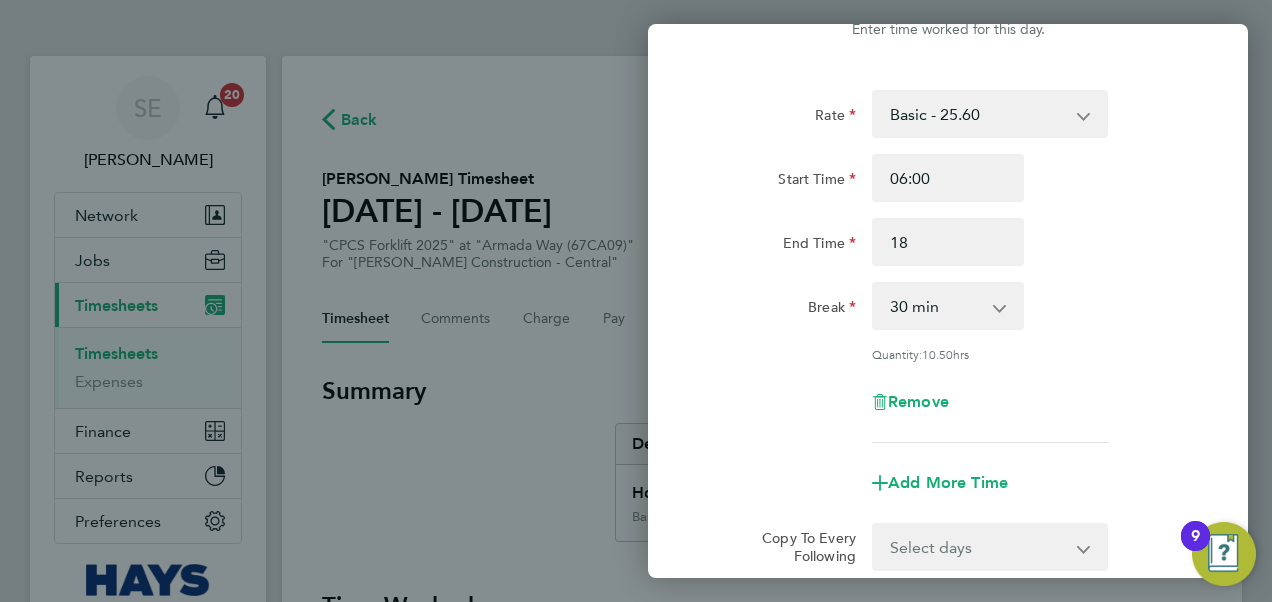 type on "18:00" 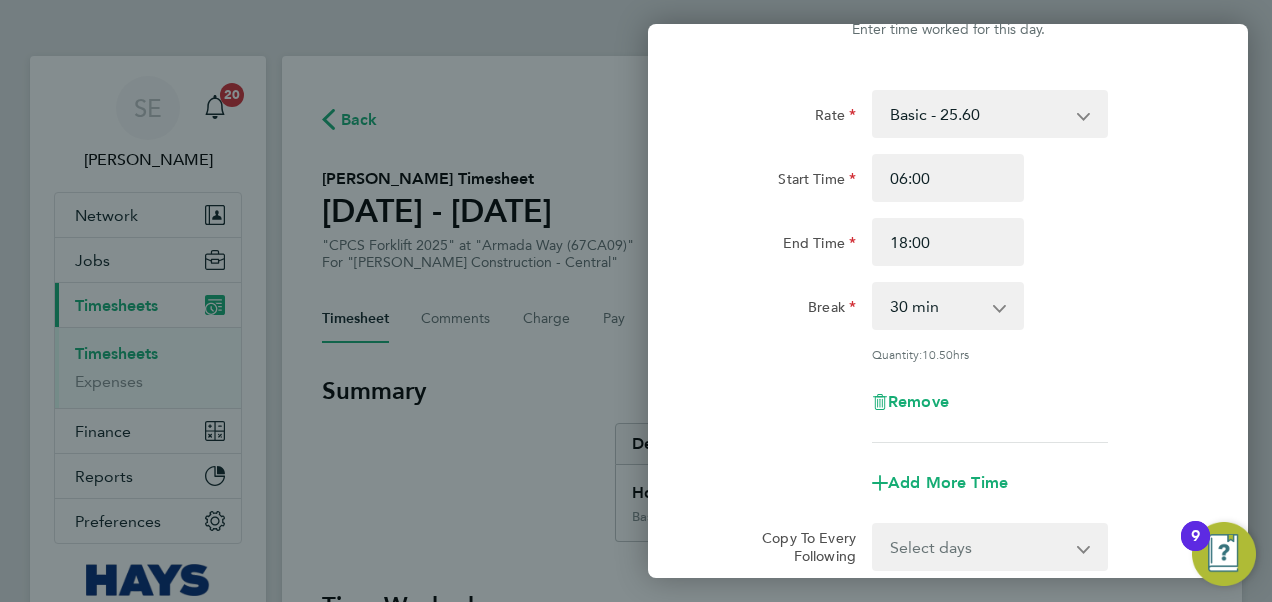 click on "End Time 18:00" 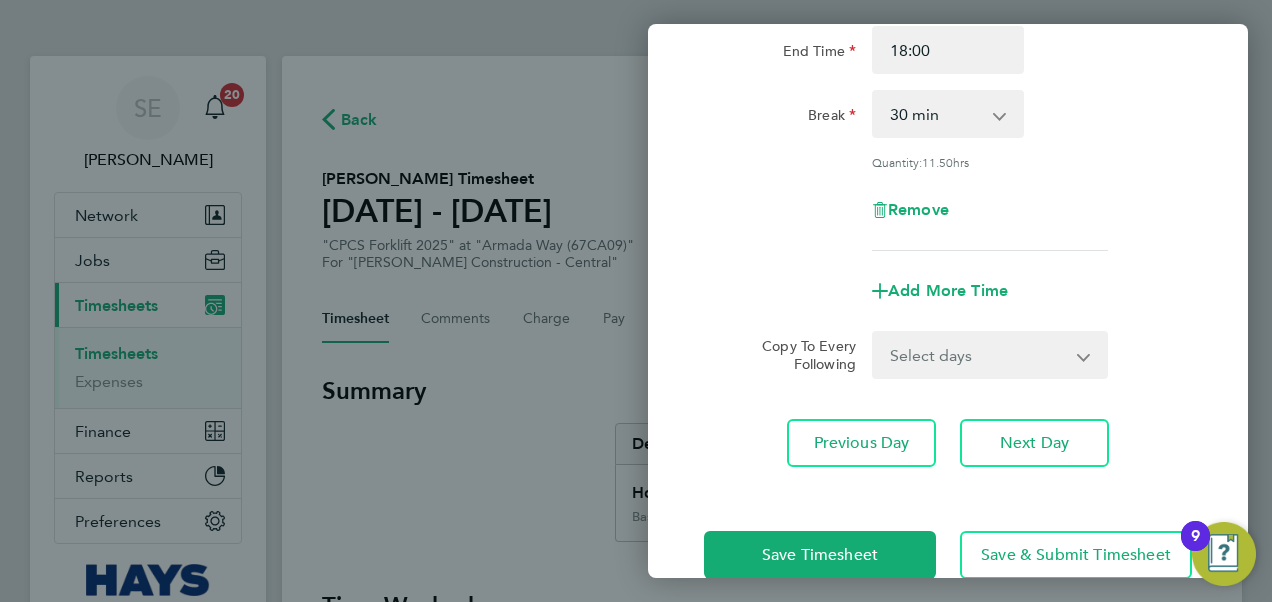 scroll, scrollTop: 270, scrollLeft: 0, axis: vertical 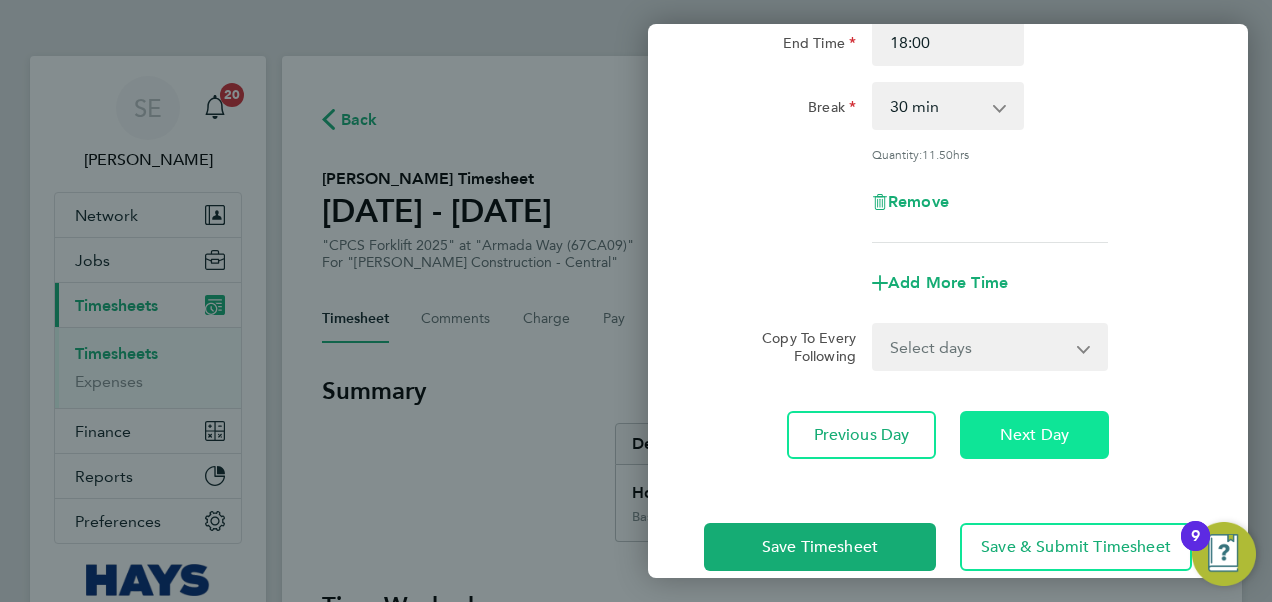click on "Next Day" 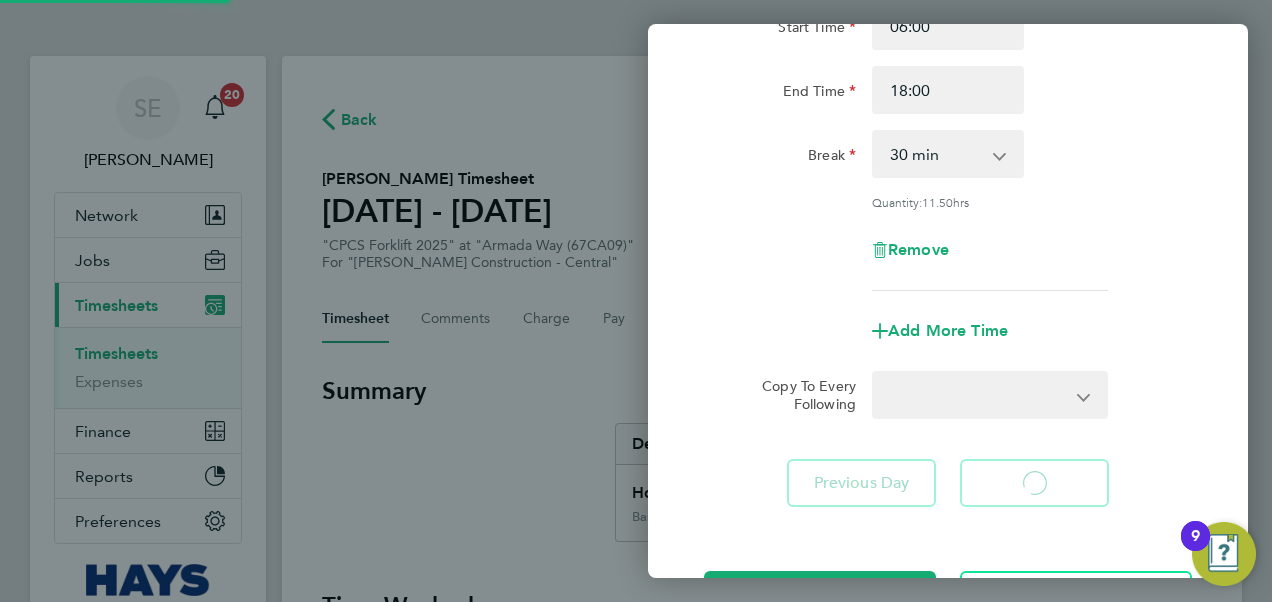 select on "30" 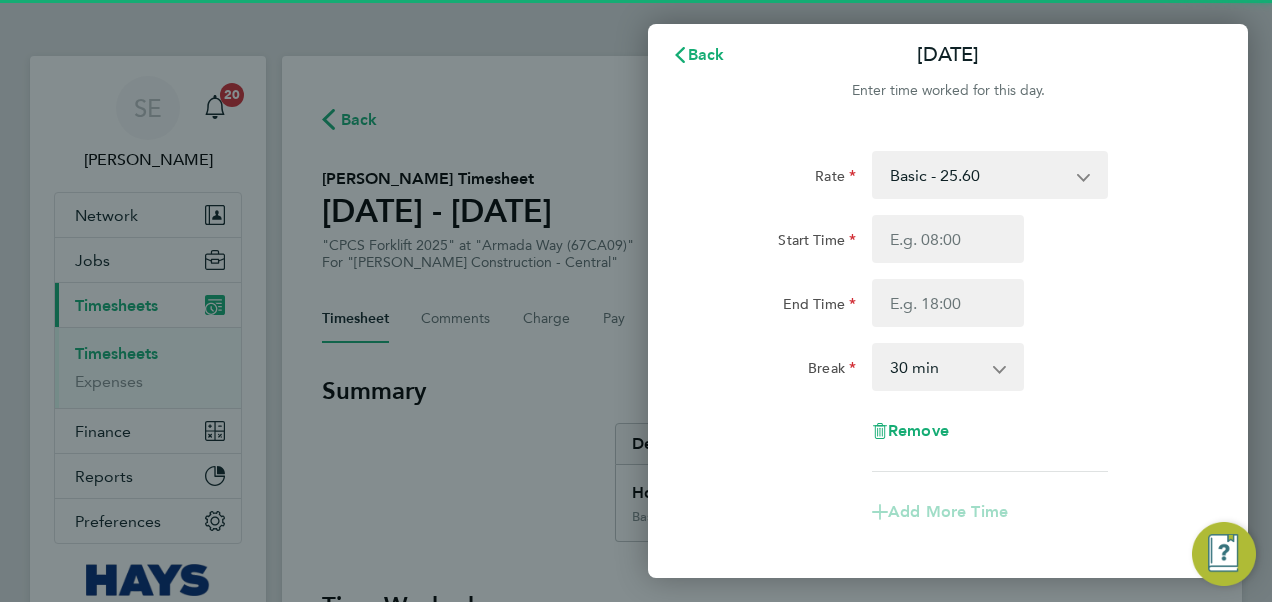 scroll, scrollTop: 0, scrollLeft: 0, axis: both 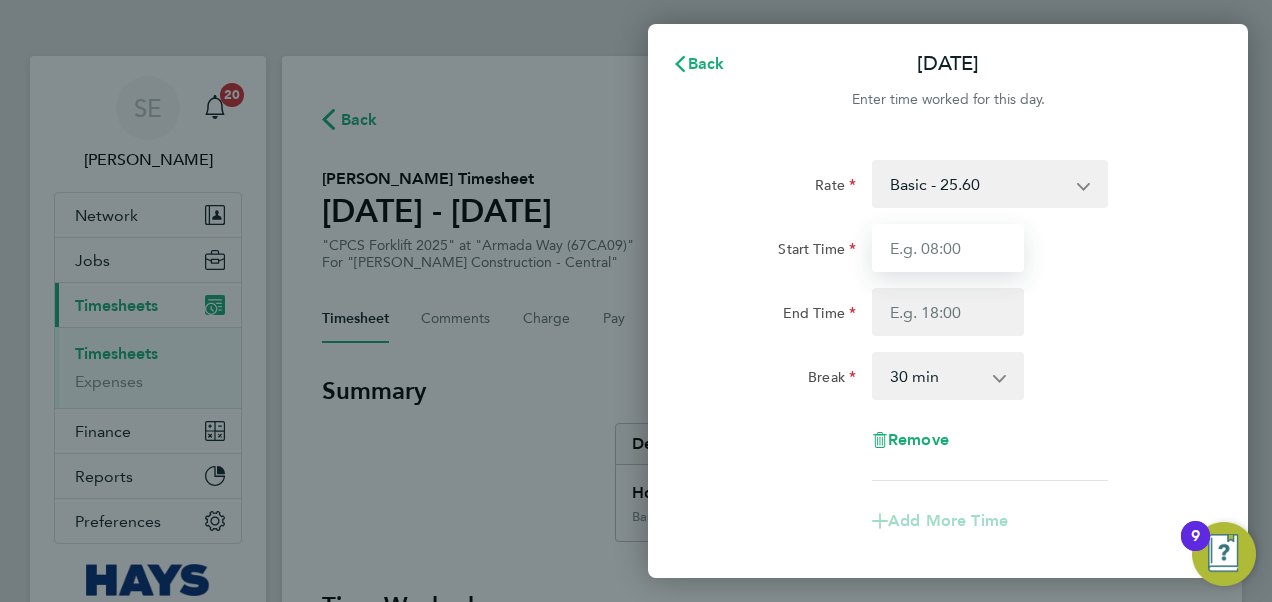 click on "Start Time" at bounding box center [948, 248] 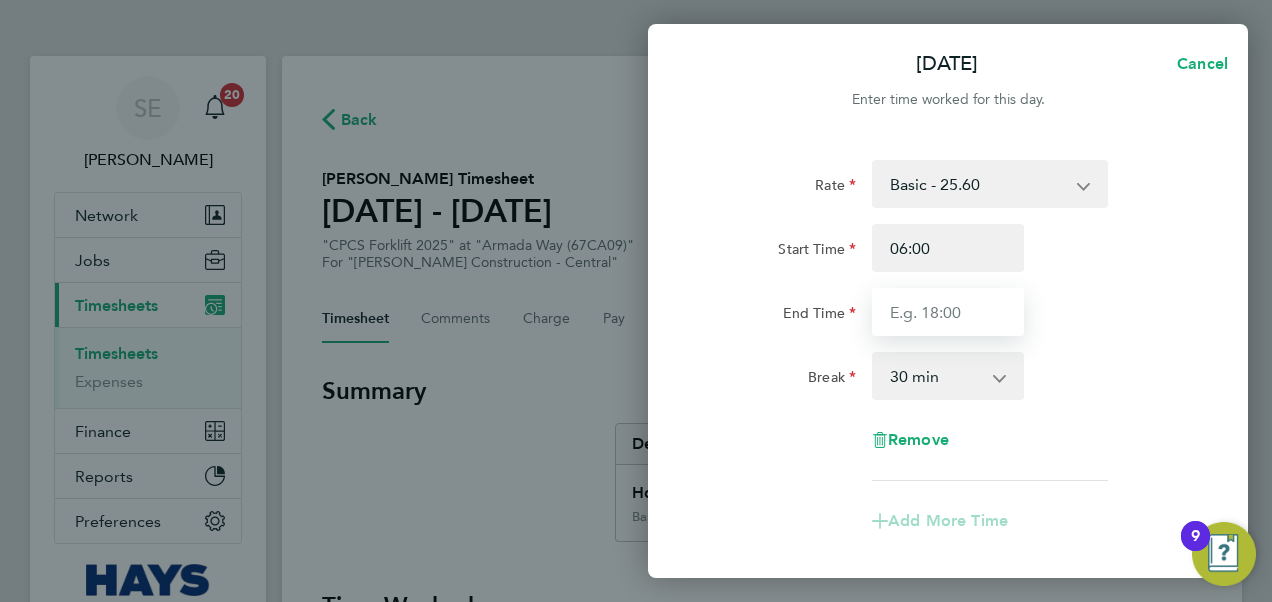 click on "End Time" at bounding box center (948, 312) 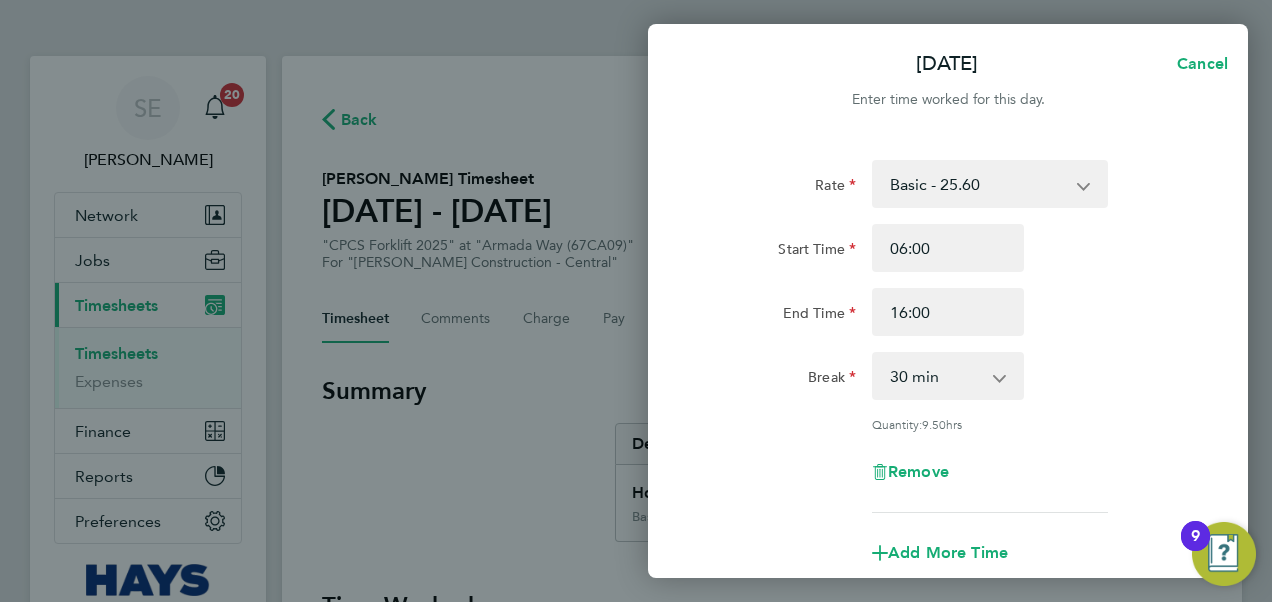 click on "End Time 16:00" 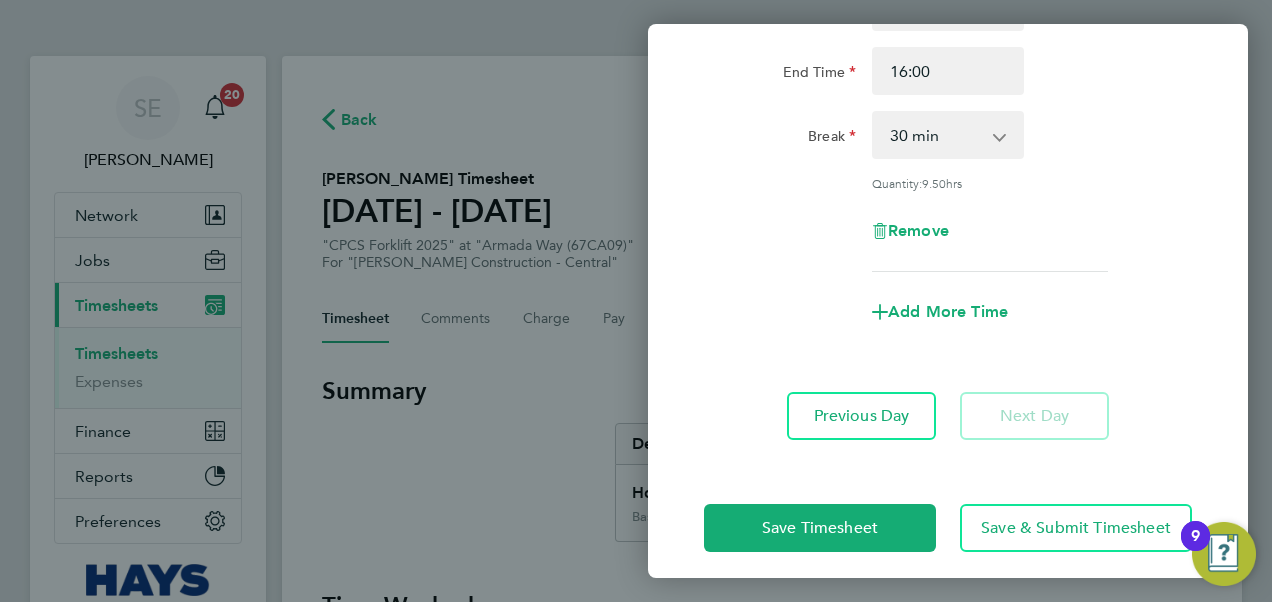 scroll, scrollTop: 253, scrollLeft: 0, axis: vertical 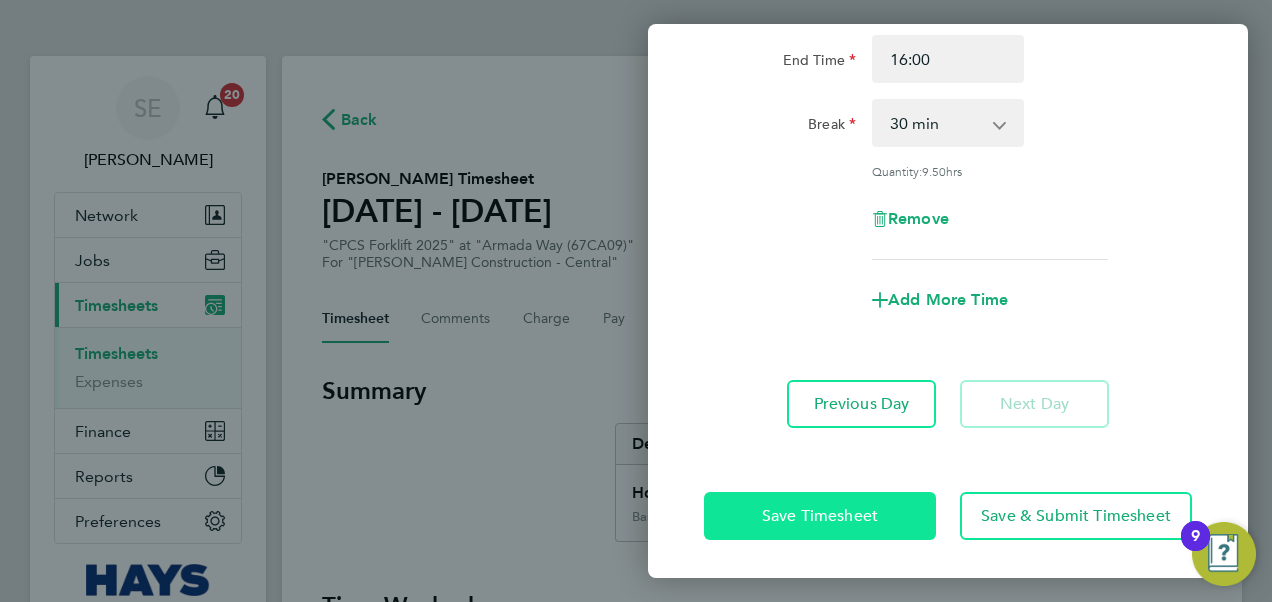 drag, startPoint x: 854, startPoint y: 516, endPoint x: 858, endPoint y: 478, distance: 38.209946 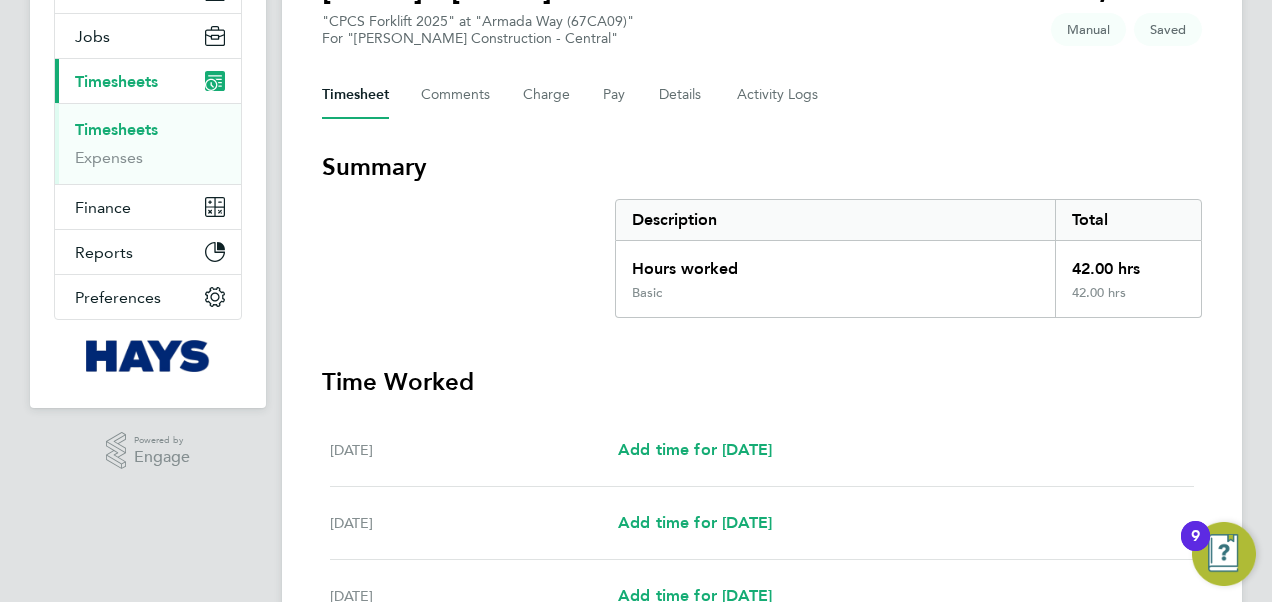 scroll, scrollTop: 0, scrollLeft: 0, axis: both 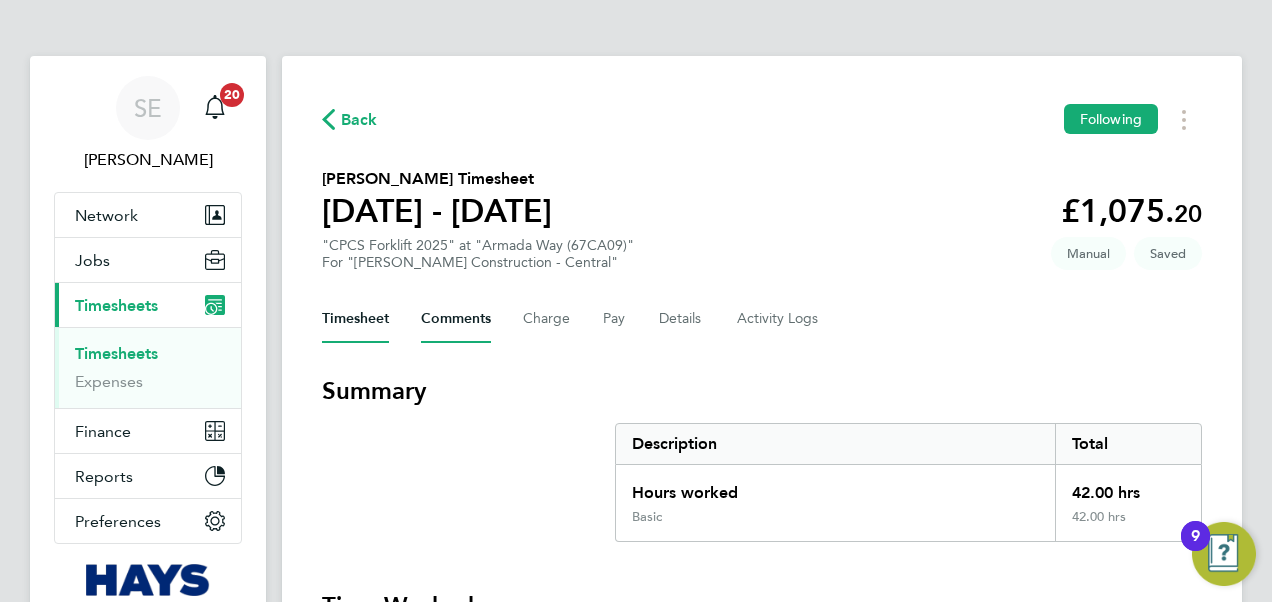 click on "Comments" at bounding box center [456, 319] 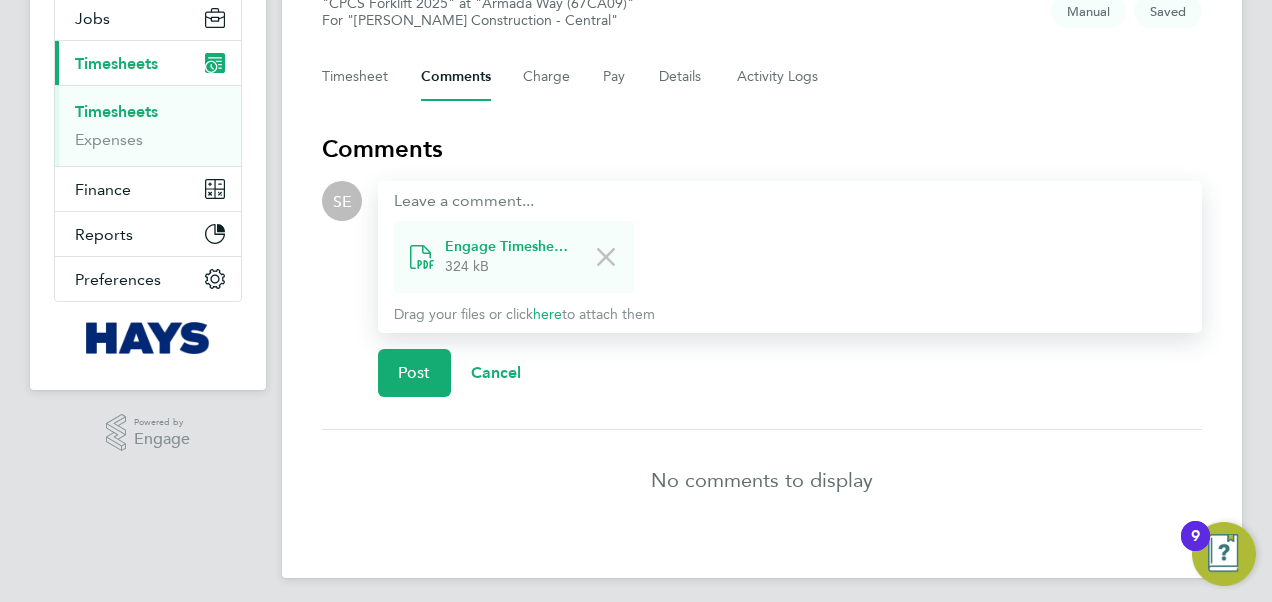 scroll, scrollTop: 250, scrollLeft: 0, axis: vertical 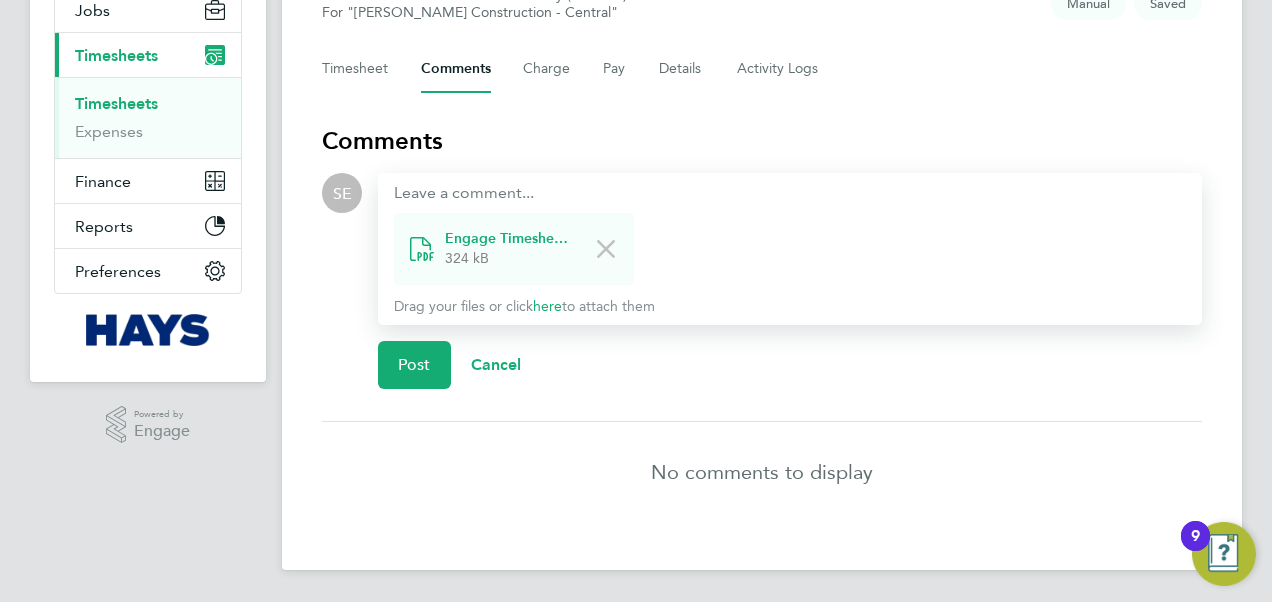 click at bounding box center (790, 193) 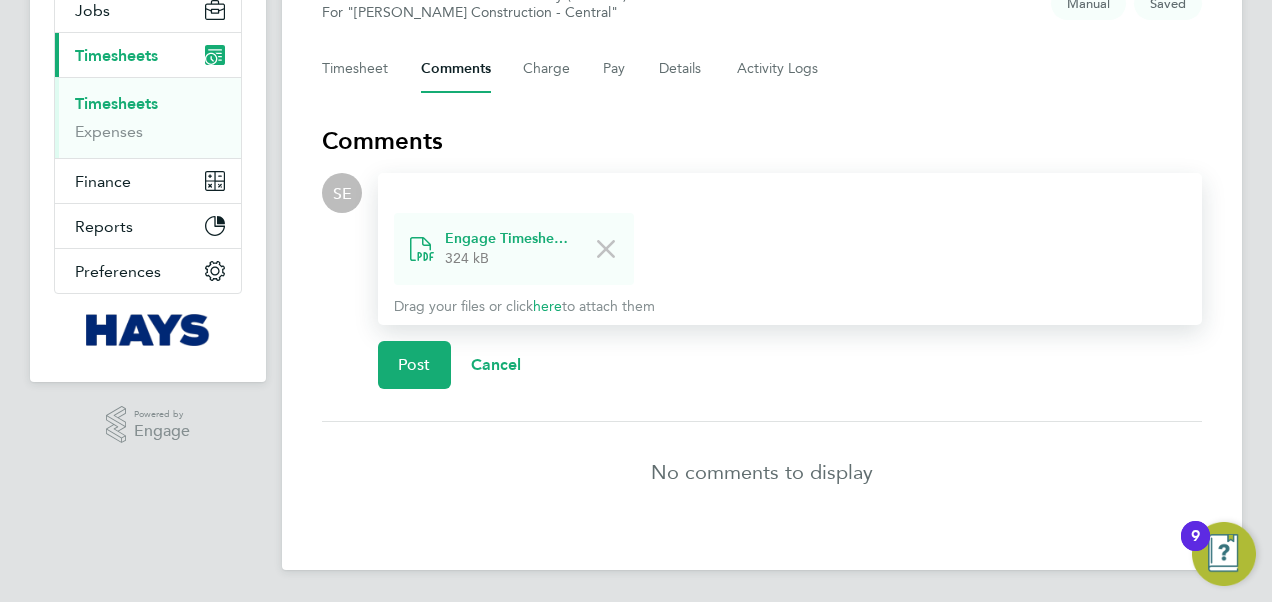 type 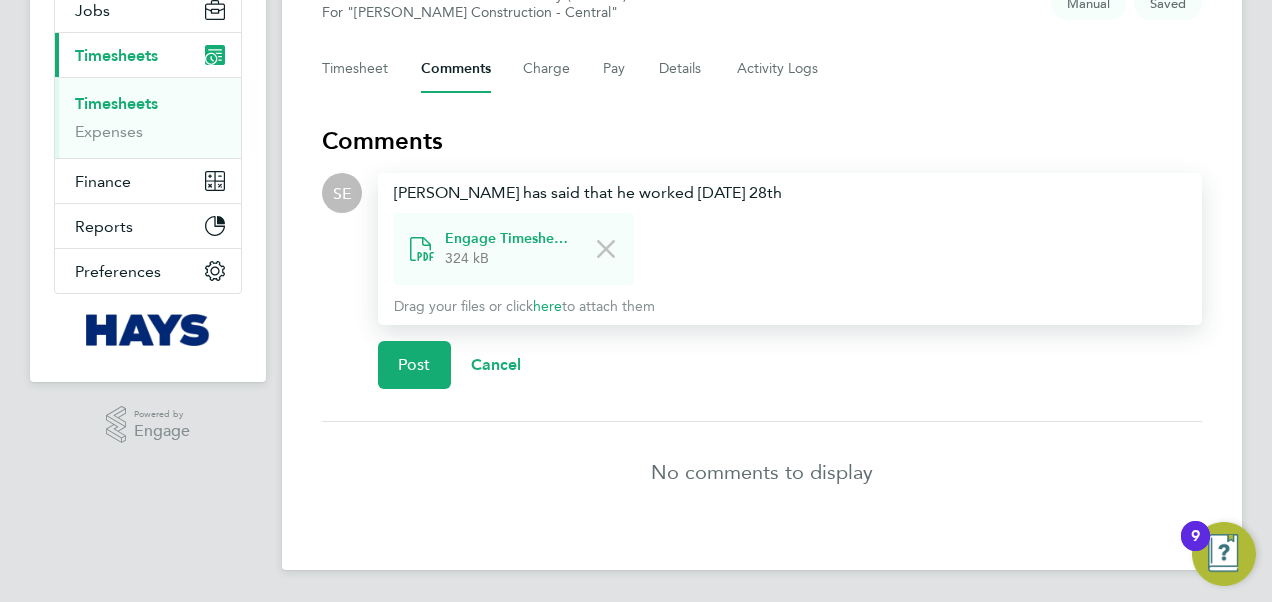 click on "Dan has said that he worked on Saturday 28th" at bounding box center [790, 193] 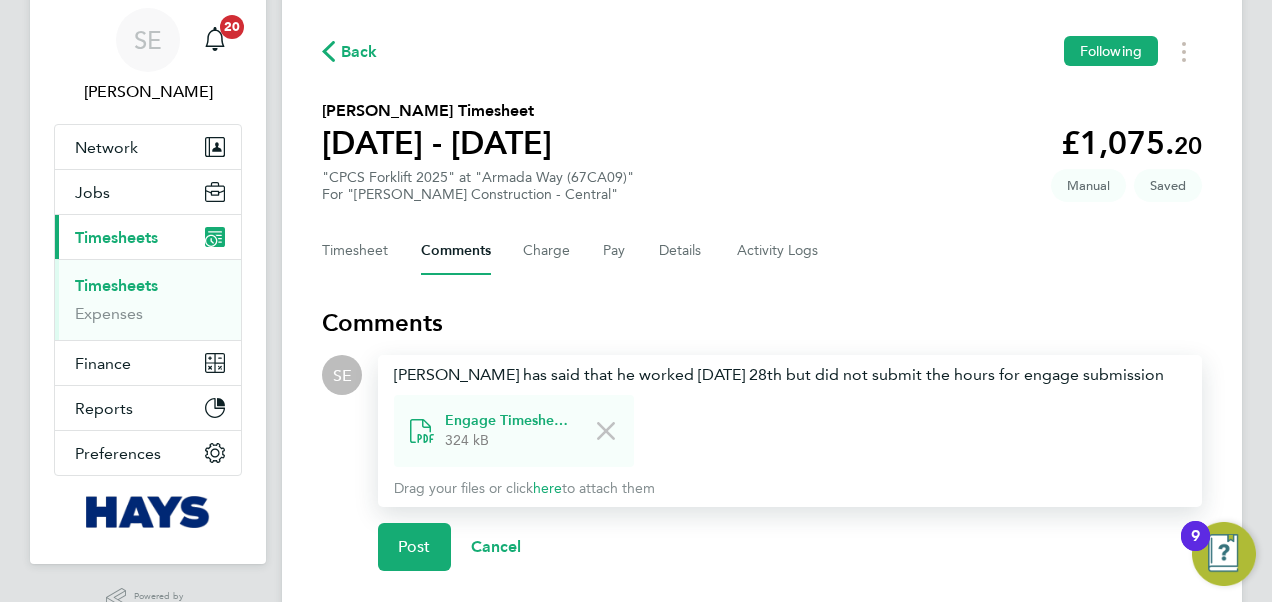 scroll, scrollTop: 200, scrollLeft: 0, axis: vertical 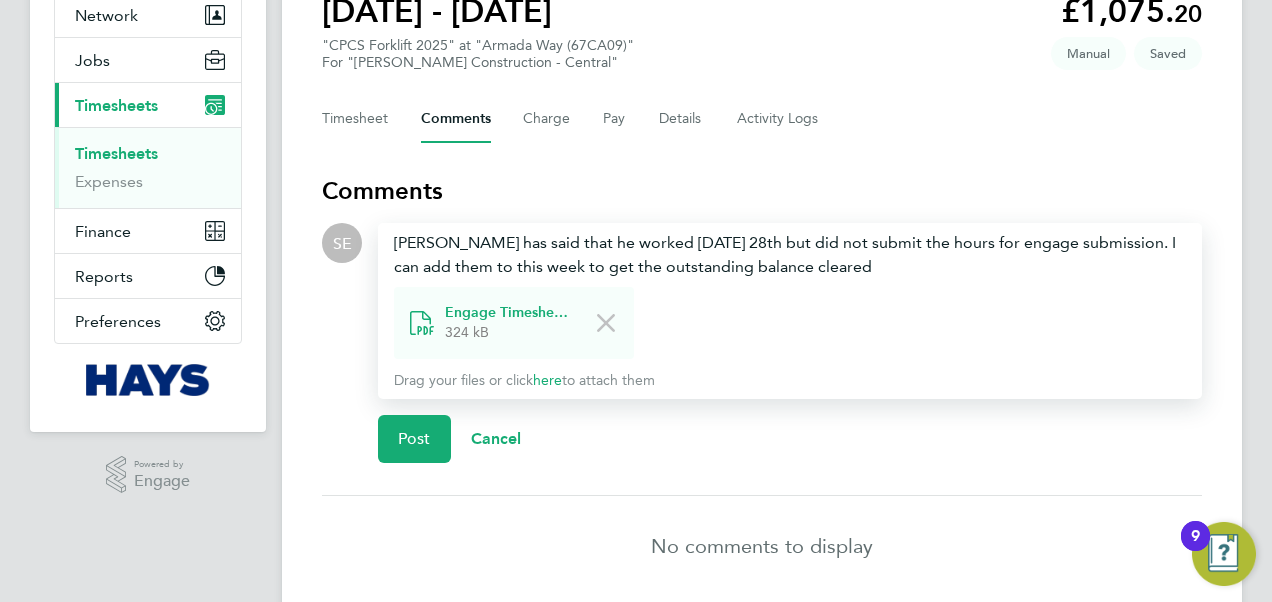 click on "Dan has said that he worked on Saturday 28th but did not submit the hours for engage submission. I can add them to this week to get the outstanding balance cleared" at bounding box center (790, 255) 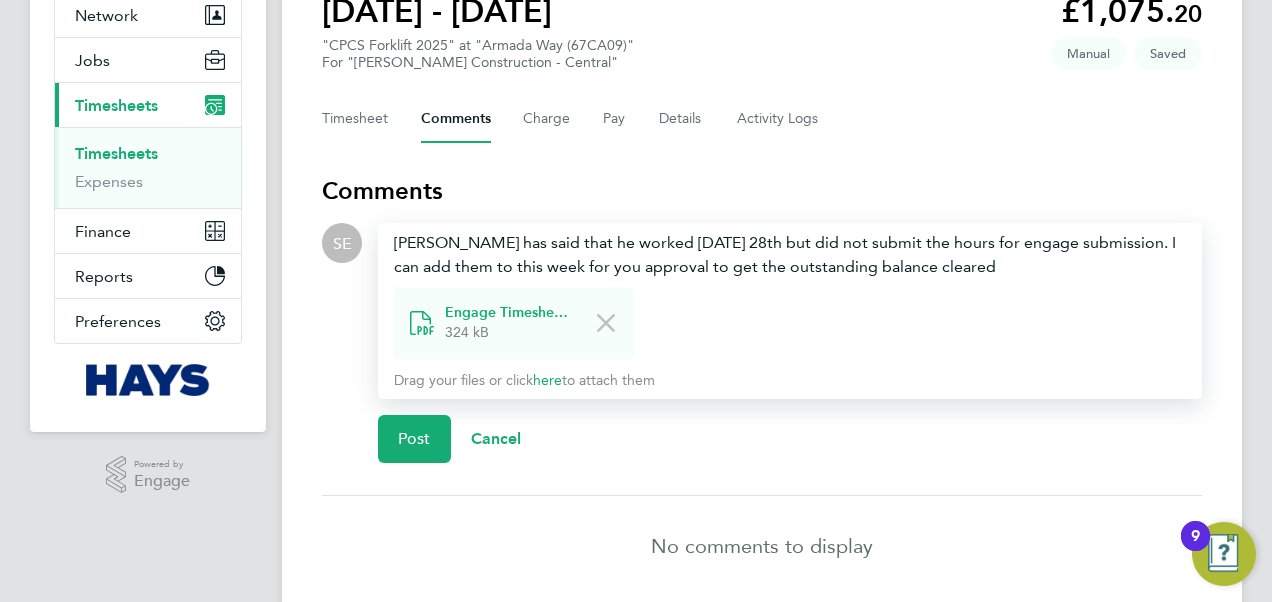 click on "Dan has said that he worked on Saturday 28th but did not submit the hours for engage submission. I can add them to this week for you approval to get the outstanding balance cleared" at bounding box center (790, 255) 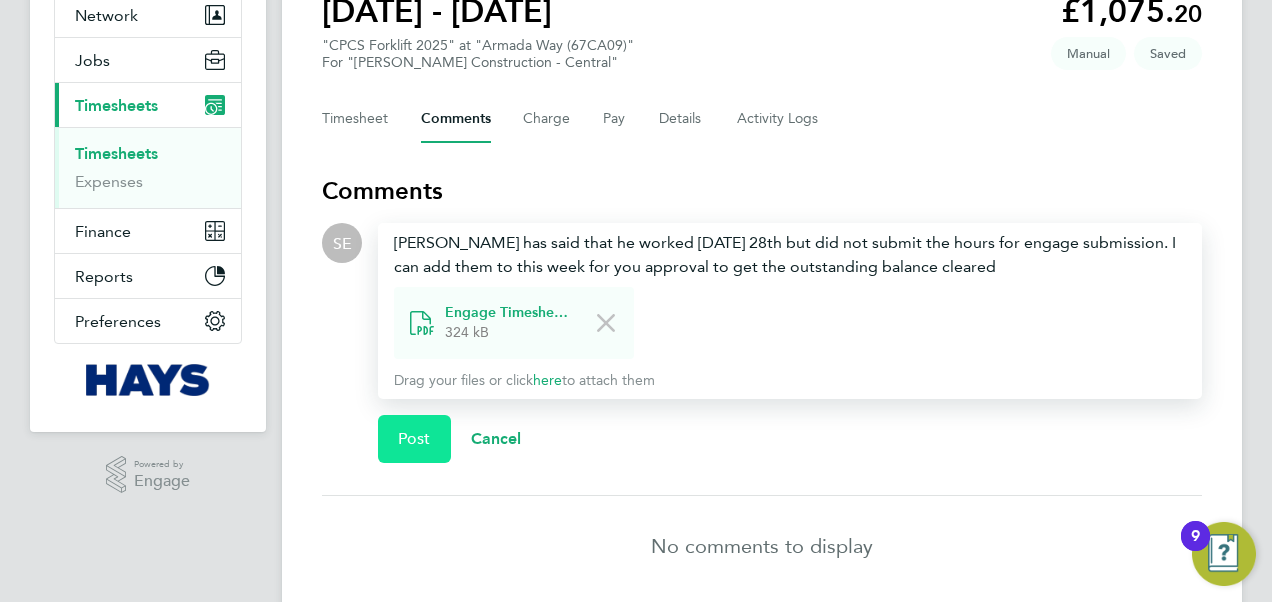 click on "Post" 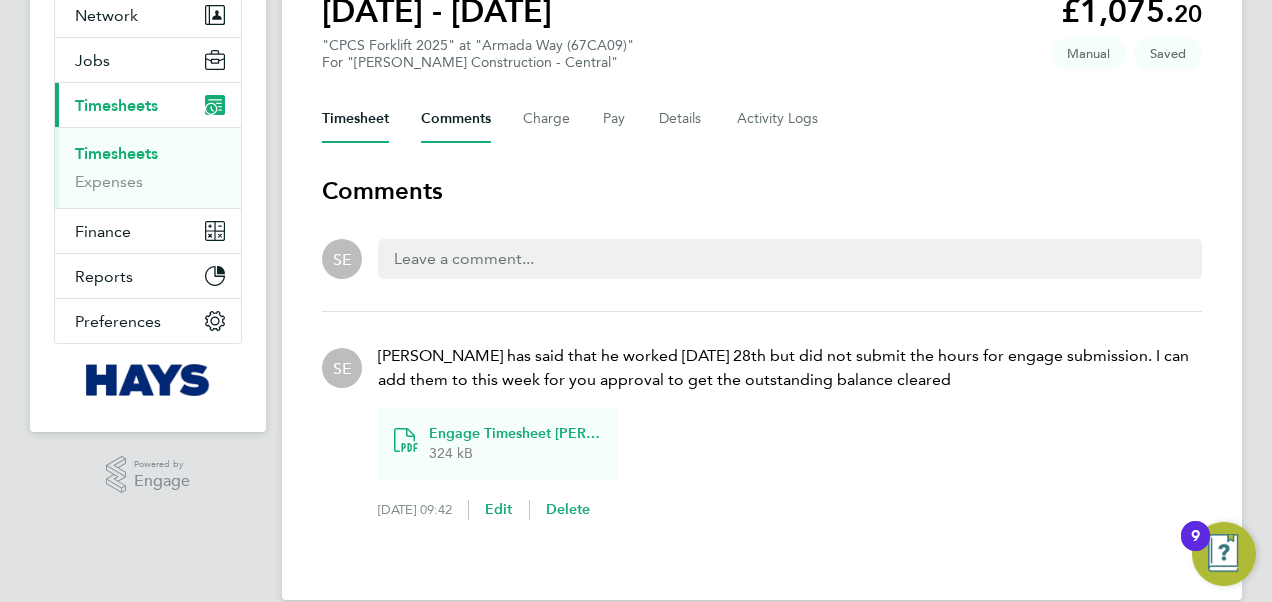 click on "Timesheet" at bounding box center [355, 119] 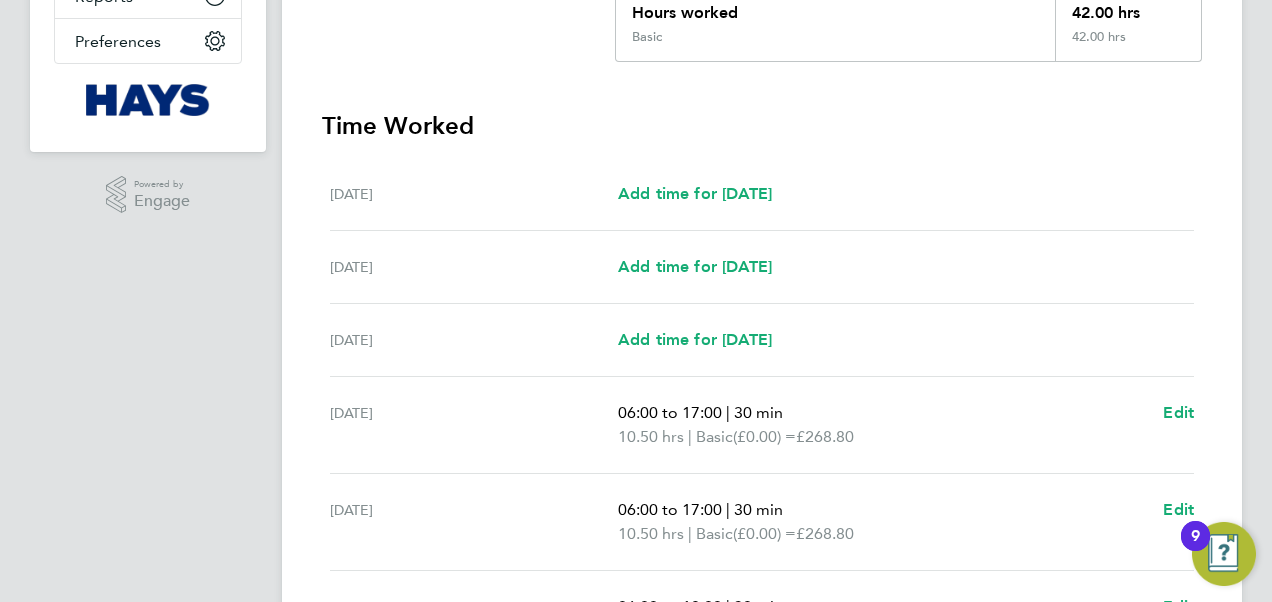 scroll, scrollTop: 500, scrollLeft: 0, axis: vertical 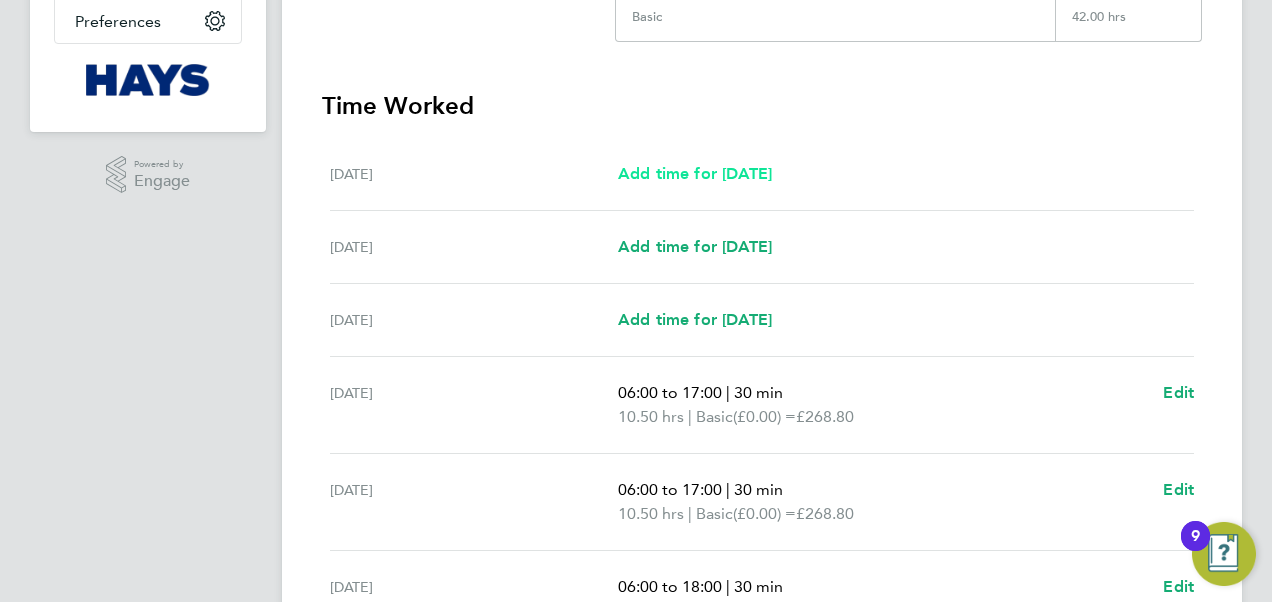 click on "Add time for Sat 05 Jul" at bounding box center [695, 173] 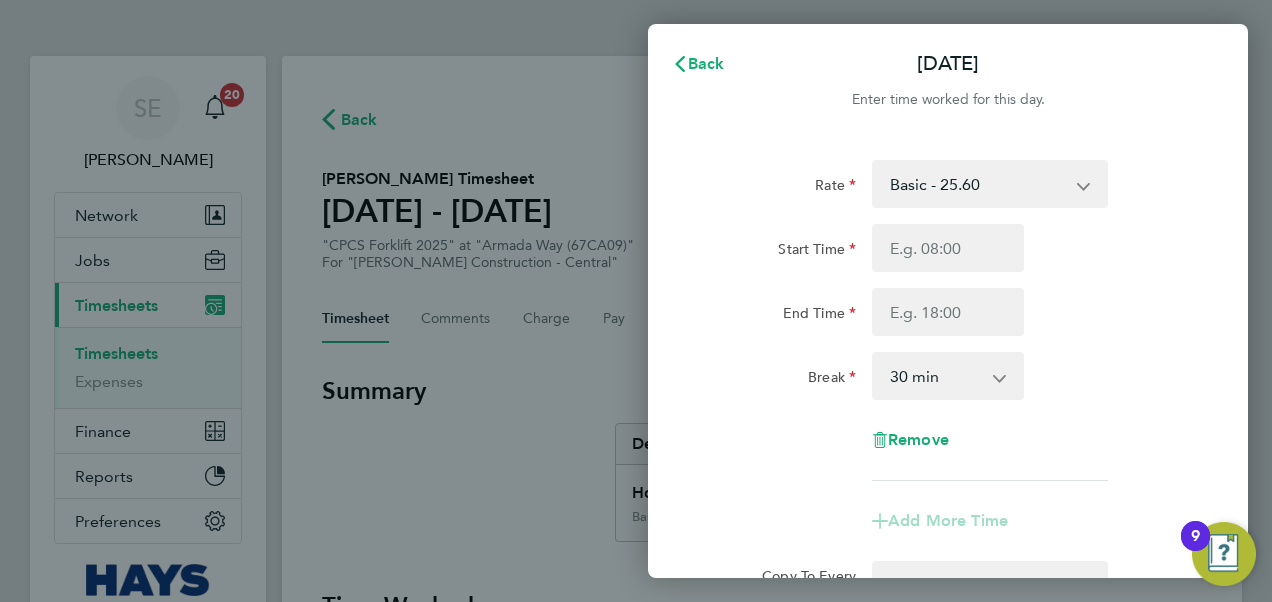 scroll, scrollTop: 0, scrollLeft: 0, axis: both 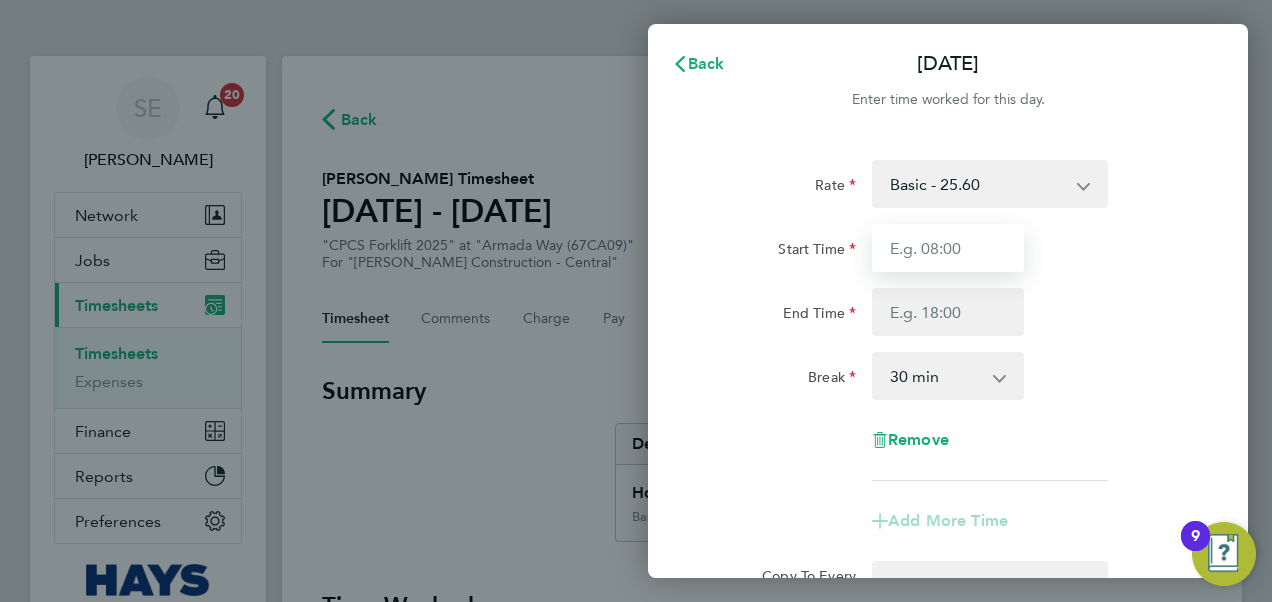 click on "Start Time" at bounding box center [948, 248] 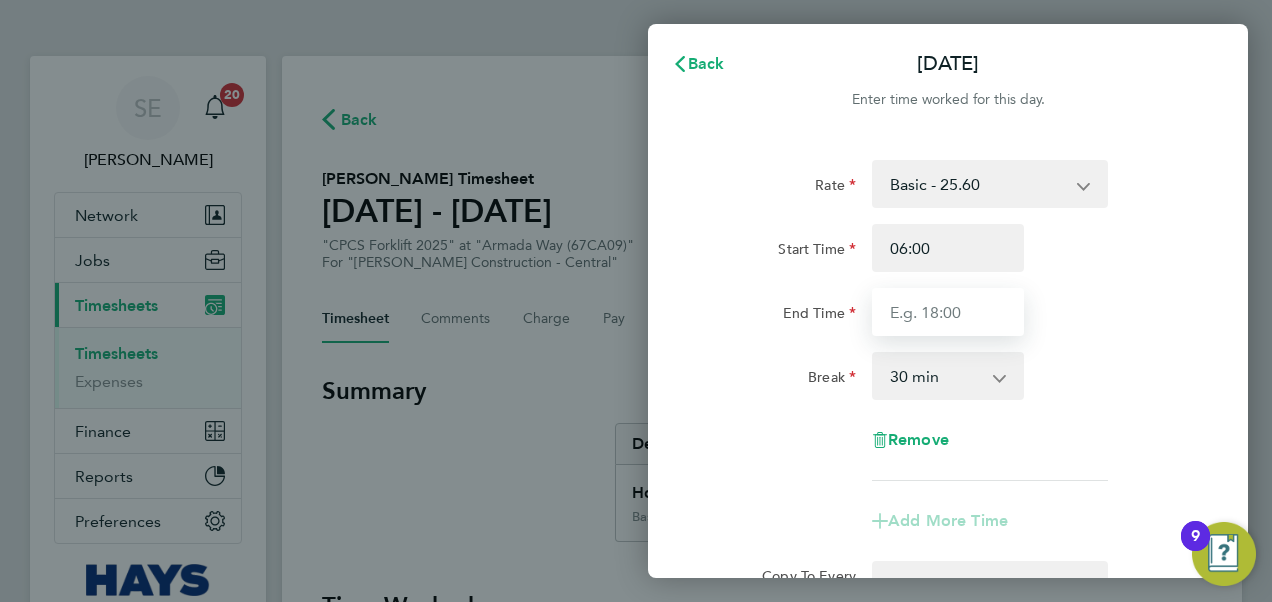 type on "16:00" 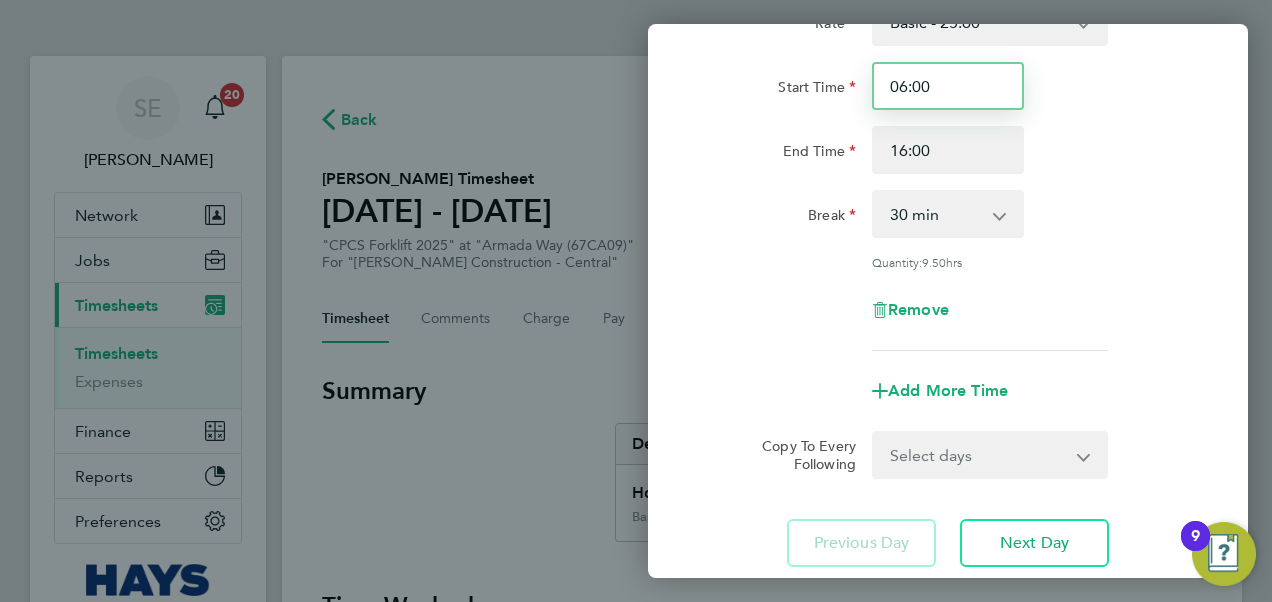 scroll, scrollTop: 100, scrollLeft: 0, axis: vertical 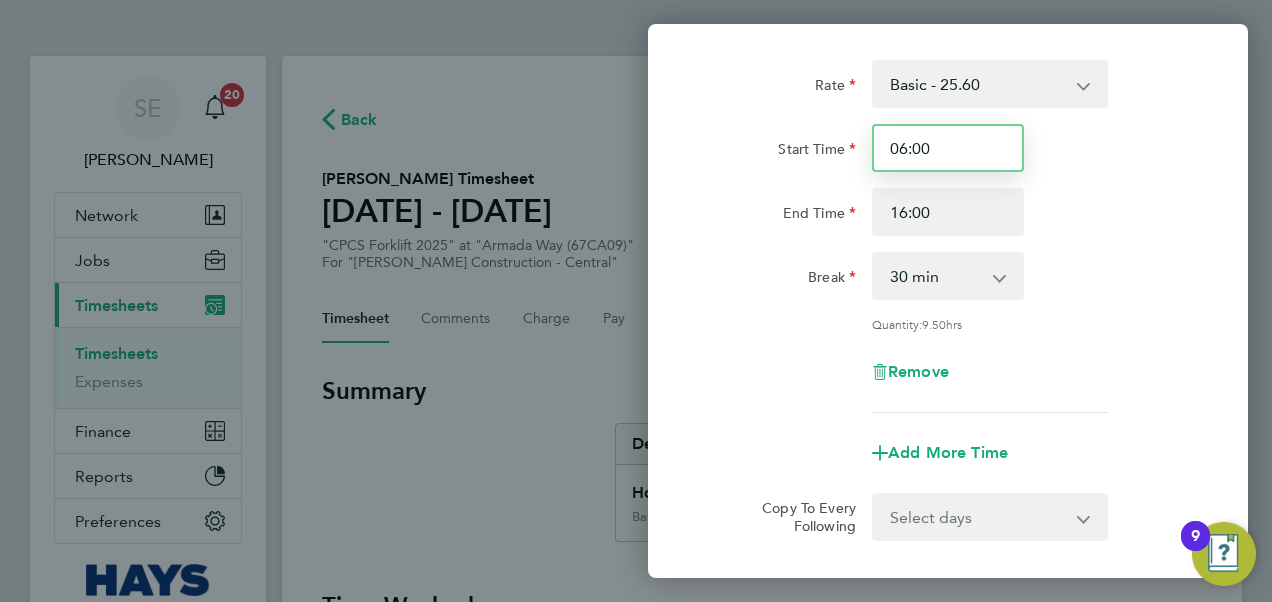 click on "06:00" at bounding box center (948, 148) 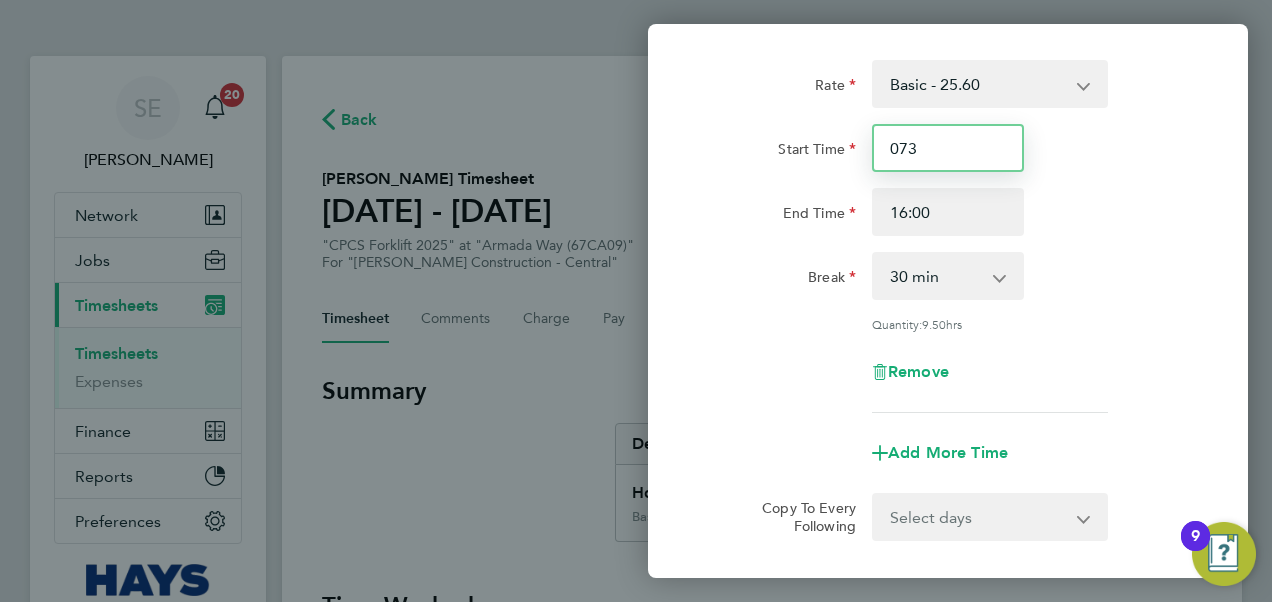 type on "073" 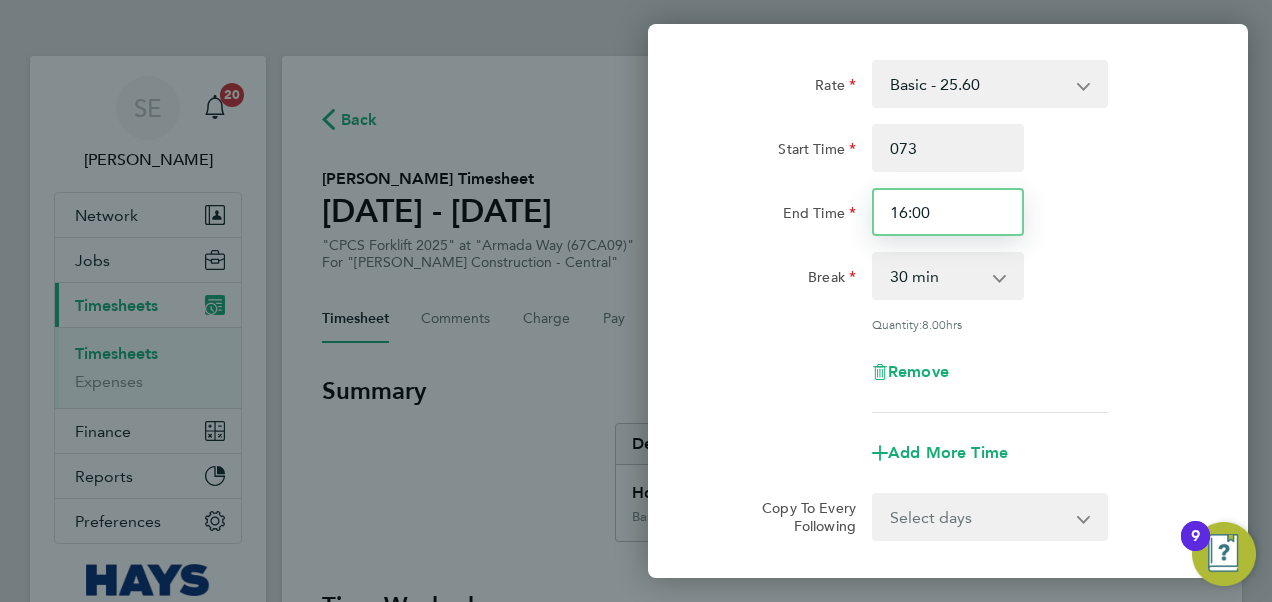 click on "16:00" at bounding box center (948, 212) 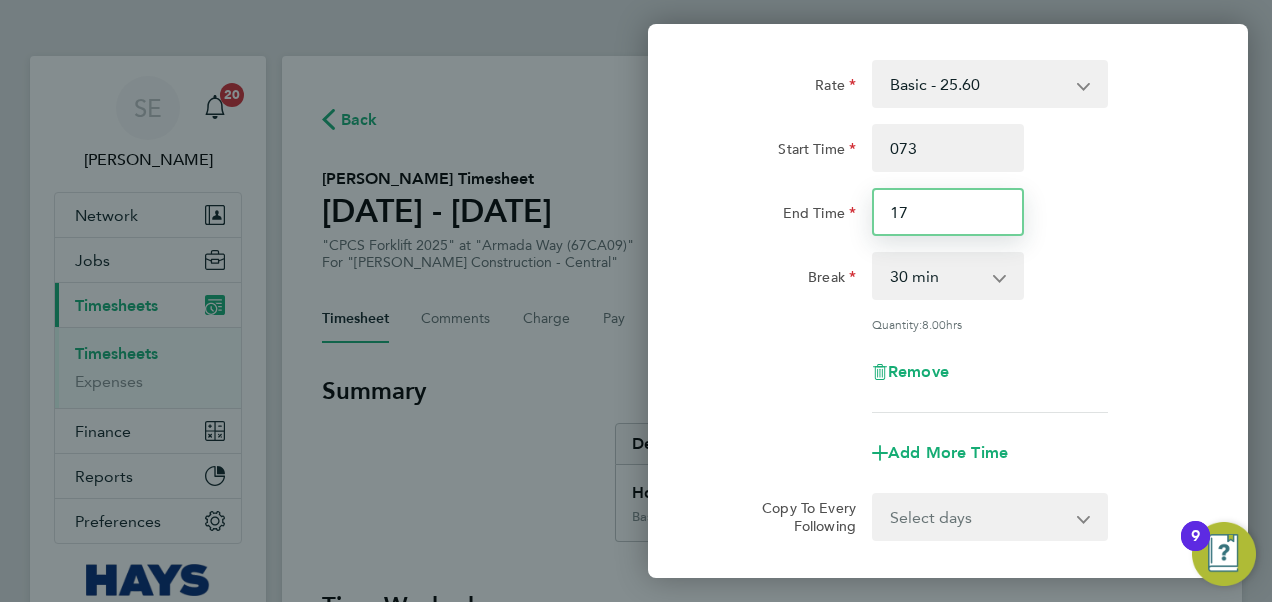 type on "17:00" 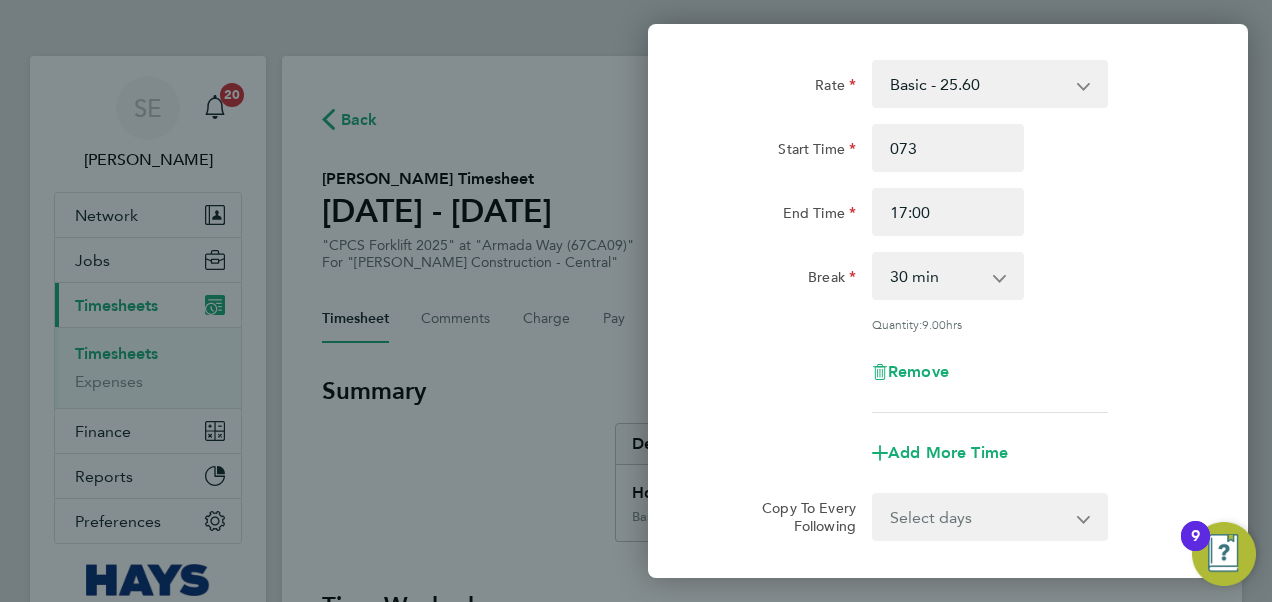 click on "End Time 17:00" 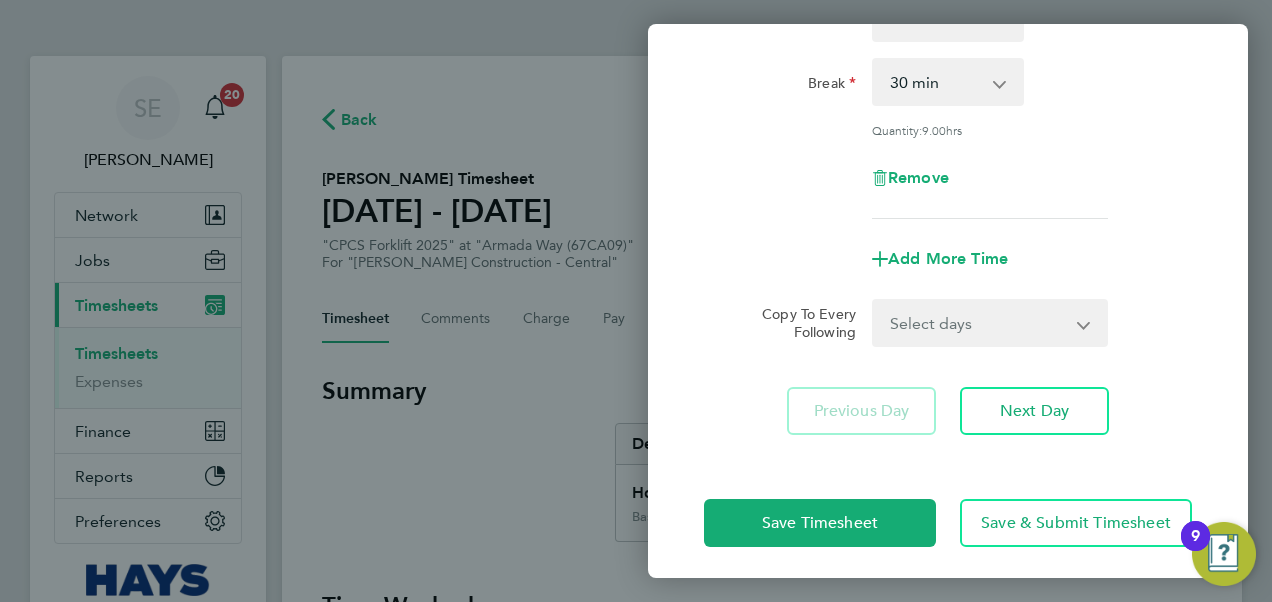 scroll, scrollTop: 301, scrollLeft: 0, axis: vertical 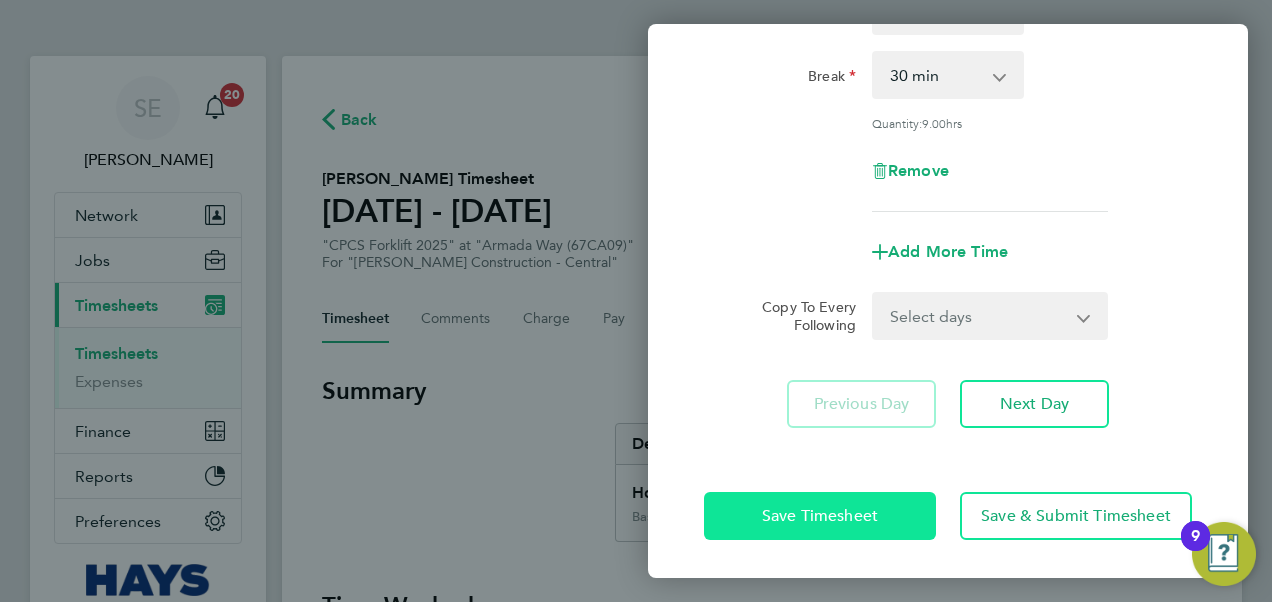 click on "Save Timesheet" 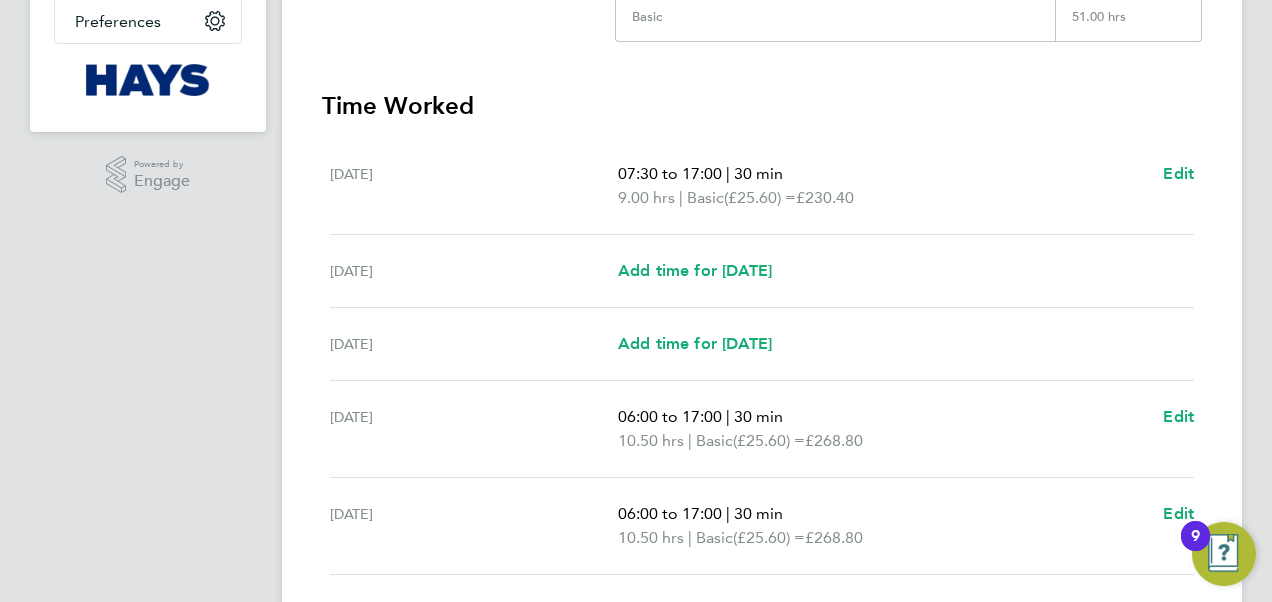scroll, scrollTop: 300, scrollLeft: 0, axis: vertical 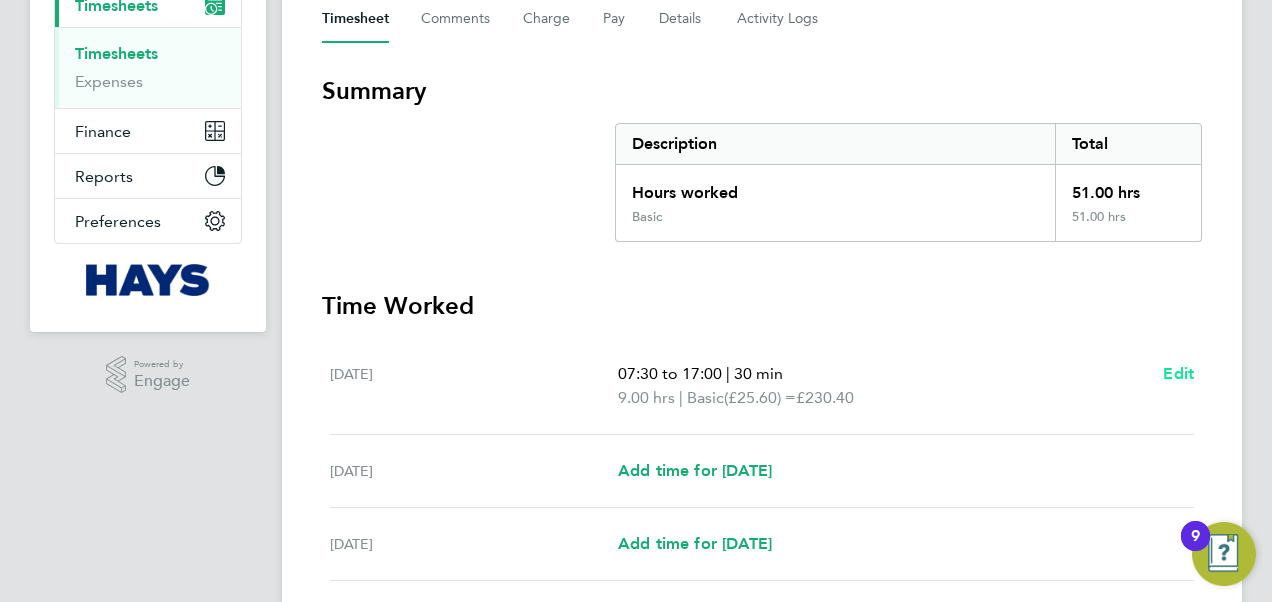 click on "Edit" at bounding box center (1178, 373) 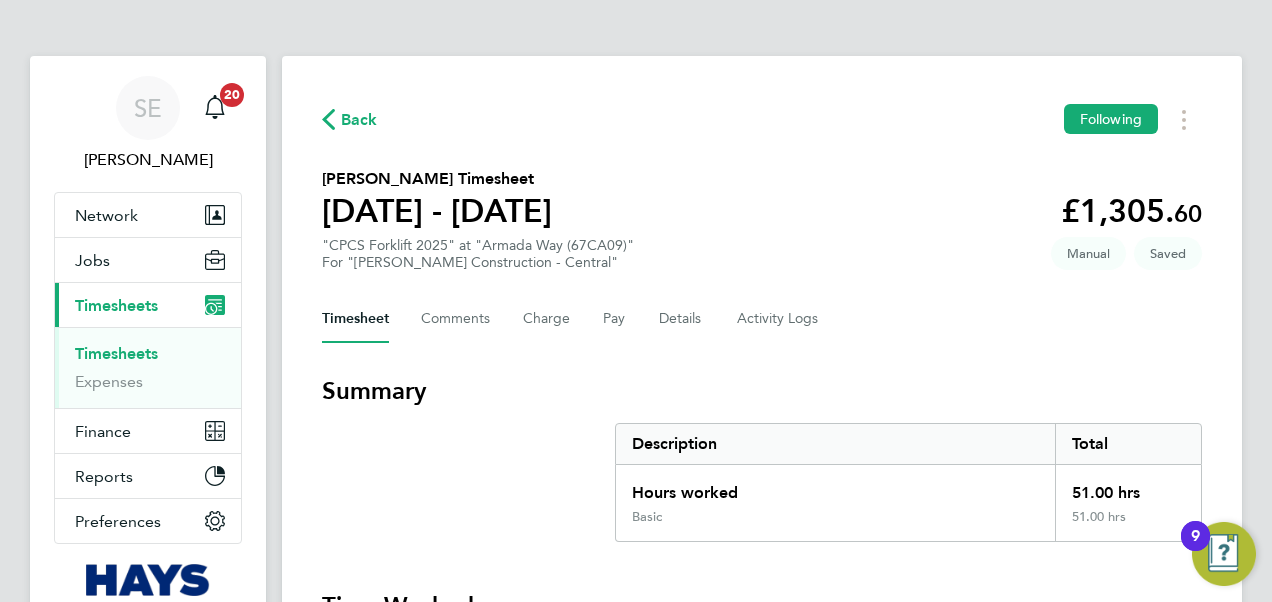 select on "30" 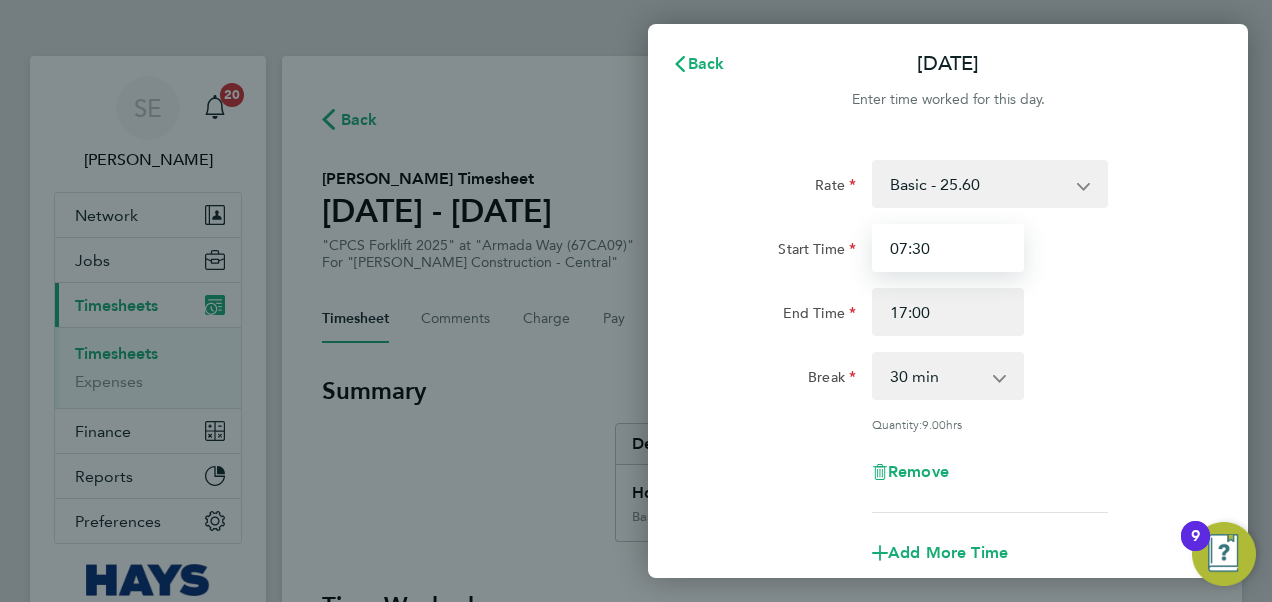 click on "07:30" at bounding box center (948, 248) 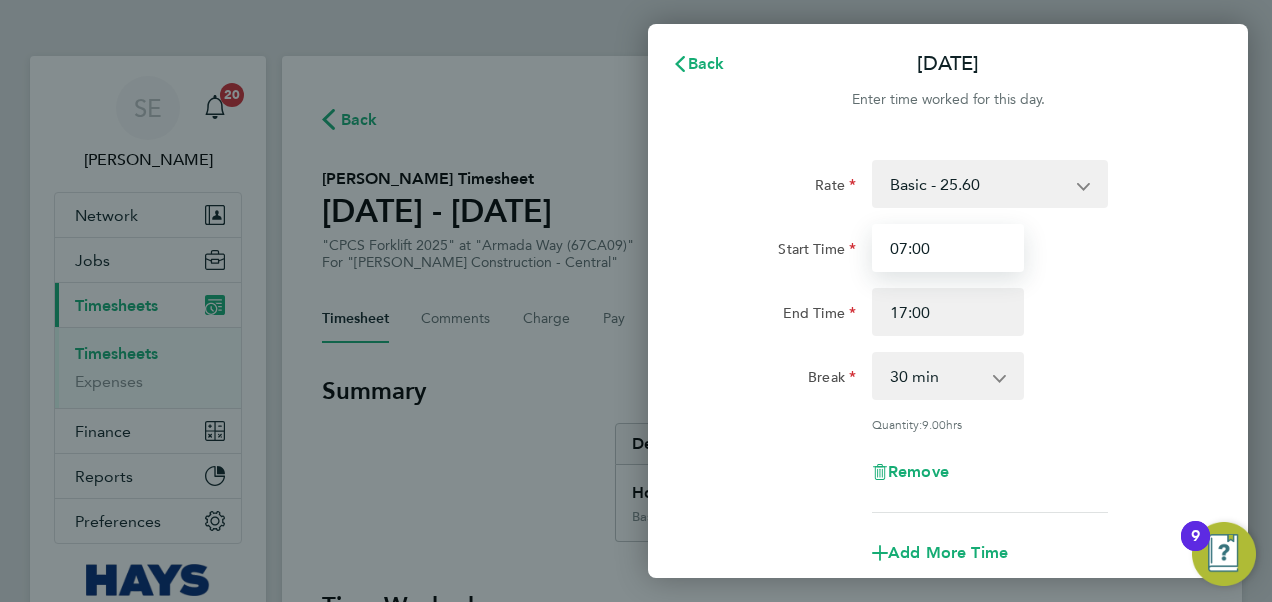 type on "07:00" 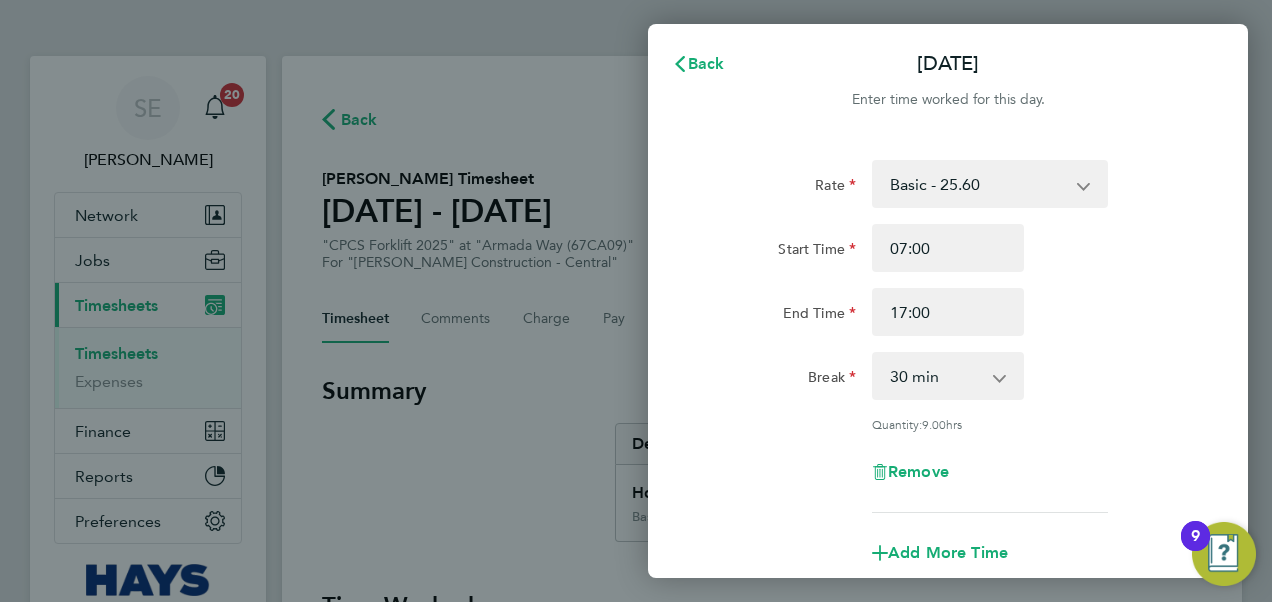 click on "Start Time 07:00 End Time 17:00" 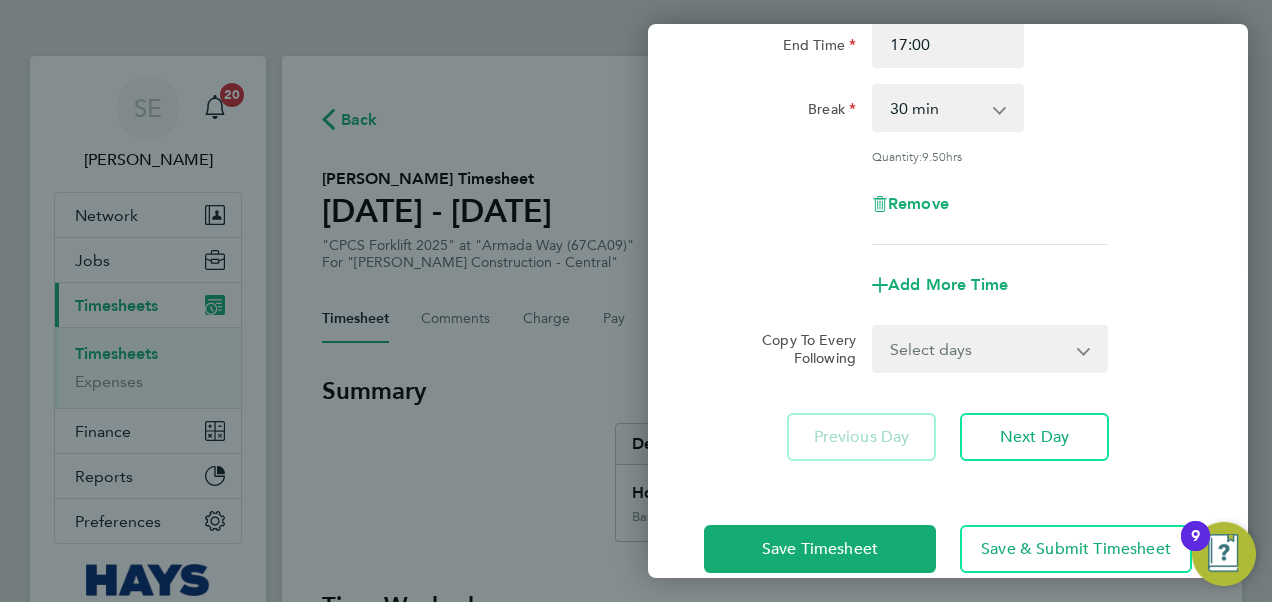 scroll, scrollTop: 301, scrollLeft: 0, axis: vertical 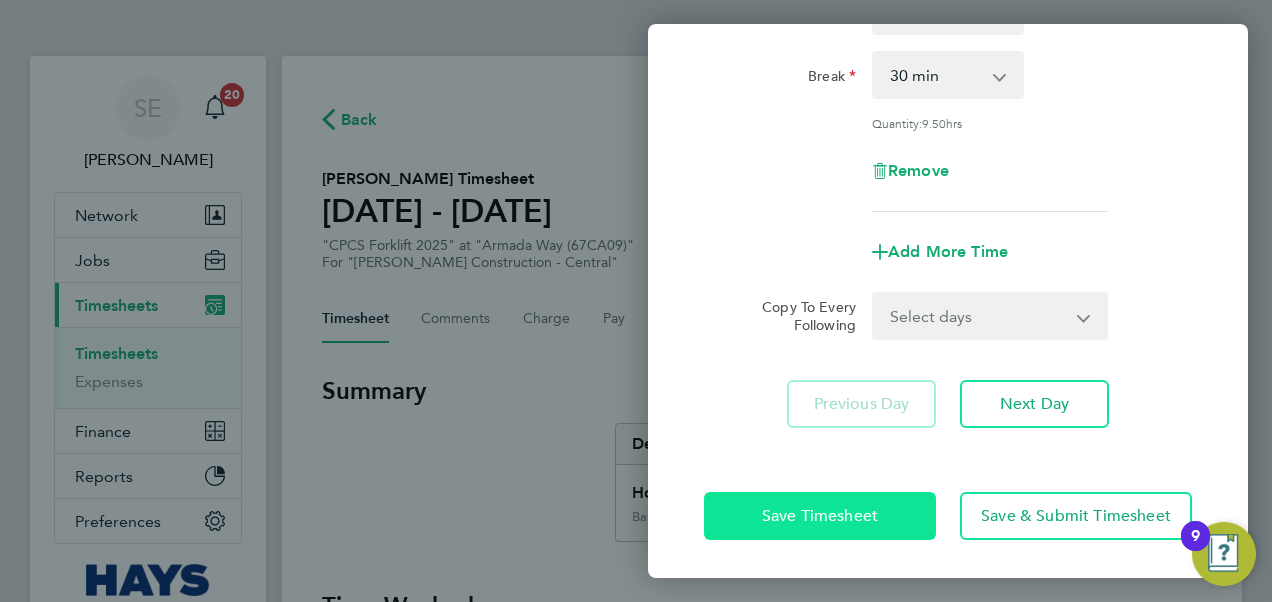 click on "Save Timesheet" 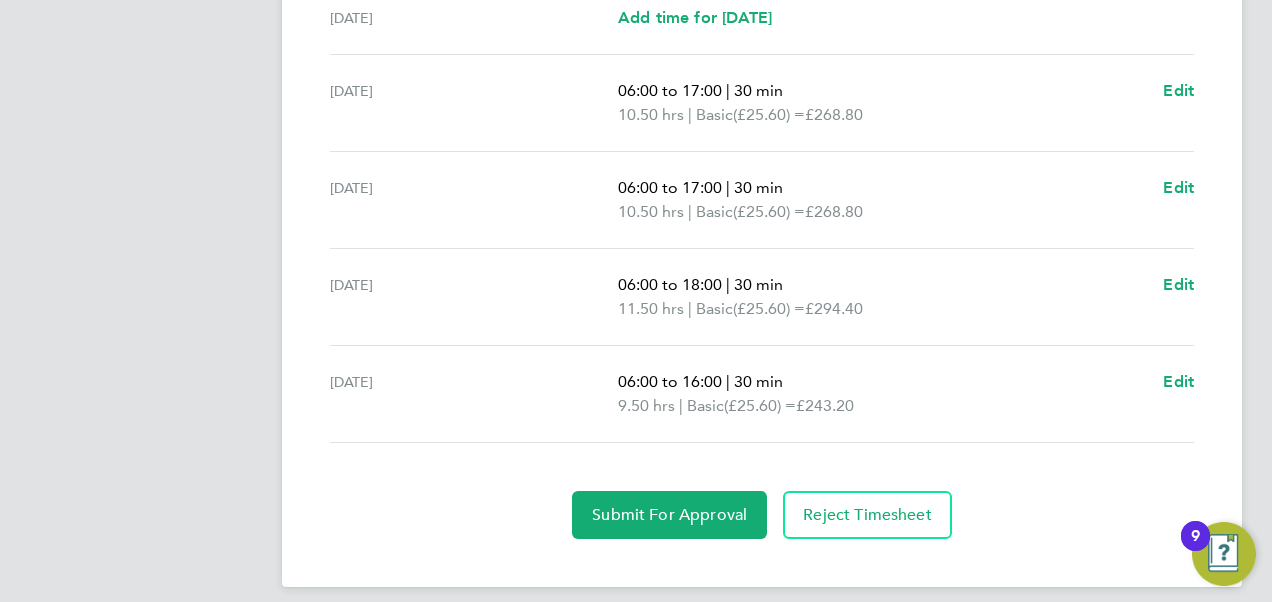 scroll, scrollTop: 839, scrollLeft: 0, axis: vertical 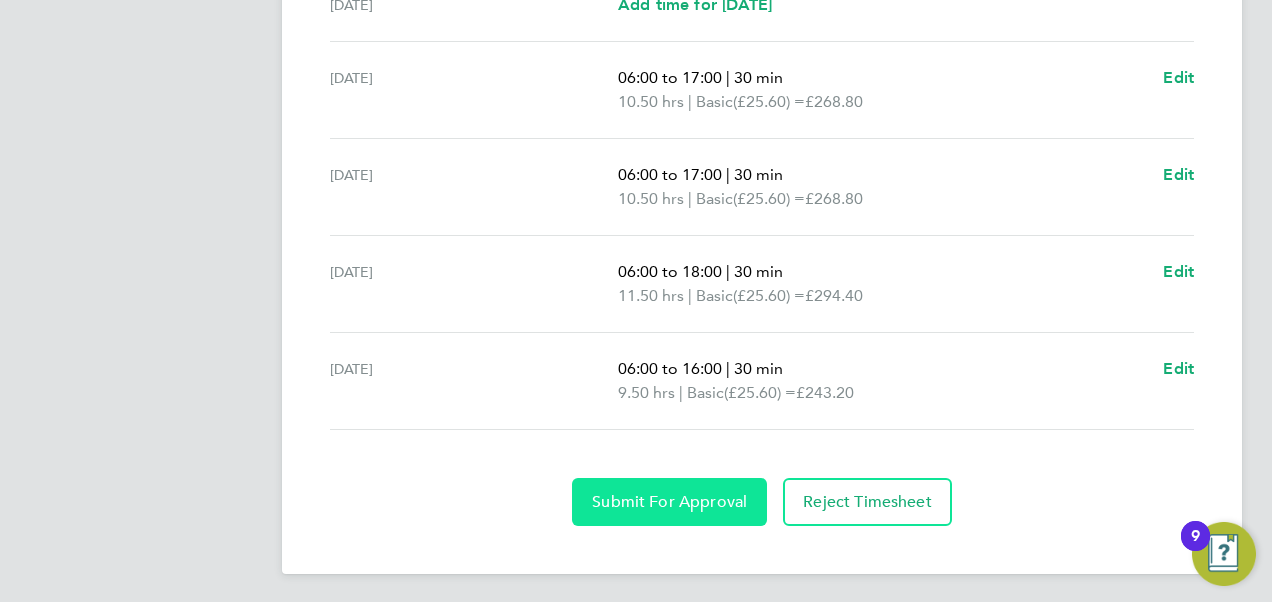 click on "Submit For Approval" 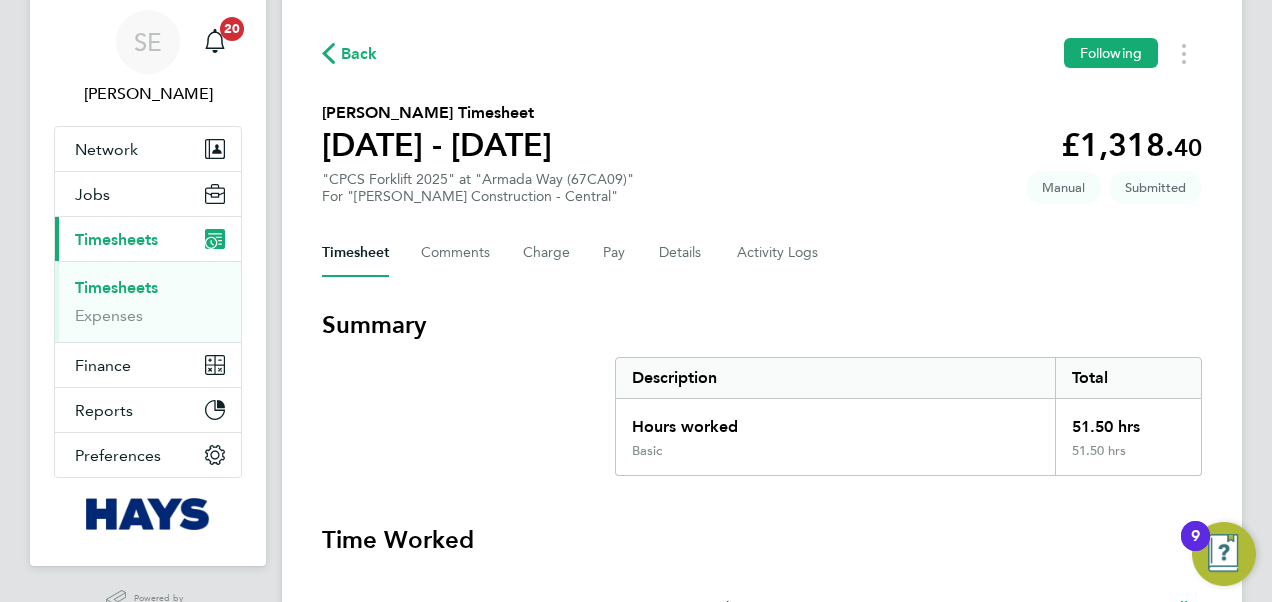 scroll, scrollTop: 0, scrollLeft: 0, axis: both 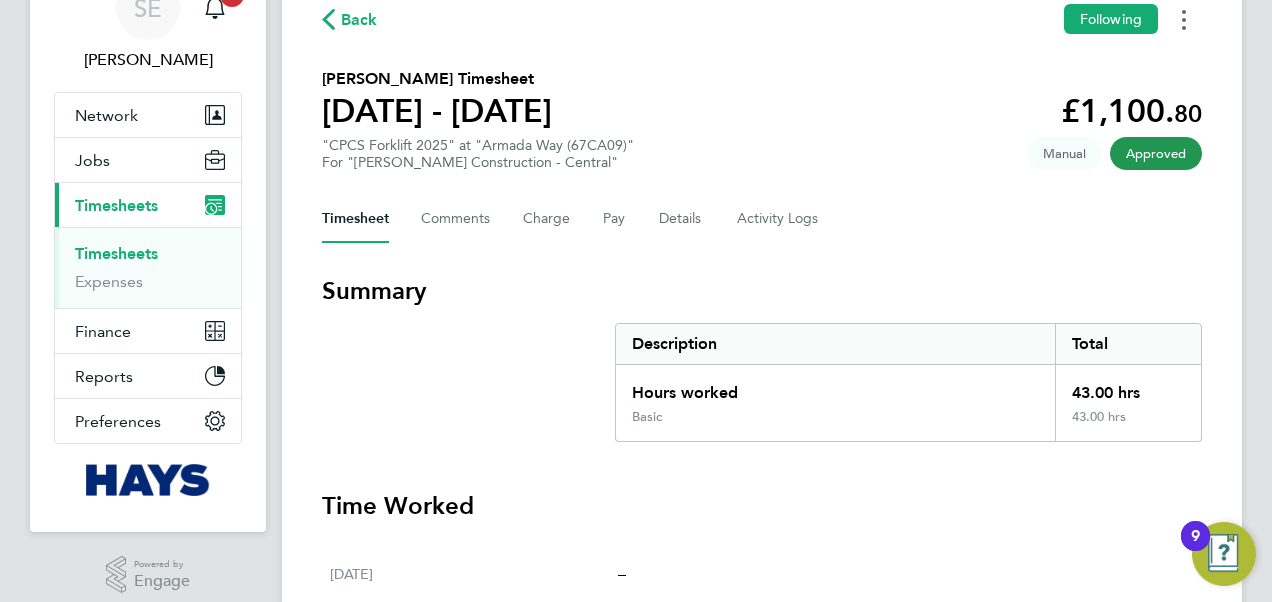 click at bounding box center (1184, 19) 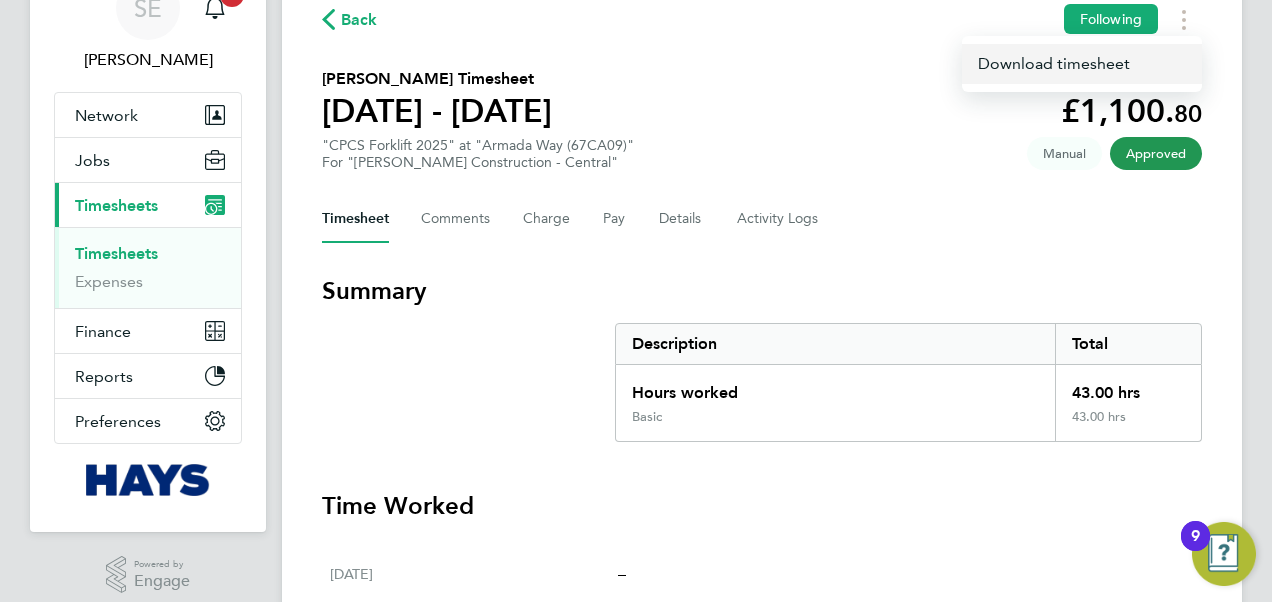 click on "Download timesheet" 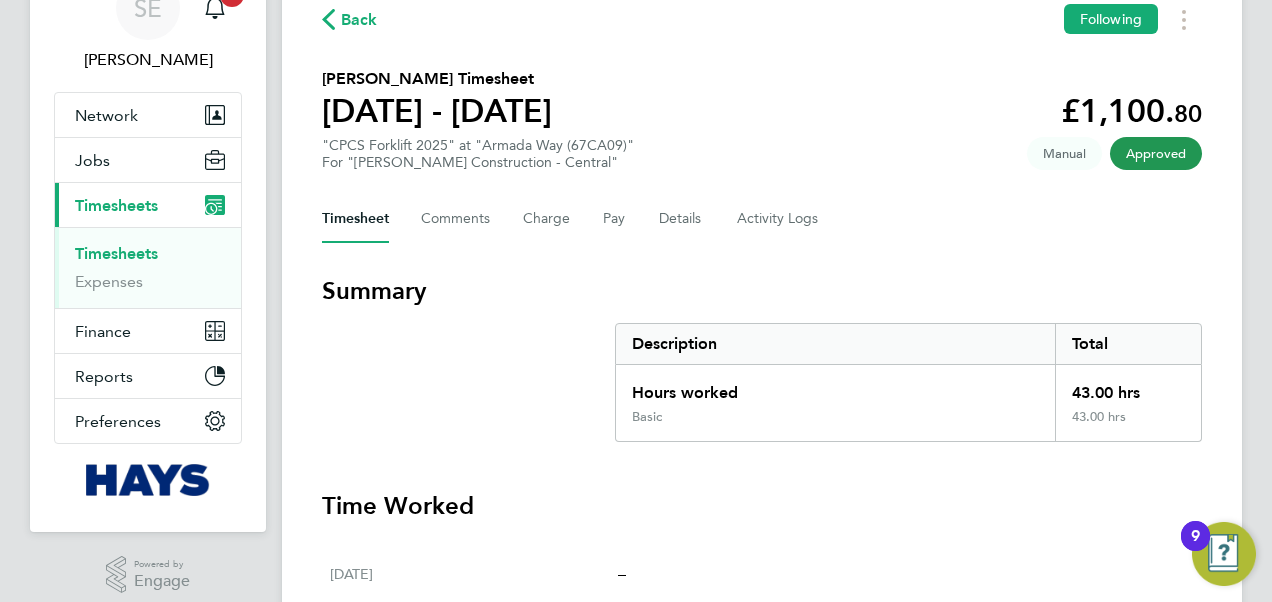 click on "Back  Following
Daniel Irving's Timesheet   28 Jun - 04 Jul 2025   £1,100. 80  "CPCS Forklift 2025" at "Armada Way (67CA09)"  For "Morgan Sindall Construction - Central"  Approved   Manual   Timesheet   Comments   Charge   Pay   Details   Activity Logs   Summary   Description   Total   Hours worked   43.00 hrs   Basic   43.00 hrs   Time Worked   Sat 28 Jun   –   Sun 29 Jun   –   Mon 30 Jun   06:00 to 17:00   |   30 min   10.50 hrs   |   Basic   (£25.60) =   £268.80   View   Tue 01 Jul   06:00 to 17:00   |   30 min   10.50 hrs   |   Basic   (£25.60) =   £268.80   View   Wed 02 Jul   06:00 to 17:00   |   30 min   10.50 hrs   |   Basic   (£25.60) =   £268.80   View   Thu 03 Jul   05:00 to 17:00   |   30 min   11.50 hrs   |   Basic   (£25.60) =   £294.40   View   Fri 04 Jul   –   Cancel Timesheet" 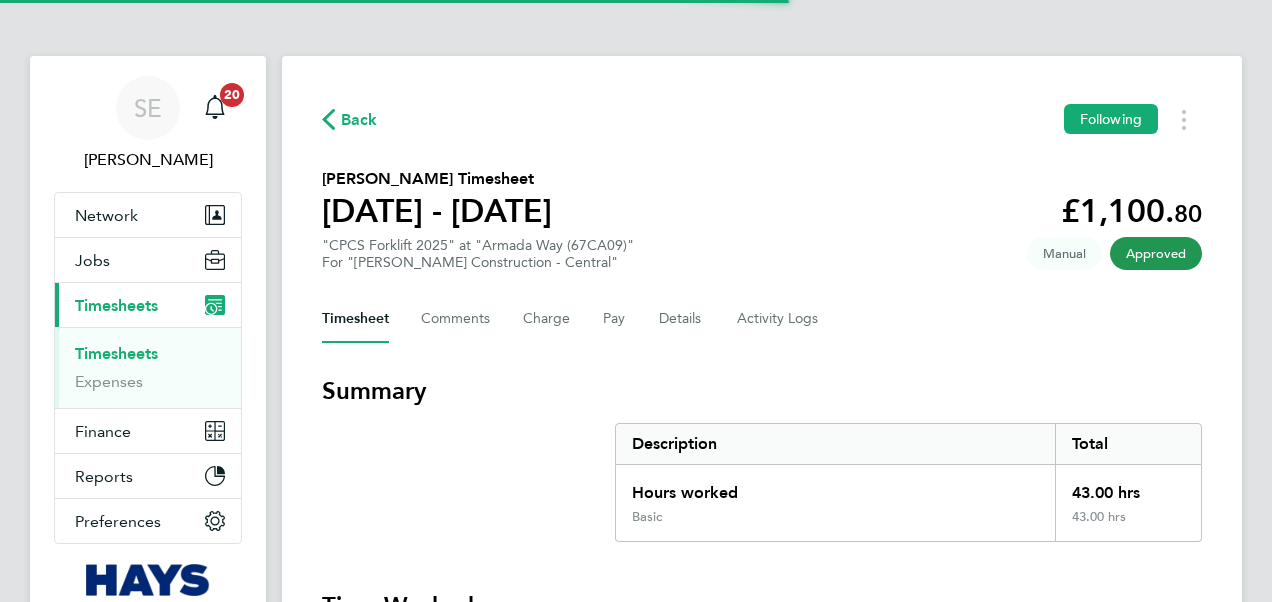 scroll, scrollTop: 0, scrollLeft: 0, axis: both 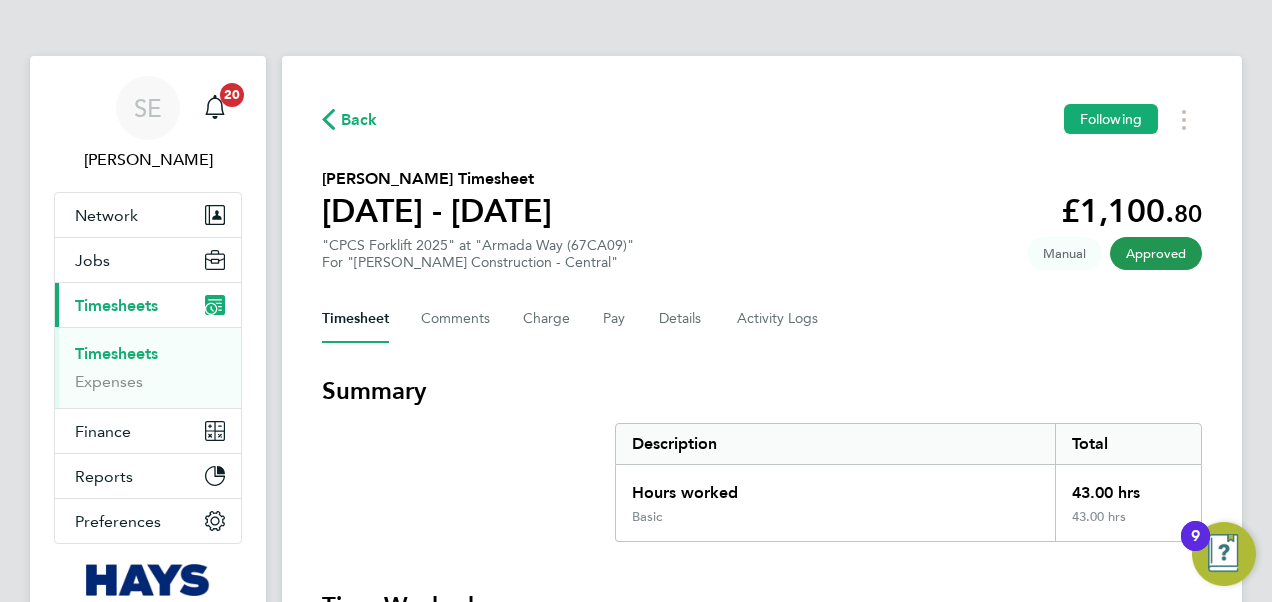 click on "Timesheets" at bounding box center [116, 353] 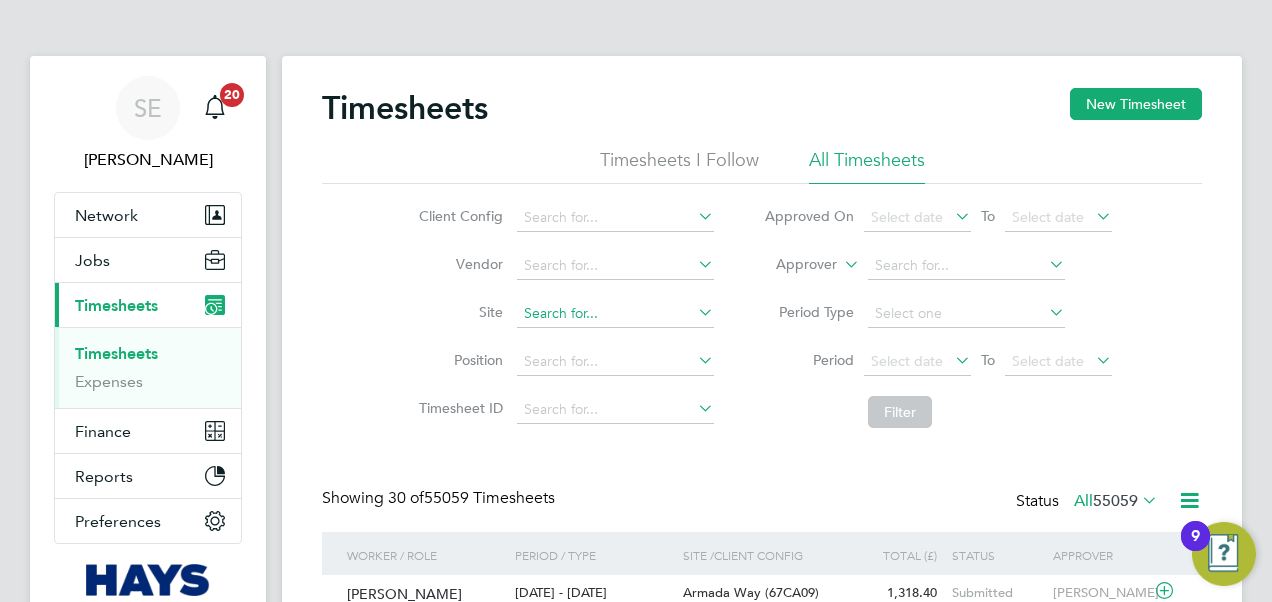 scroll, scrollTop: 10, scrollLeft: 10, axis: both 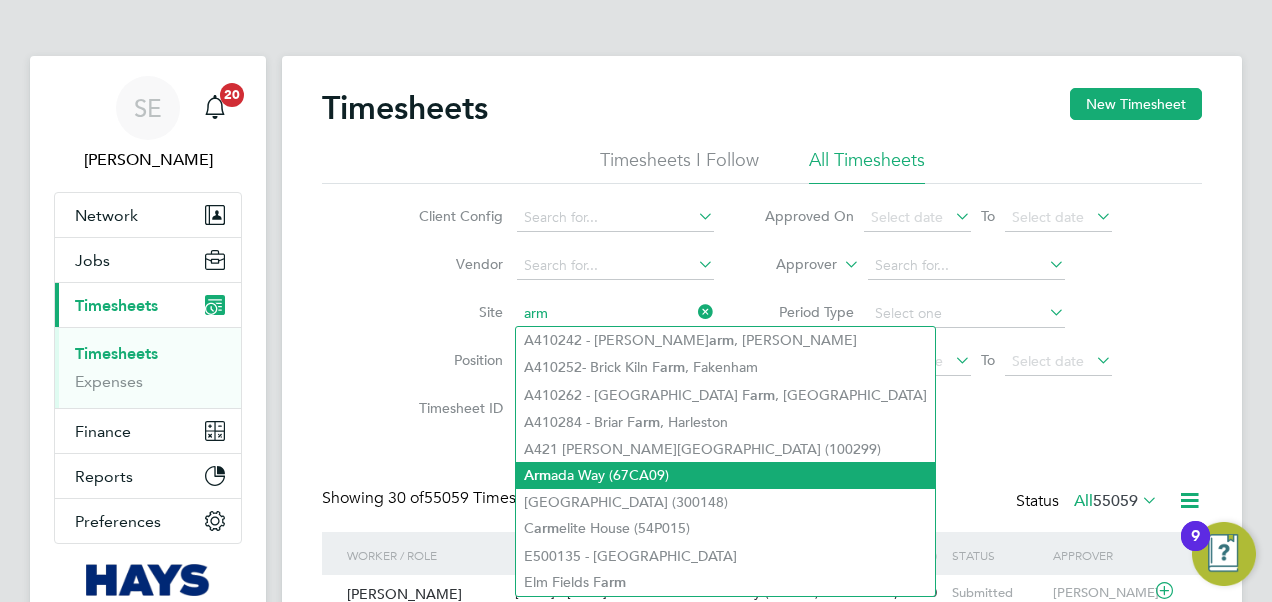 click on "Arm ada Way (67CA09)" 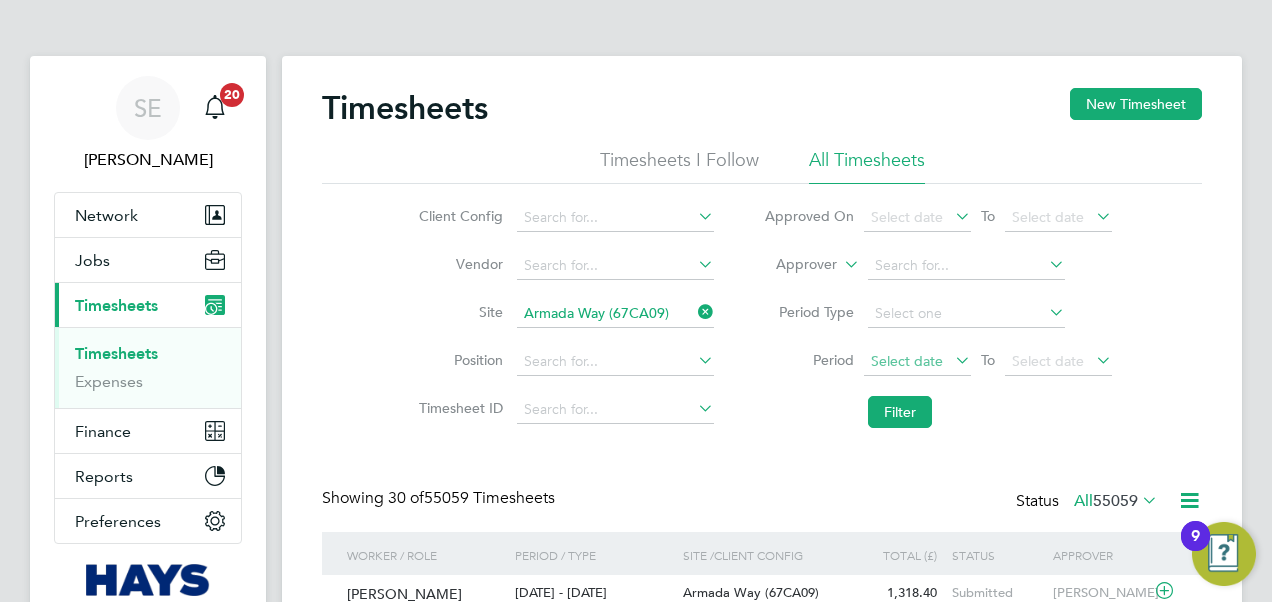 click on "Select date" 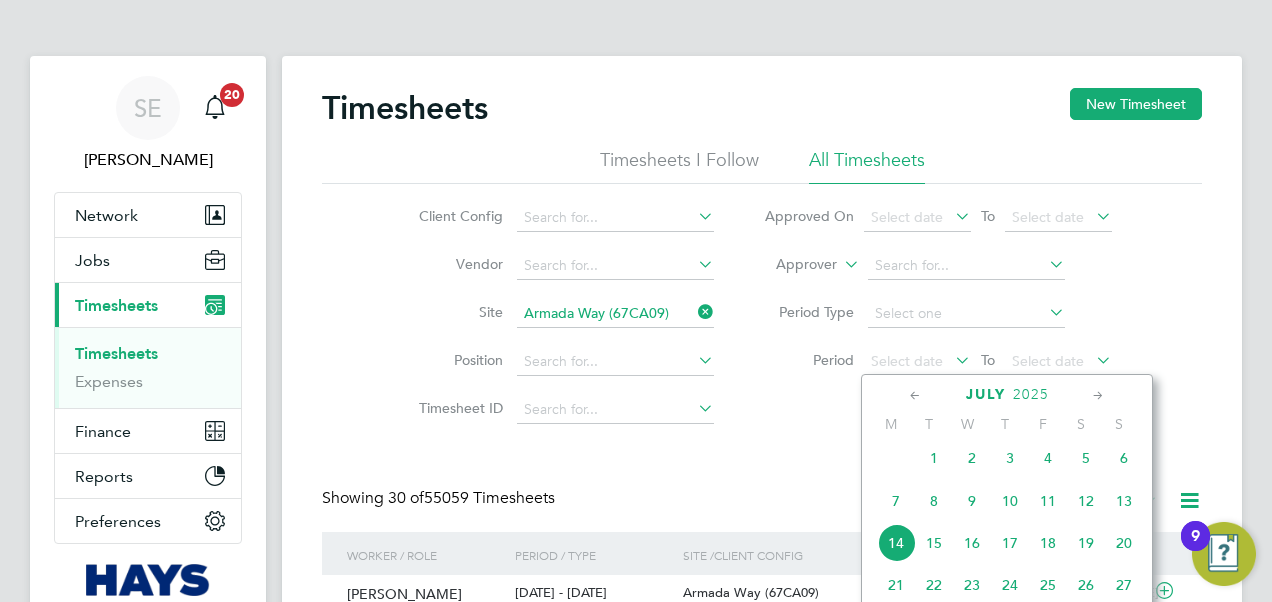 click on "7" 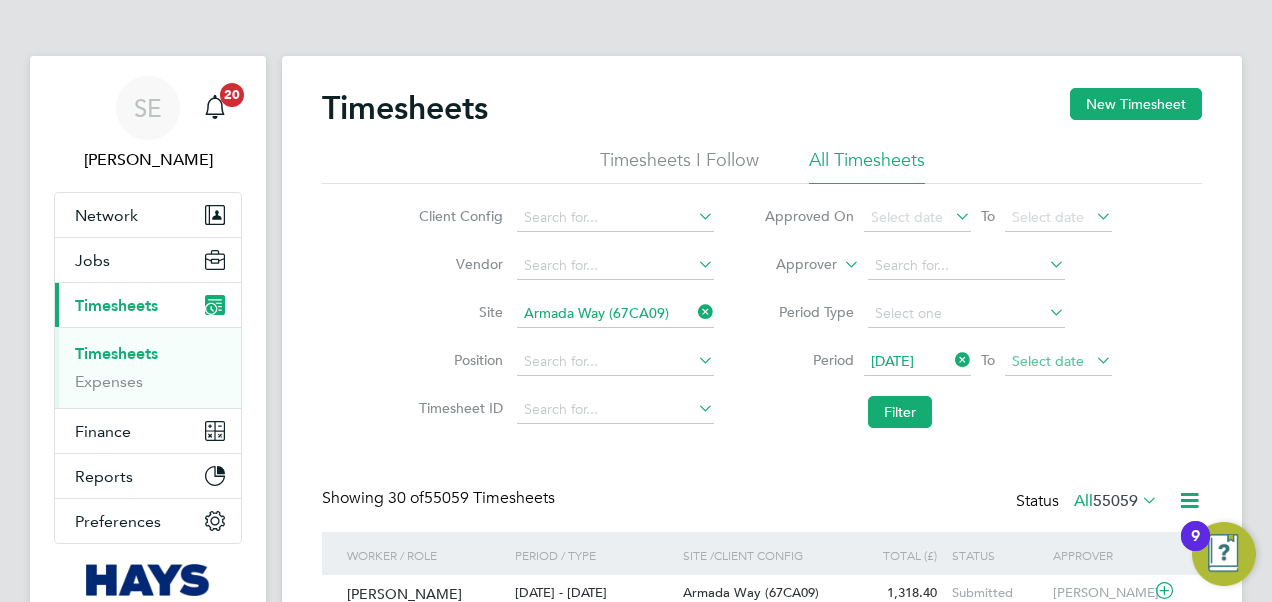 click on "Select date" 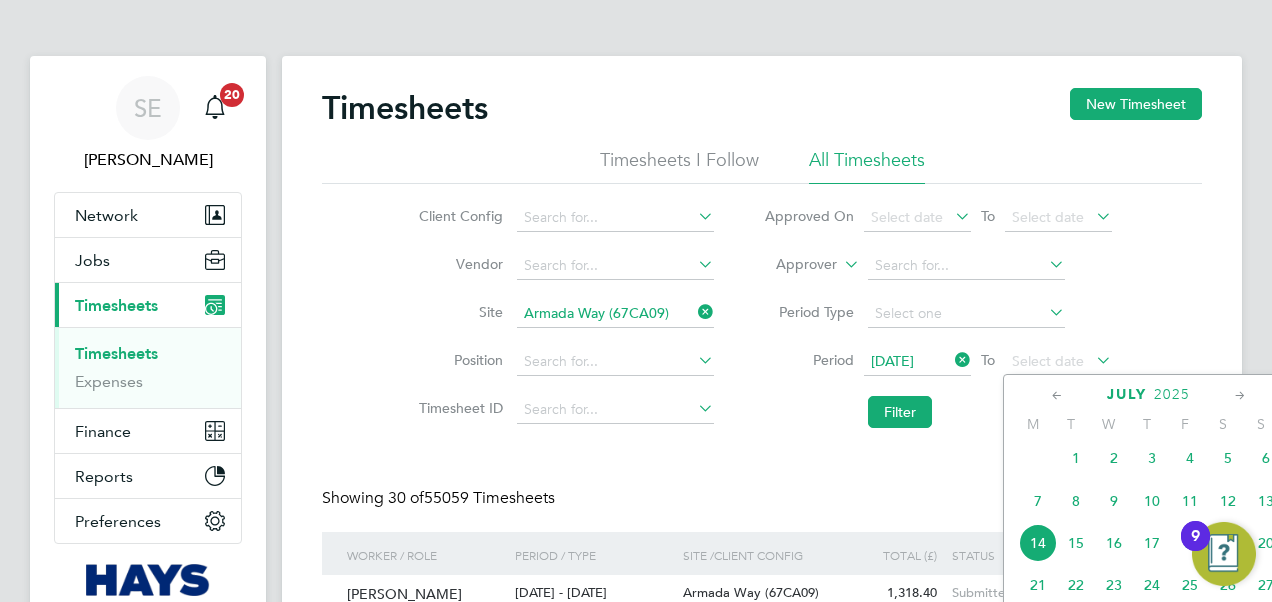 click on "11" 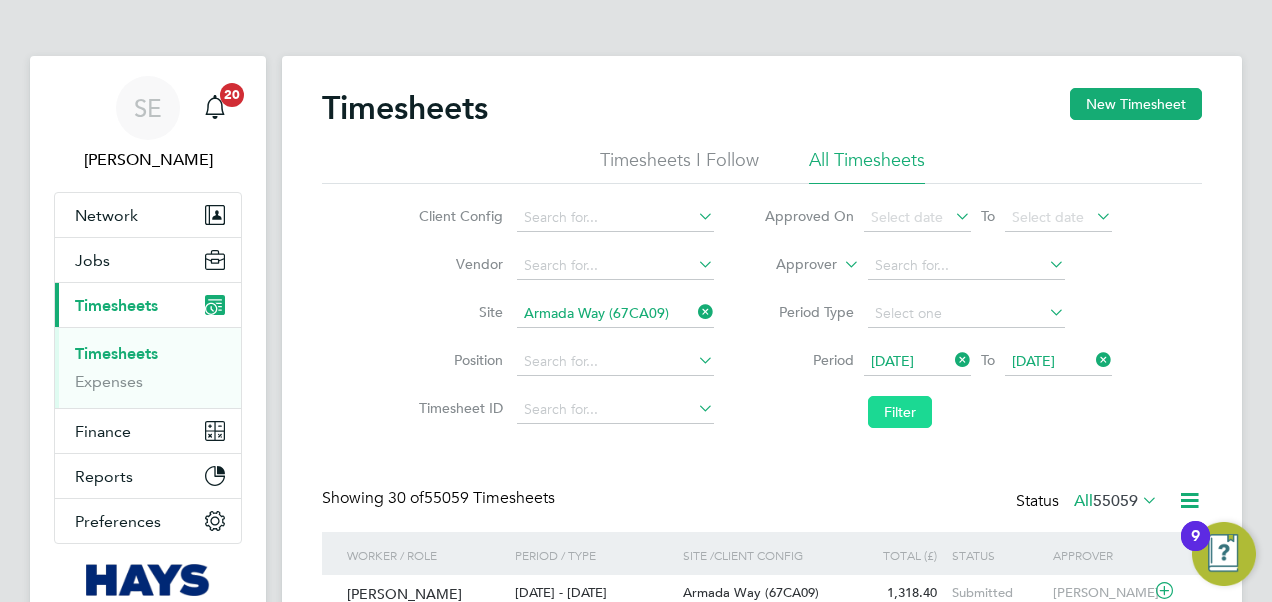 drag, startPoint x: 904, startPoint y: 407, endPoint x: 863, endPoint y: 394, distance: 43.011627 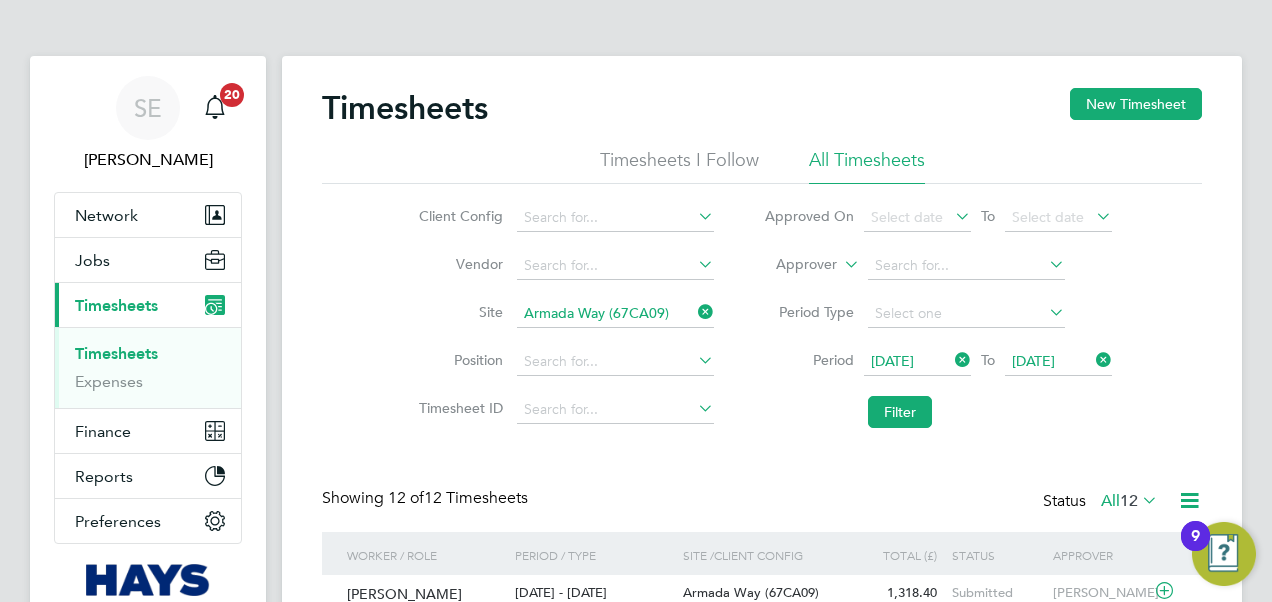 click on "Timesheets" at bounding box center (116, 353) 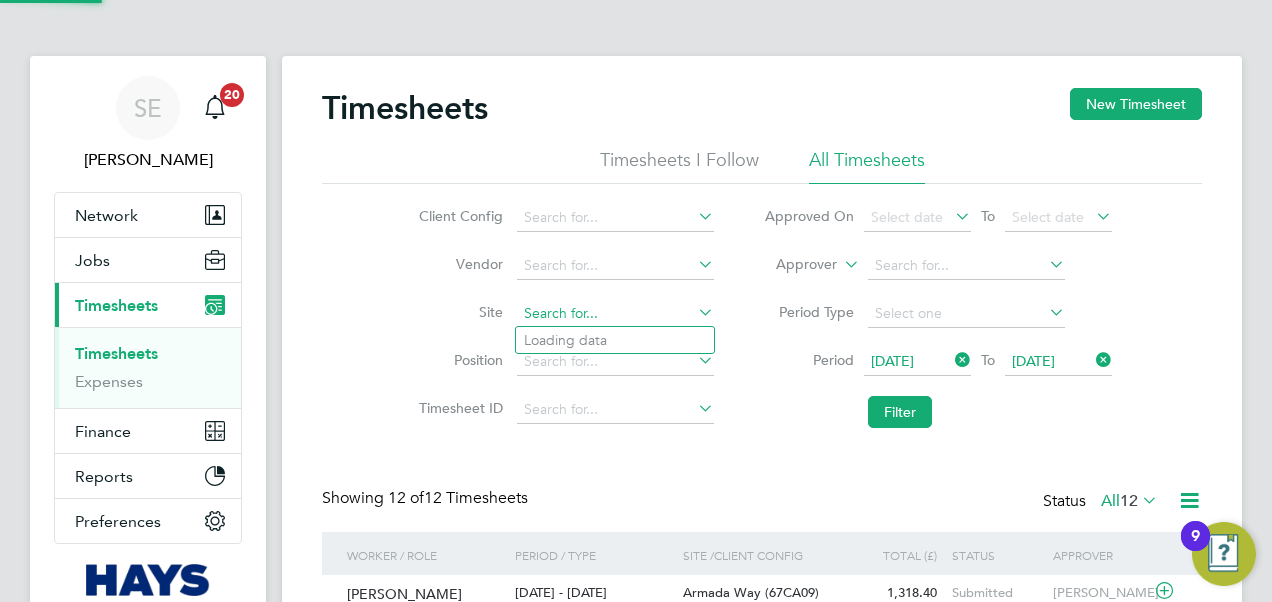 click 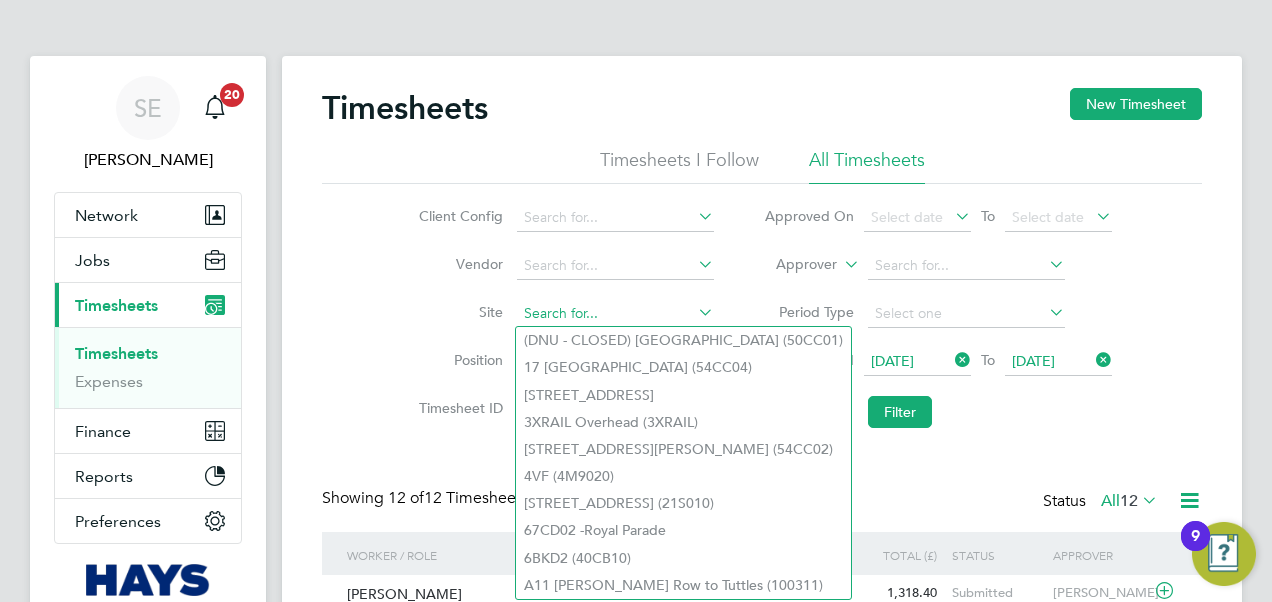 click 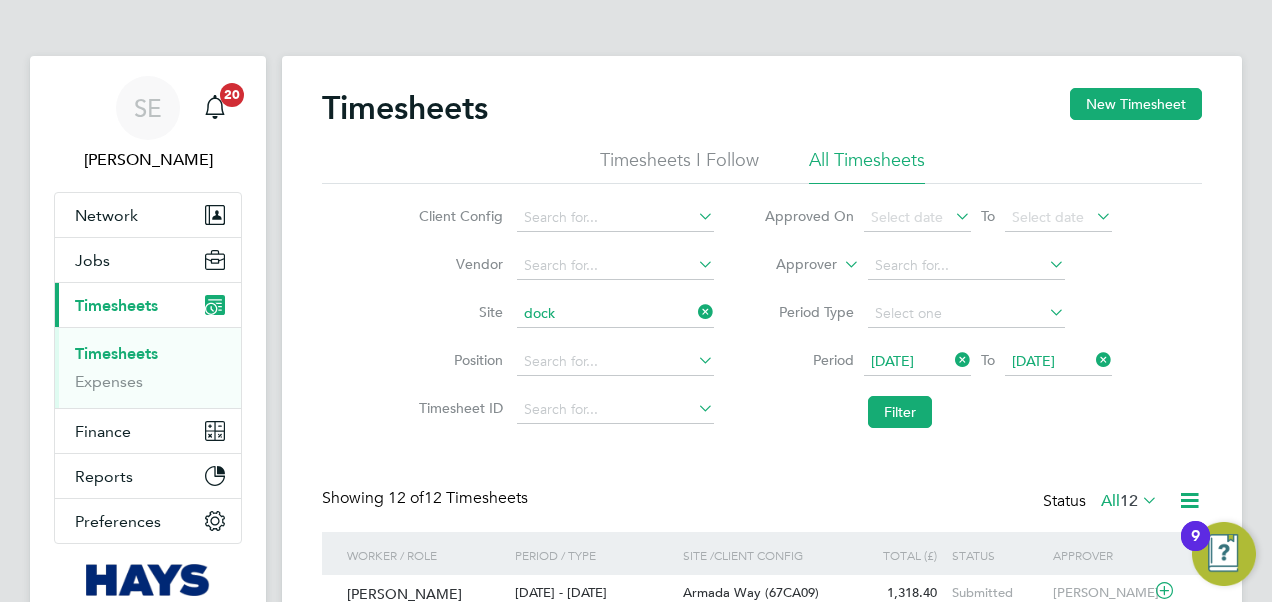 click on "Dock  9 (67CB01)" 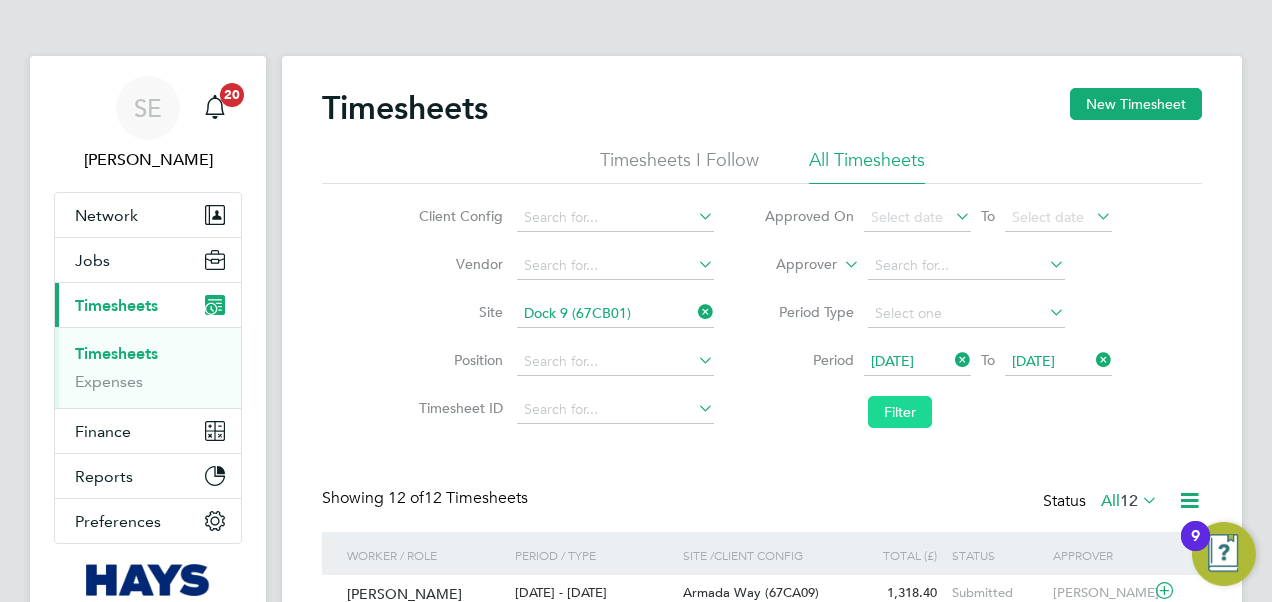 click on "Filter" 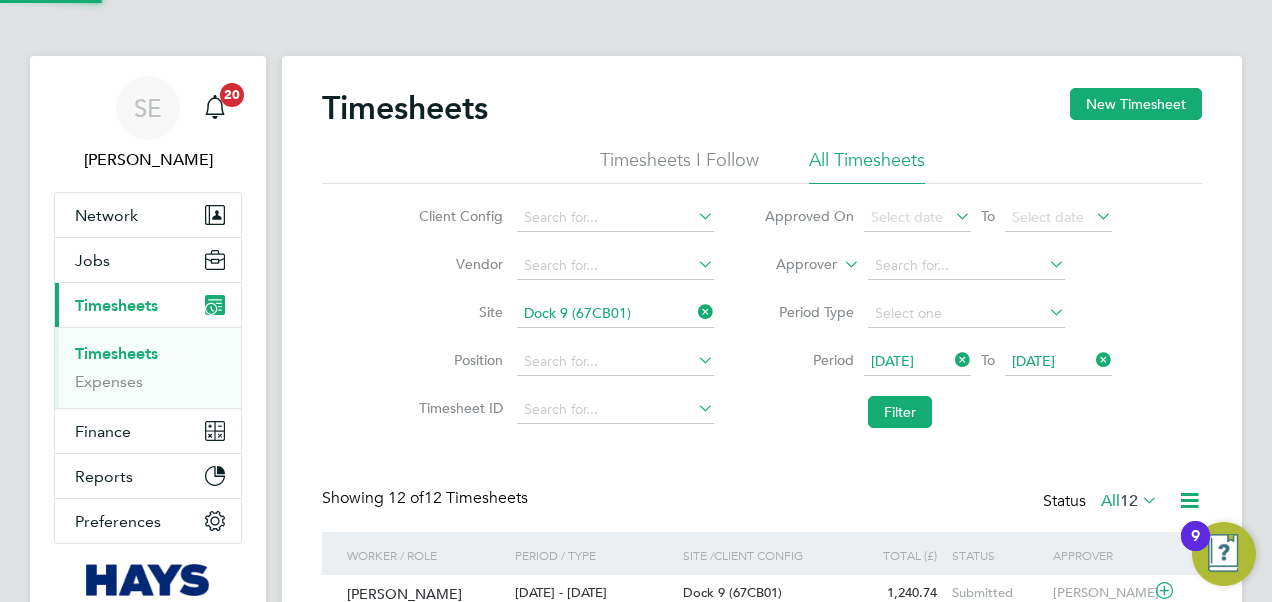 scroll, scrollTop: 10, scrollLeft: 10, axis: both 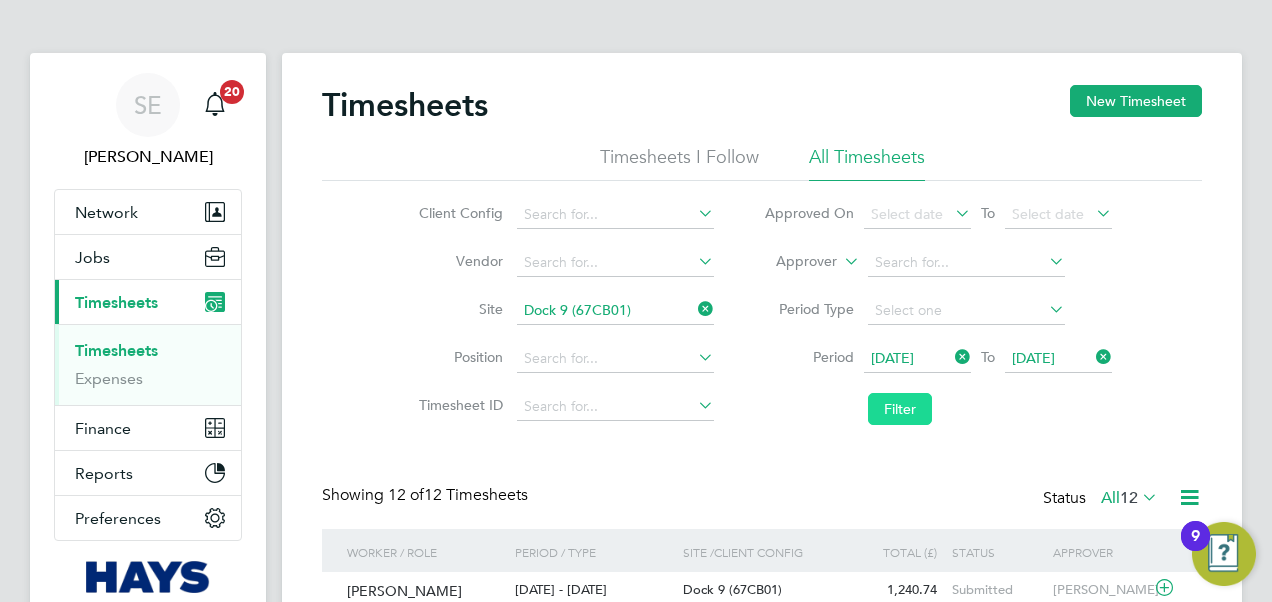 click on "Filter" 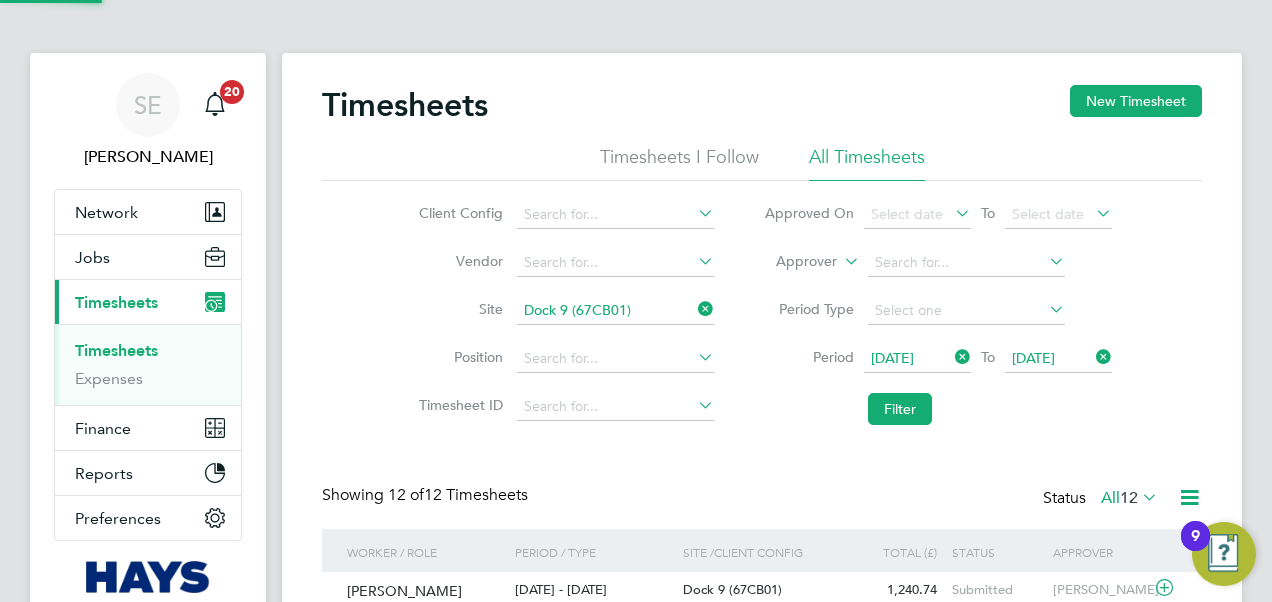 scroll, scrollTop: 10, scrollLeft: 10, axis: both 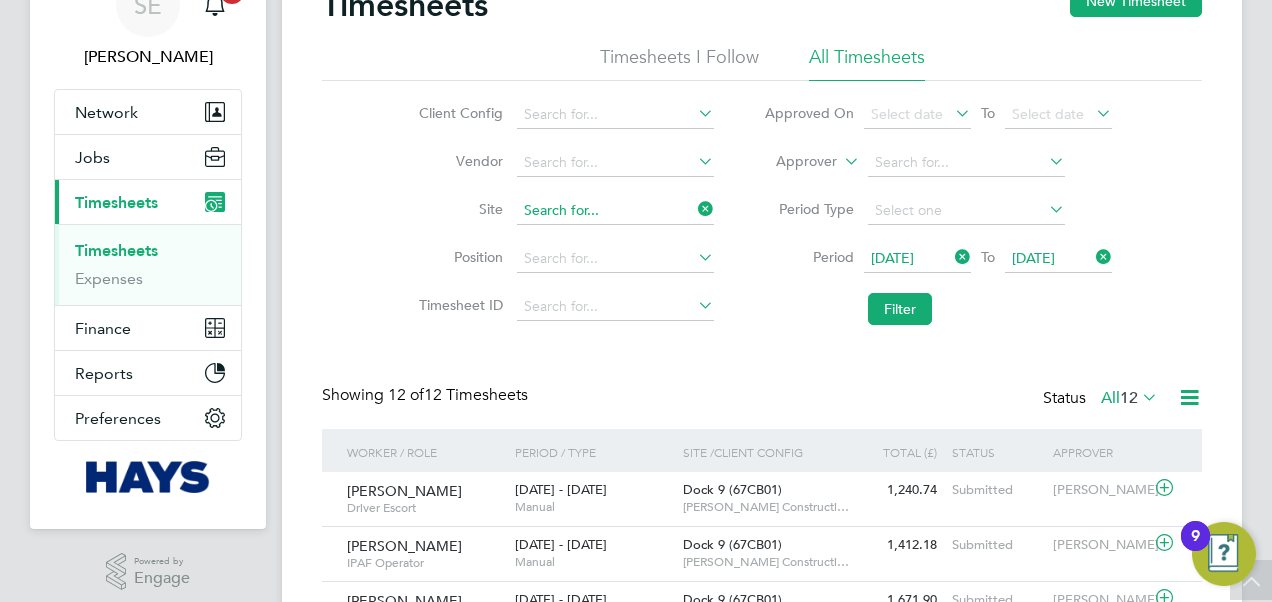 click 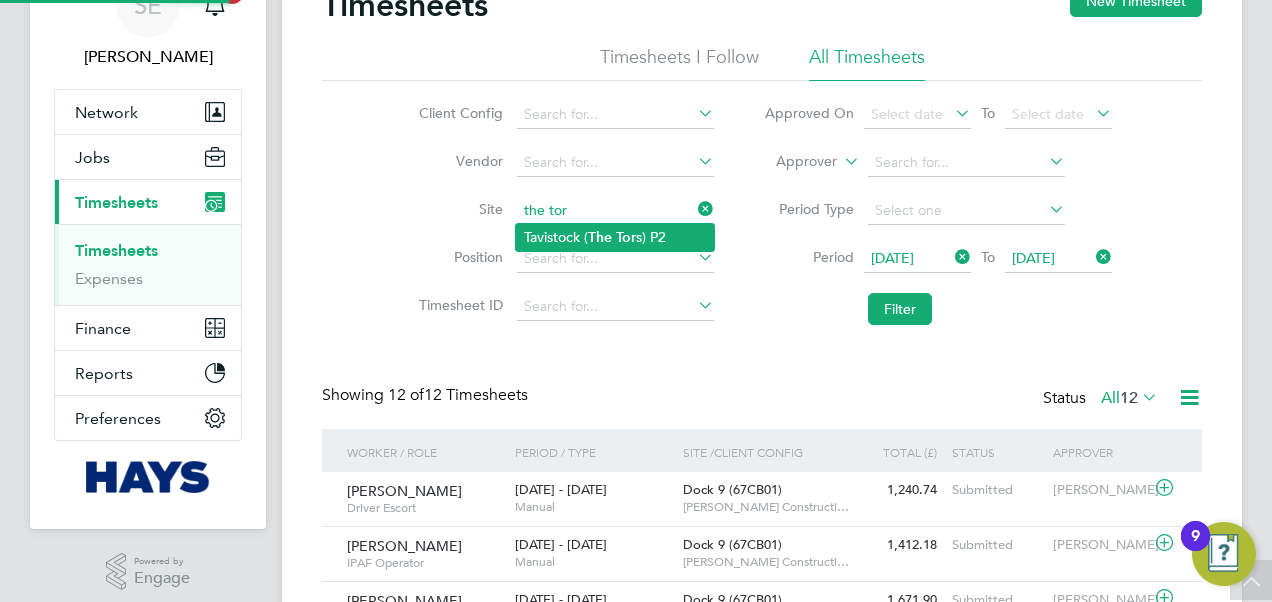 click on "Tor" 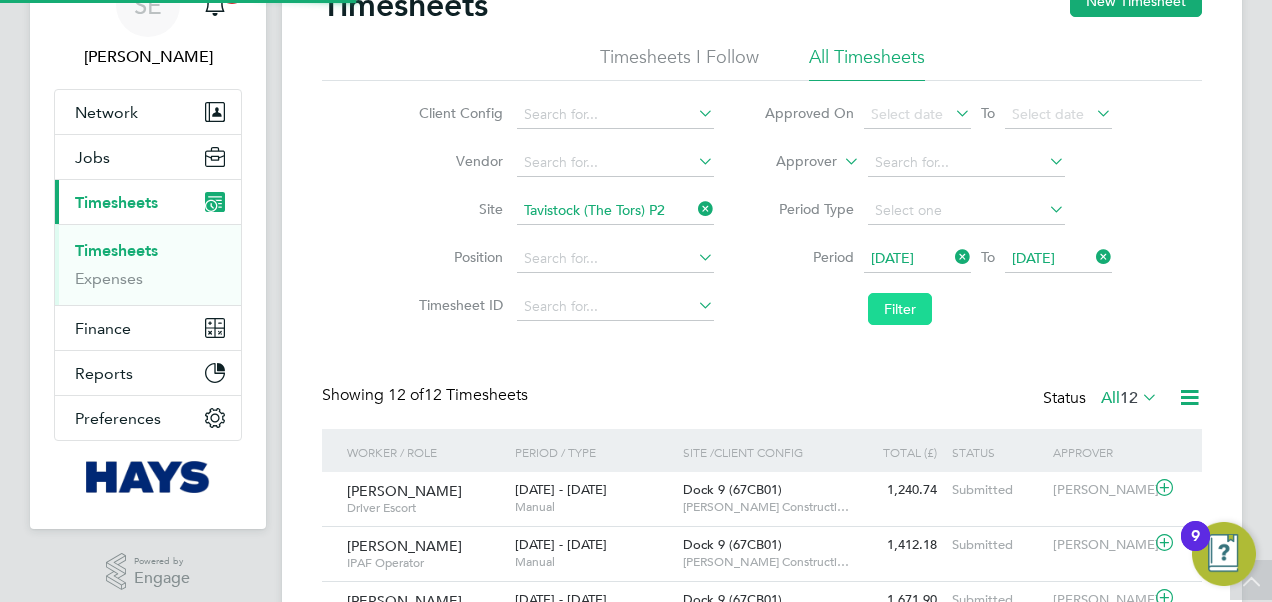 click on "Filter" 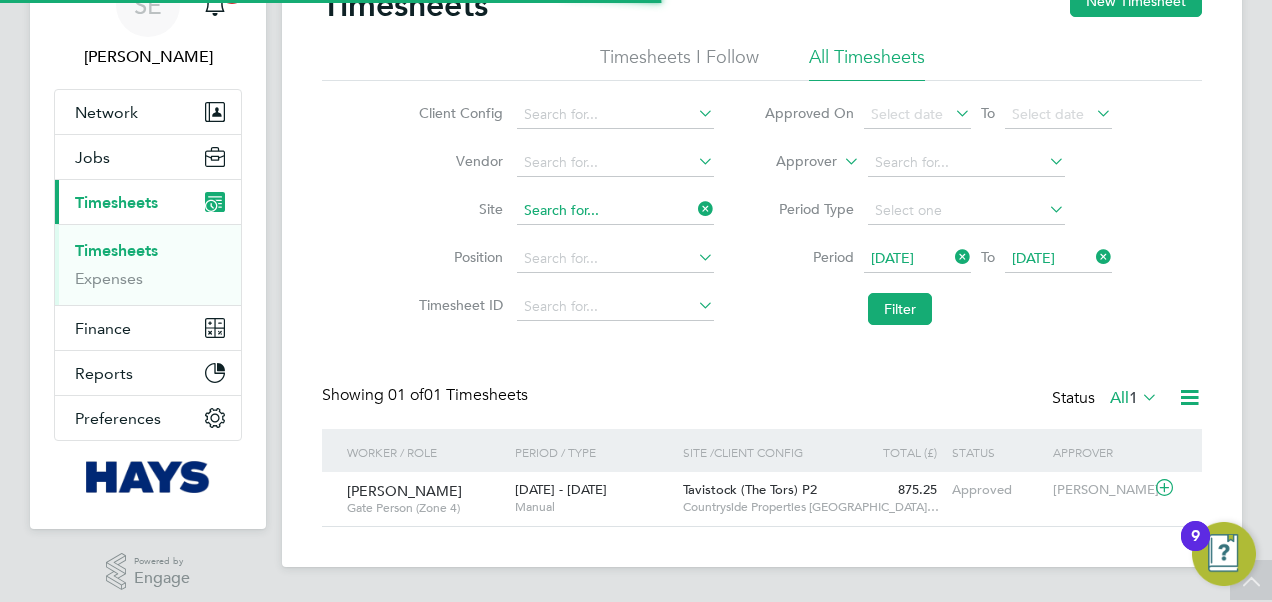 click 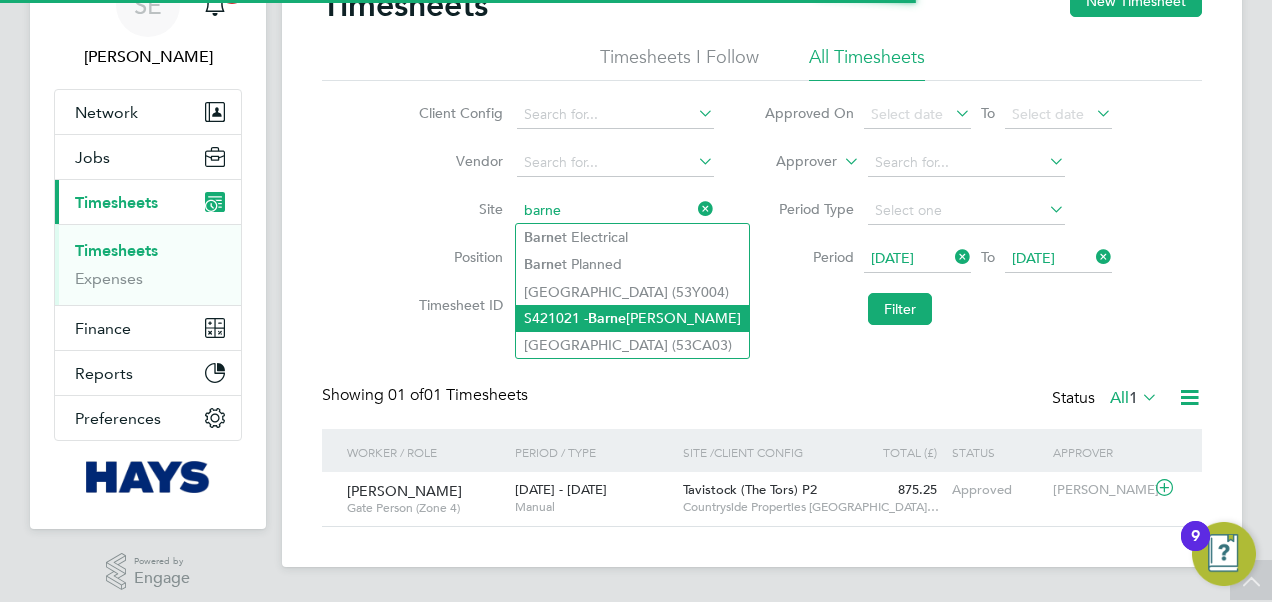 click on "S421021 -  Barne  Barton" 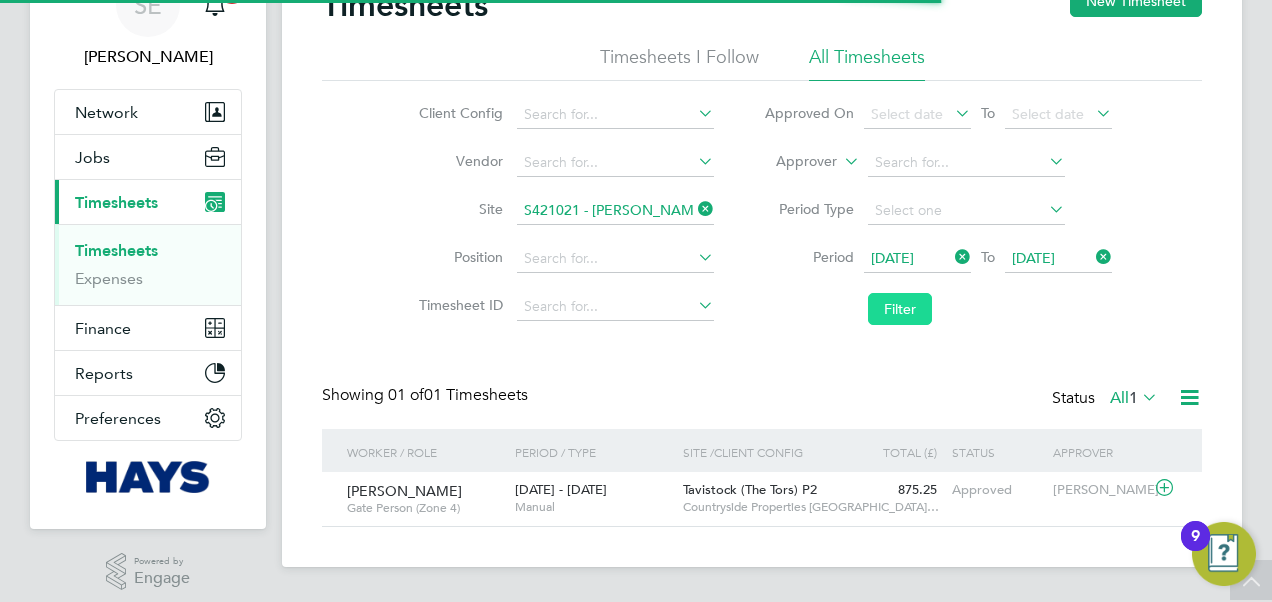 click on "Filter" 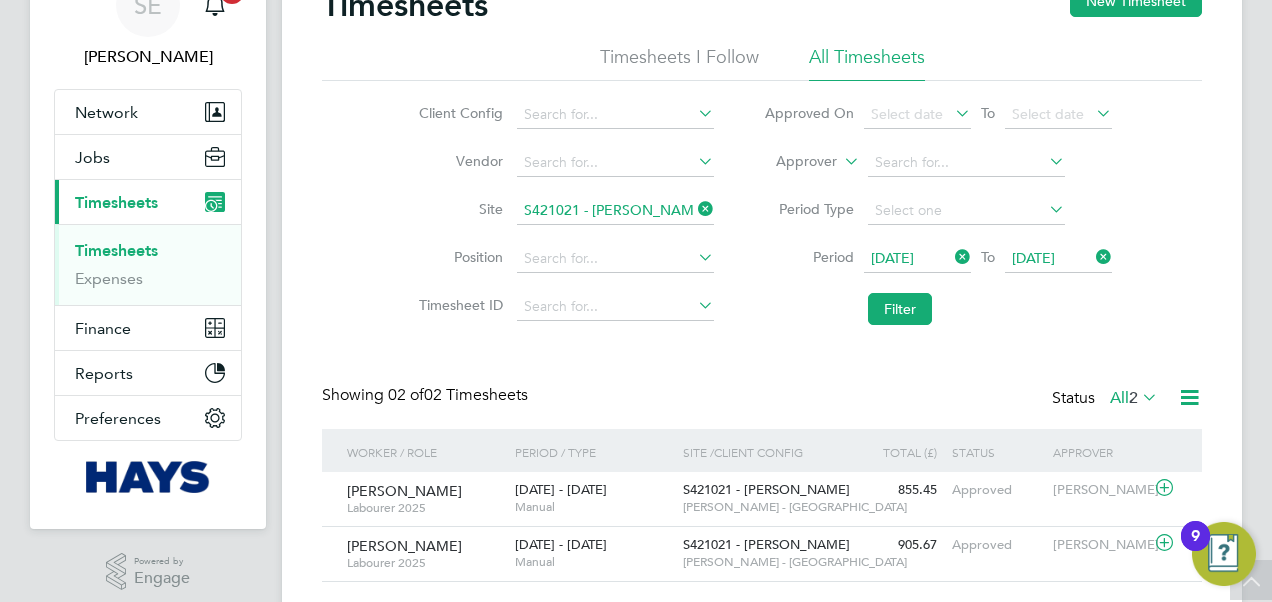 scroll, scrollTop: 10, scrollLeft: 10, axis: both 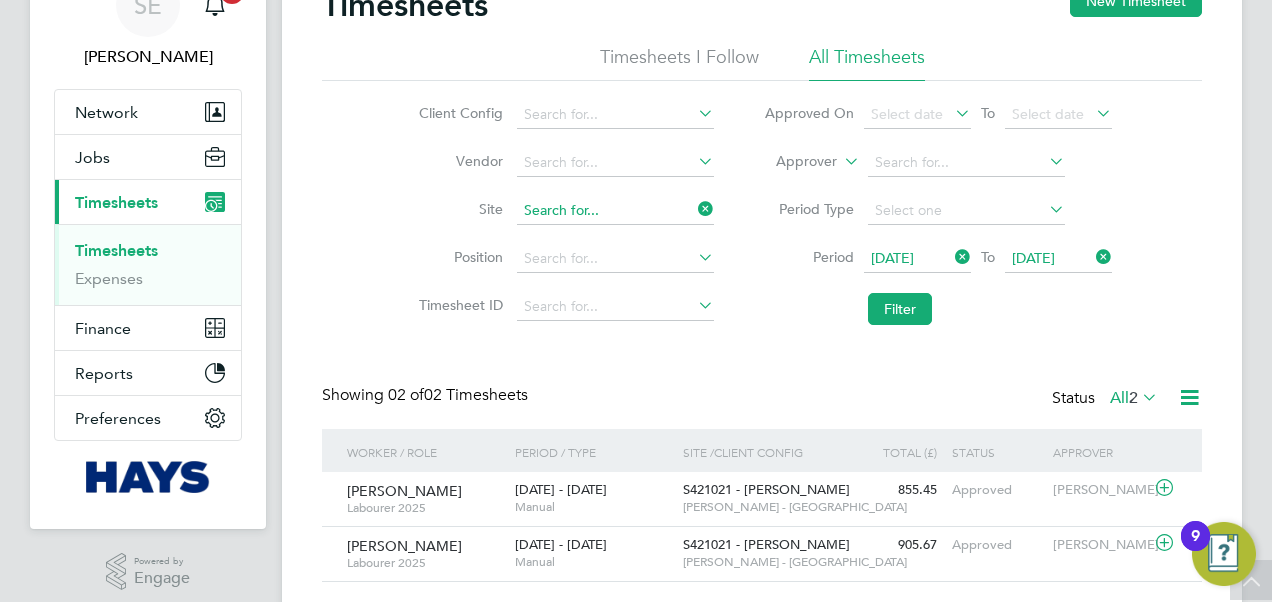click 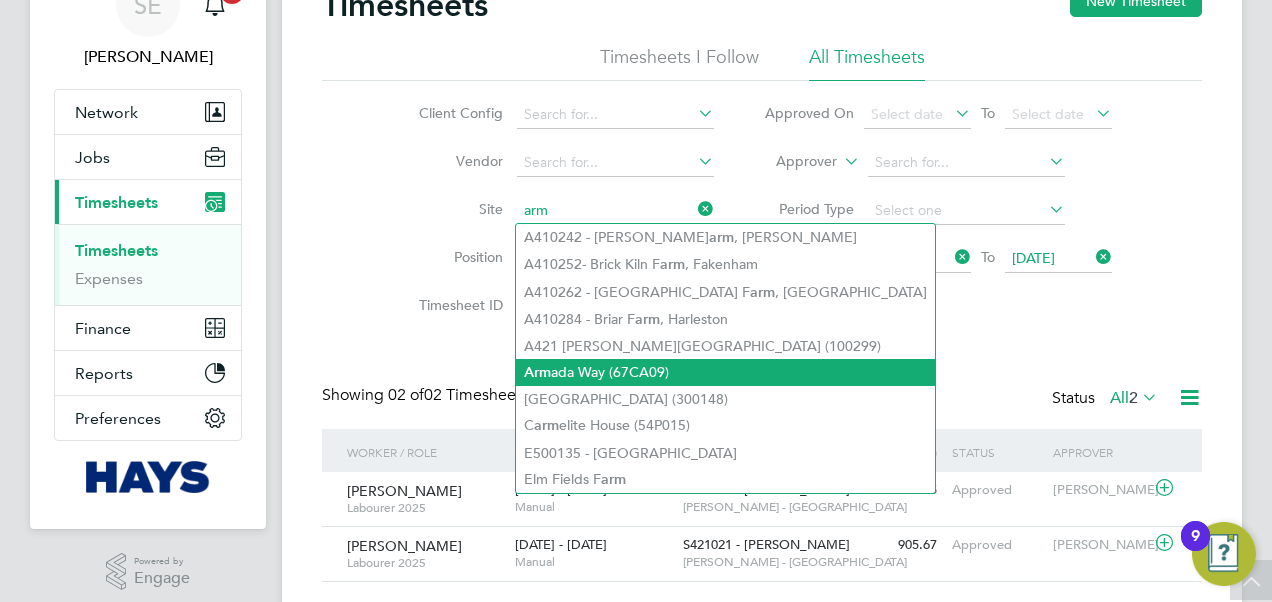 click on "Arm ada Way (67CA09)" 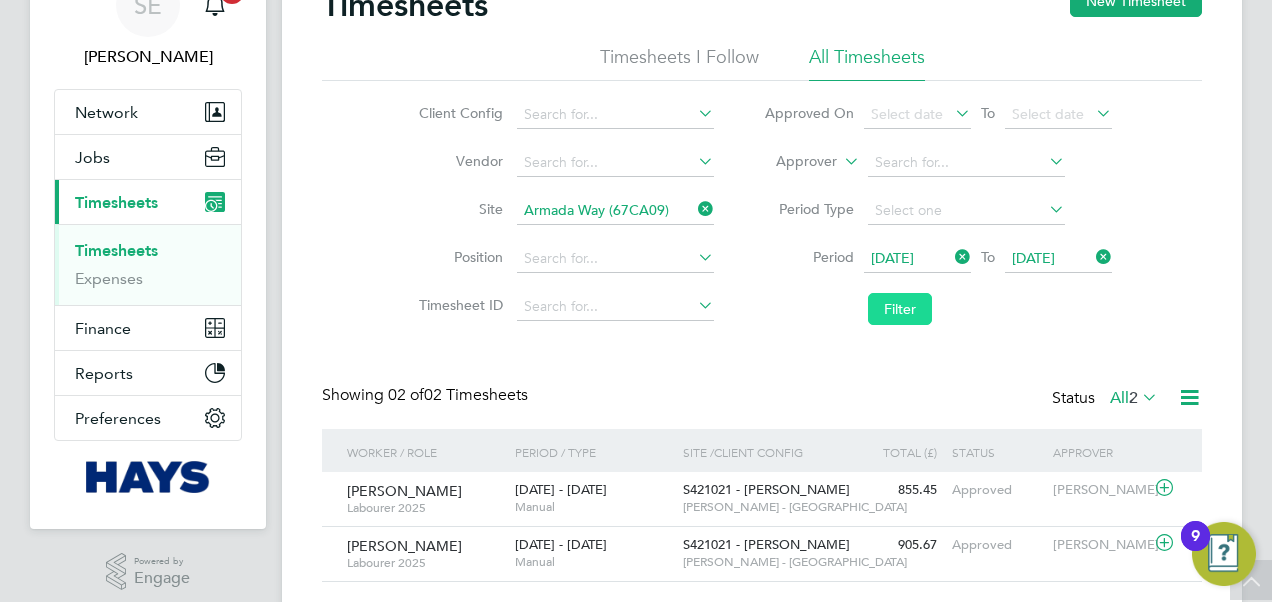 click on "Filter" 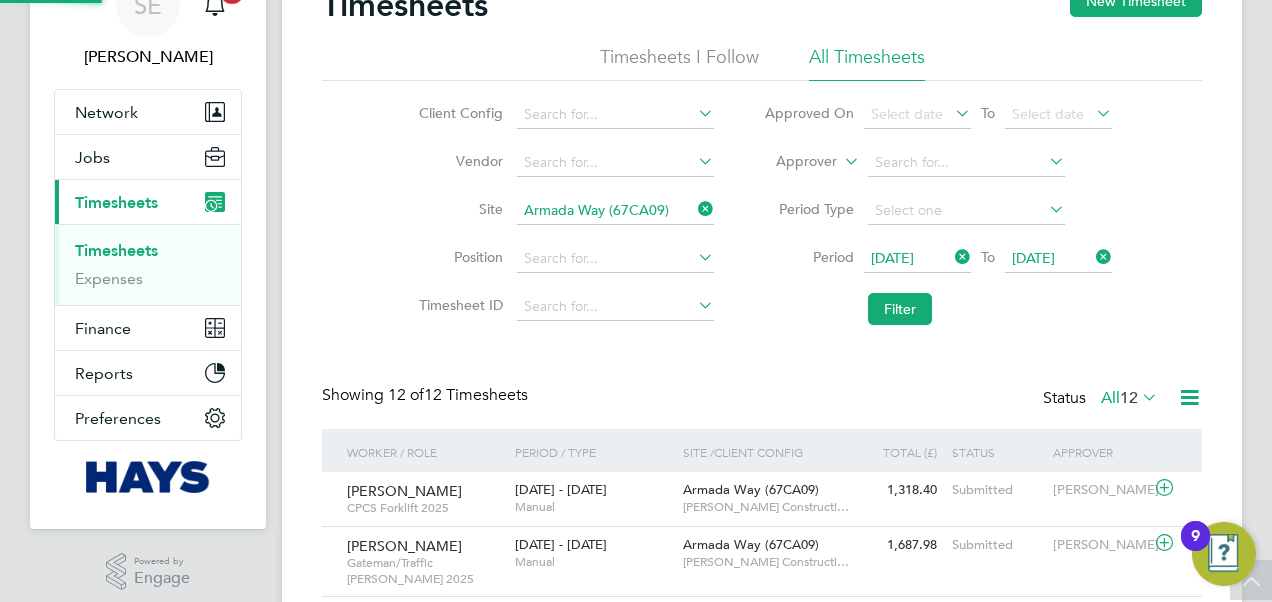scroll, scrollTop: 10, scrollLeft: 10, axis: both 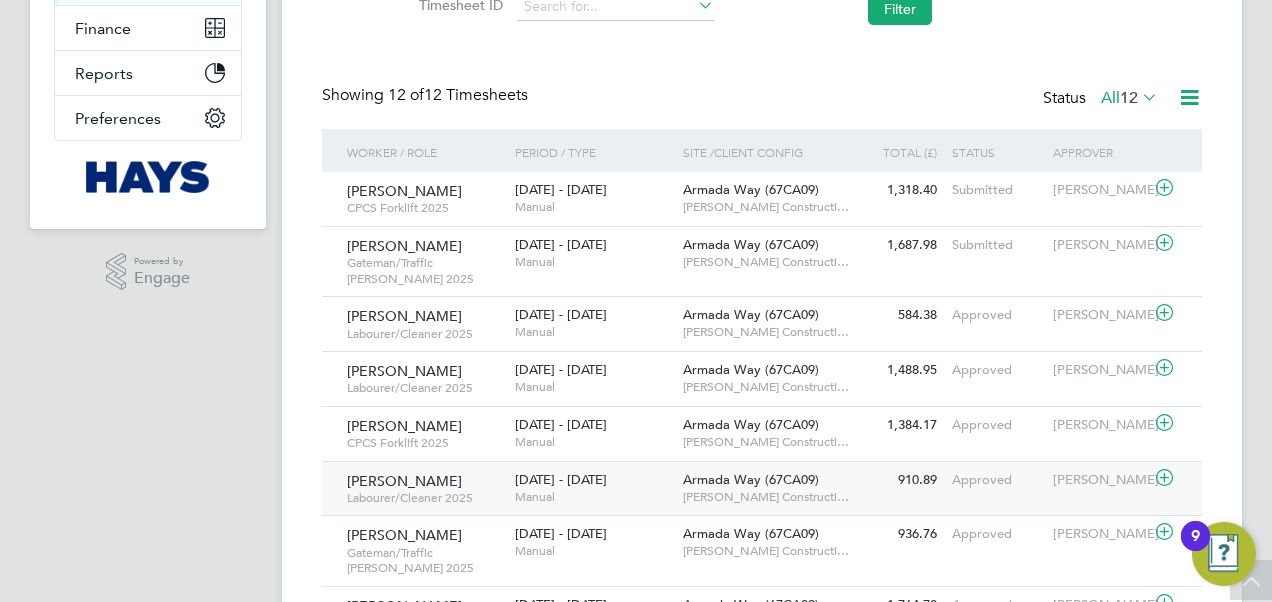 click 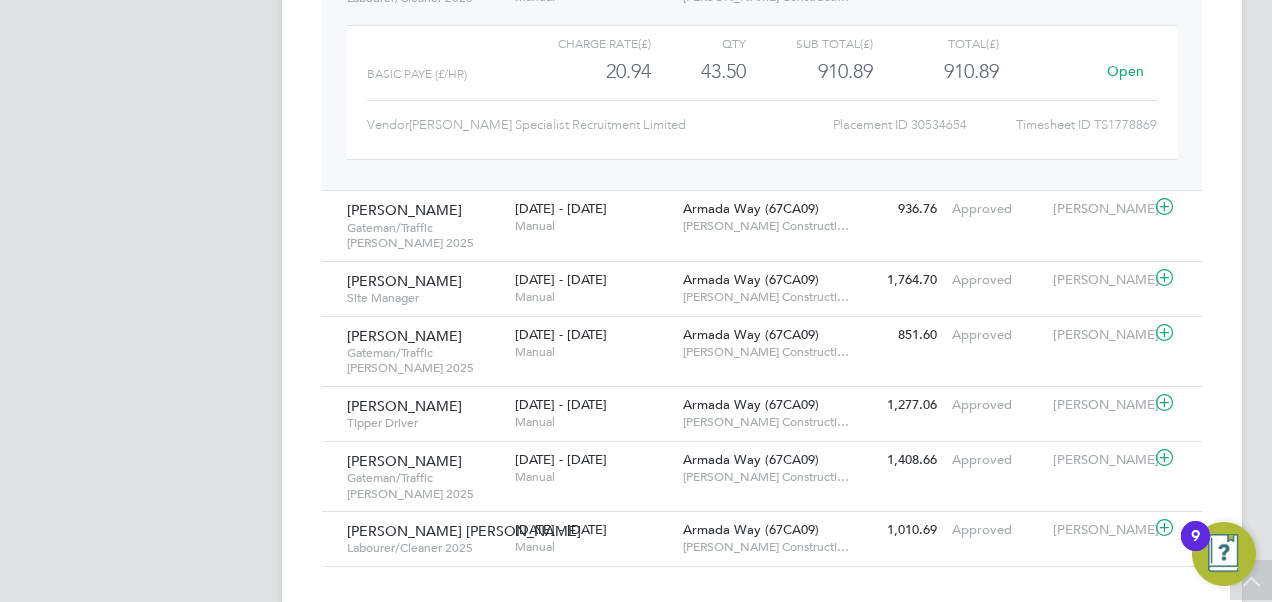 click on "Open" 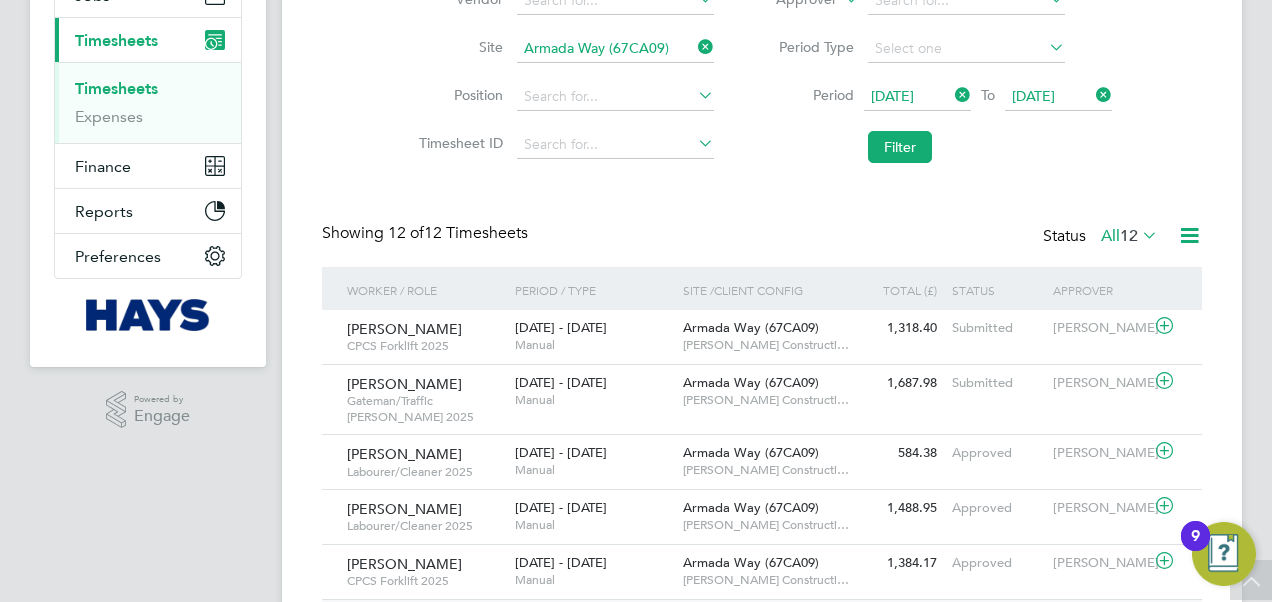 scroll, scrollTop: 103, scrollLeft: 0, axis: vertical 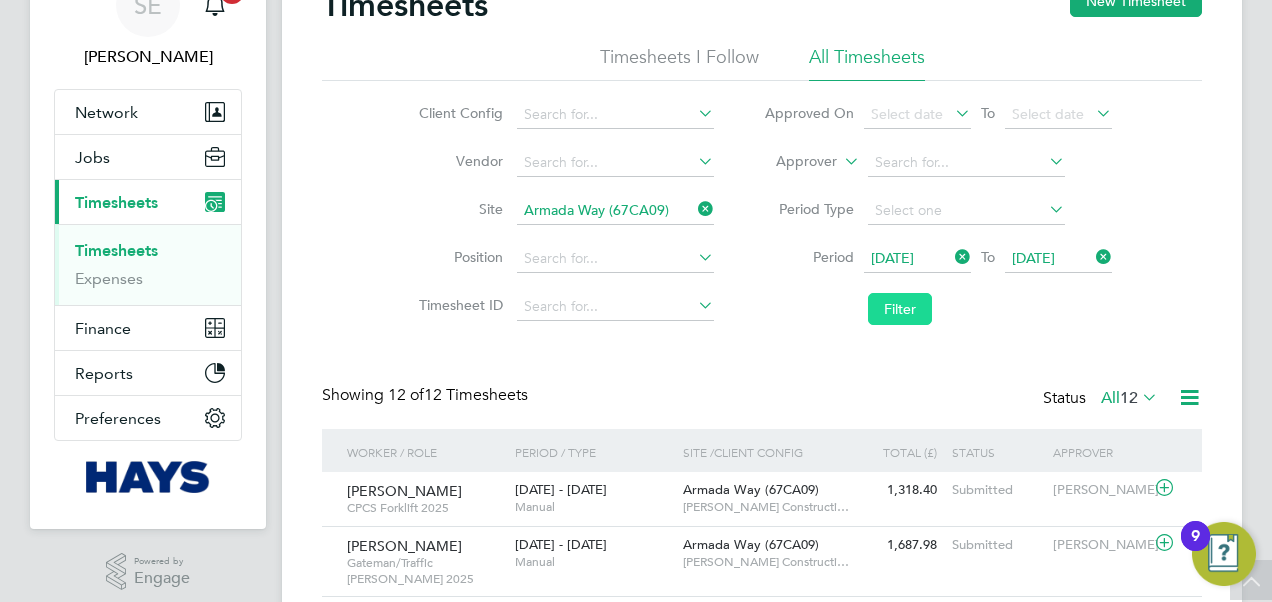 click on "Filter" 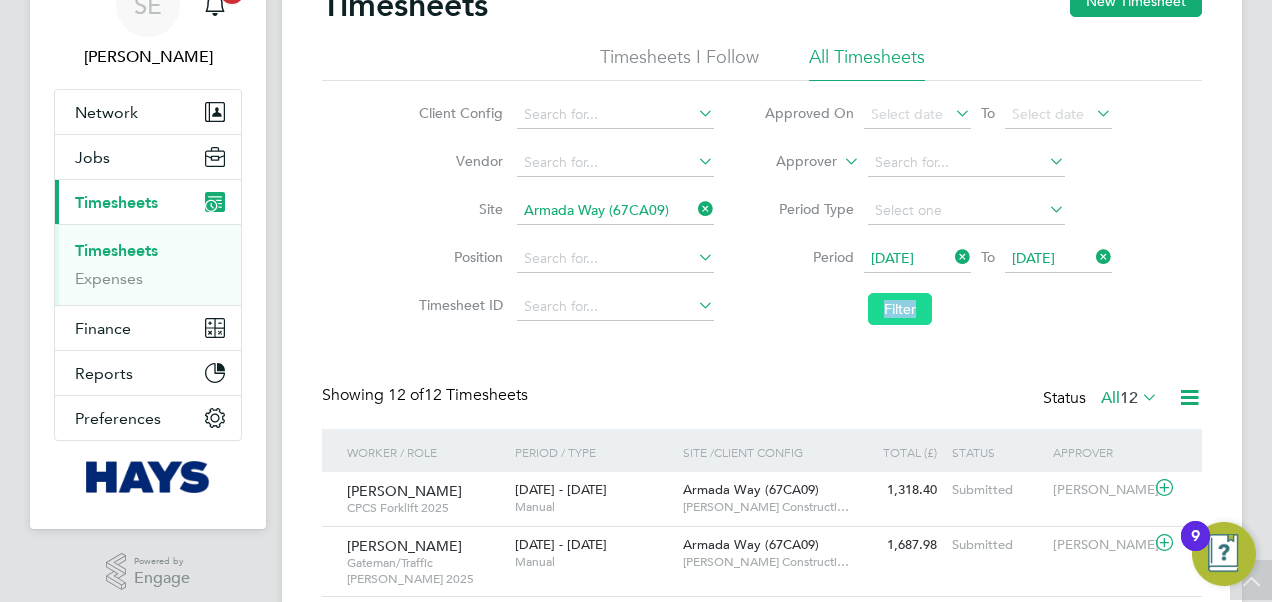 drag, startPoint x: 924, startPoint y: 296, endPoint x: 895, endPoint y: 309, distance: 31.780497 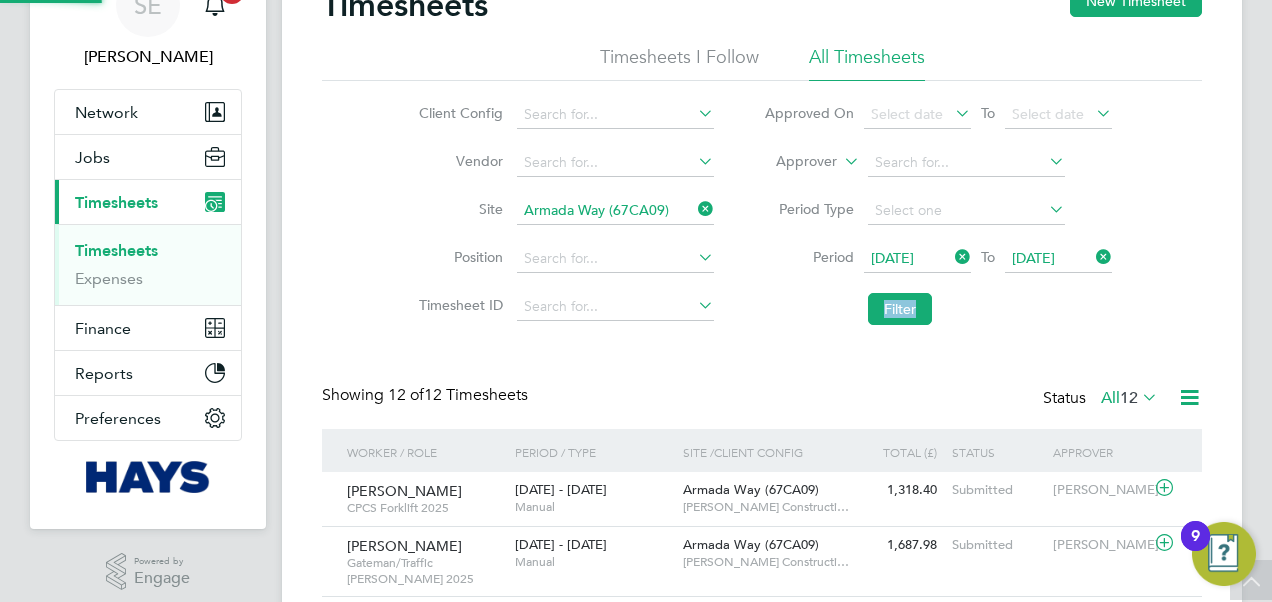 scroll, scrollTop: 10, scrollLeft: 10, axis: both 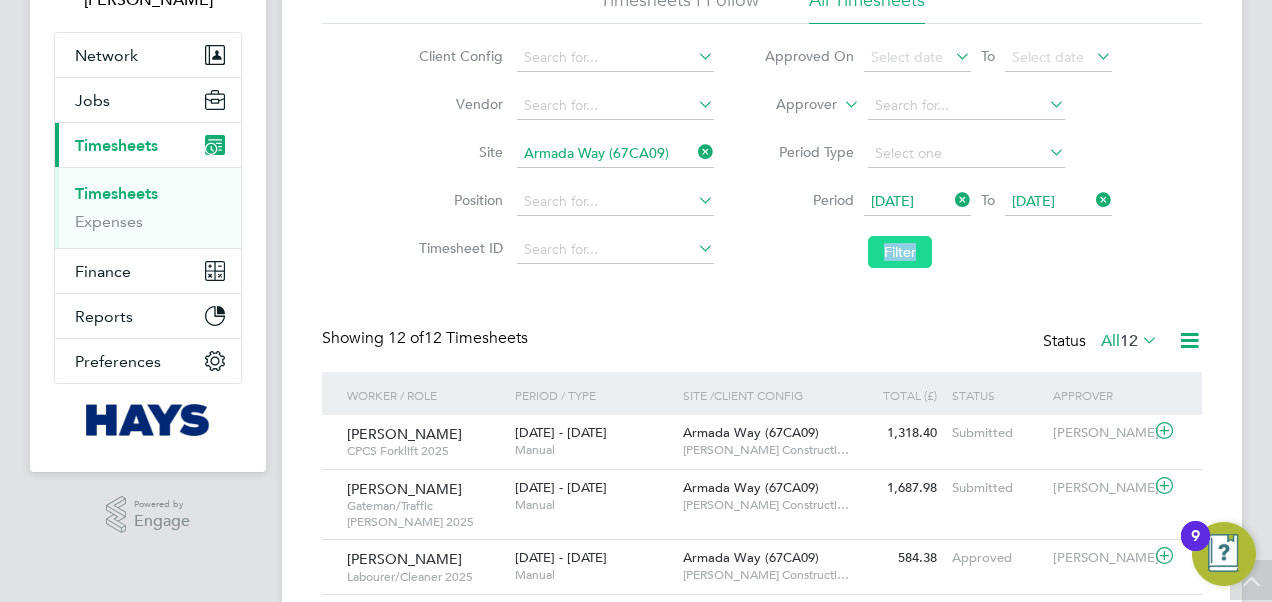 click on "Filter" 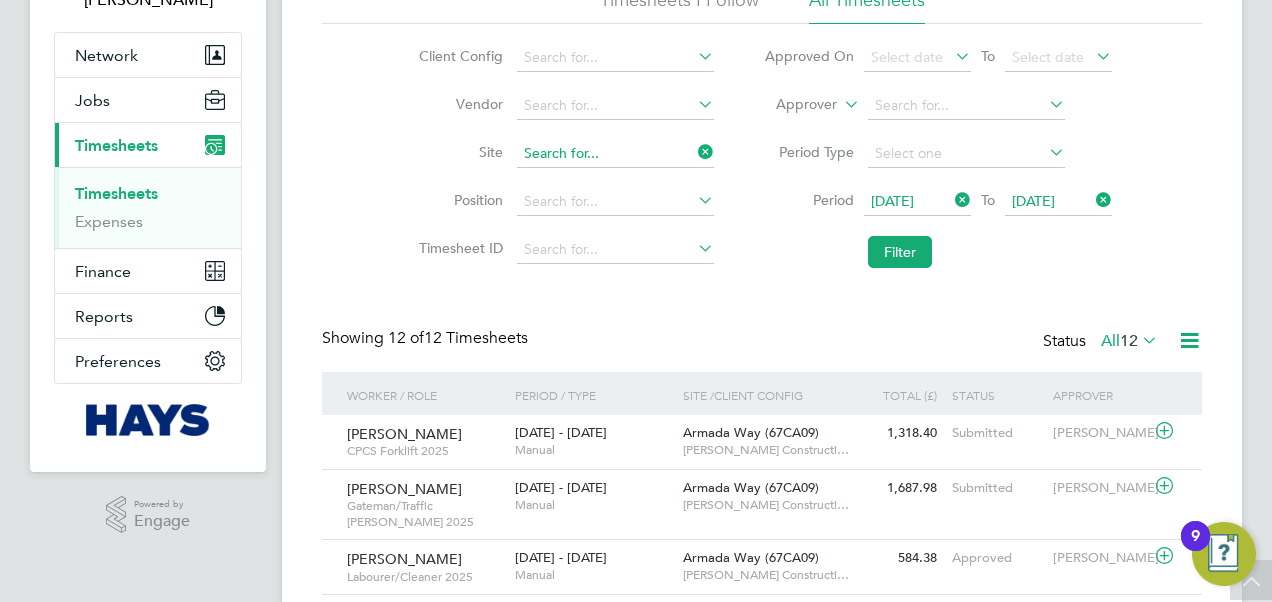 click 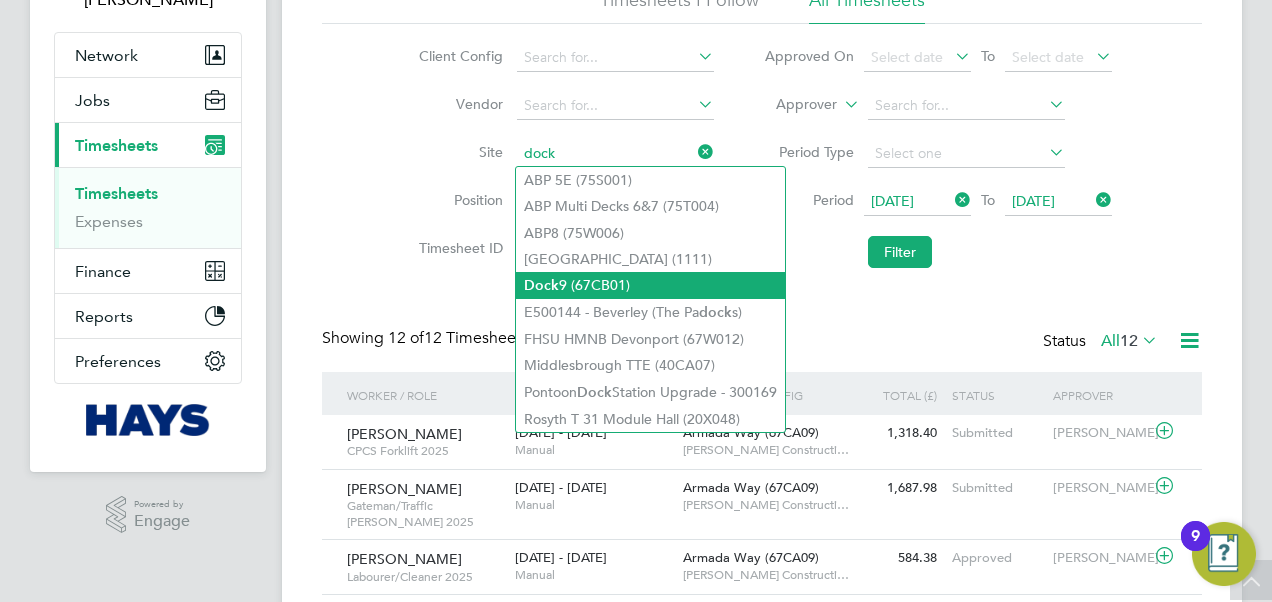 click on "Dock  9 (67CB01)" 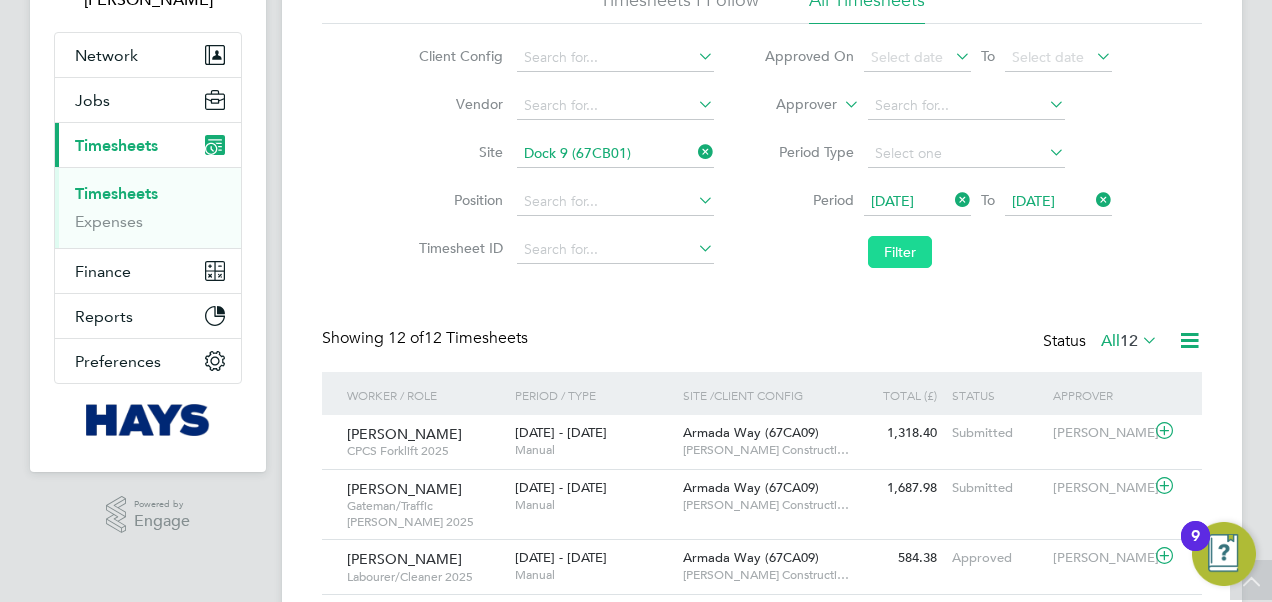 click on "Filter" 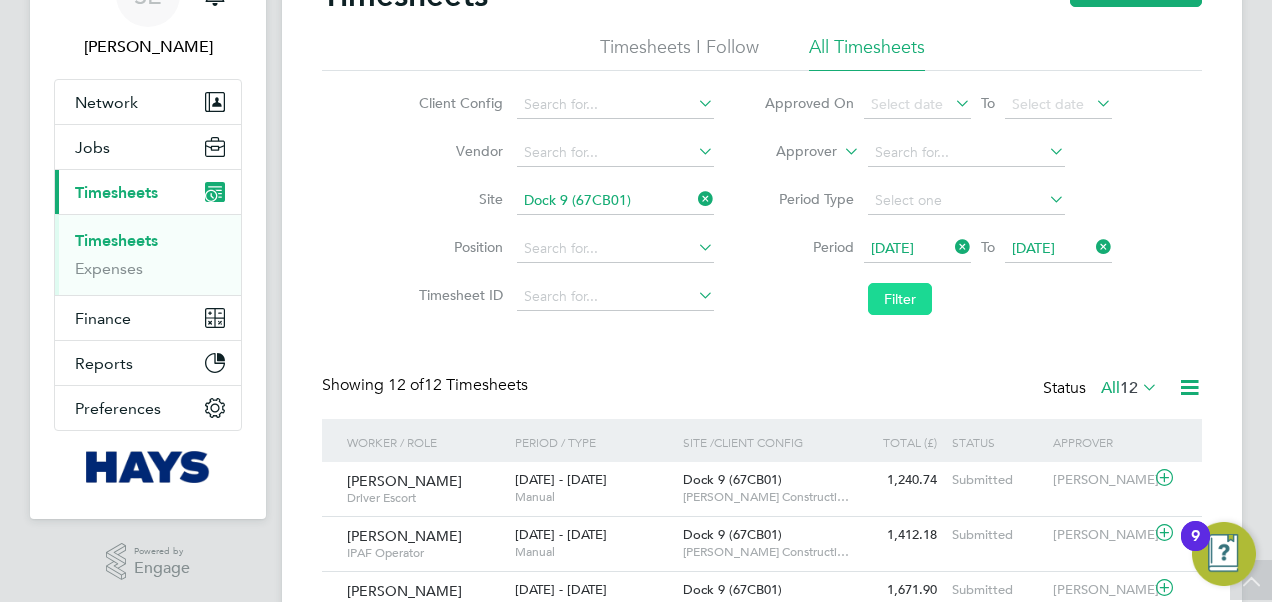 click on "Filter" 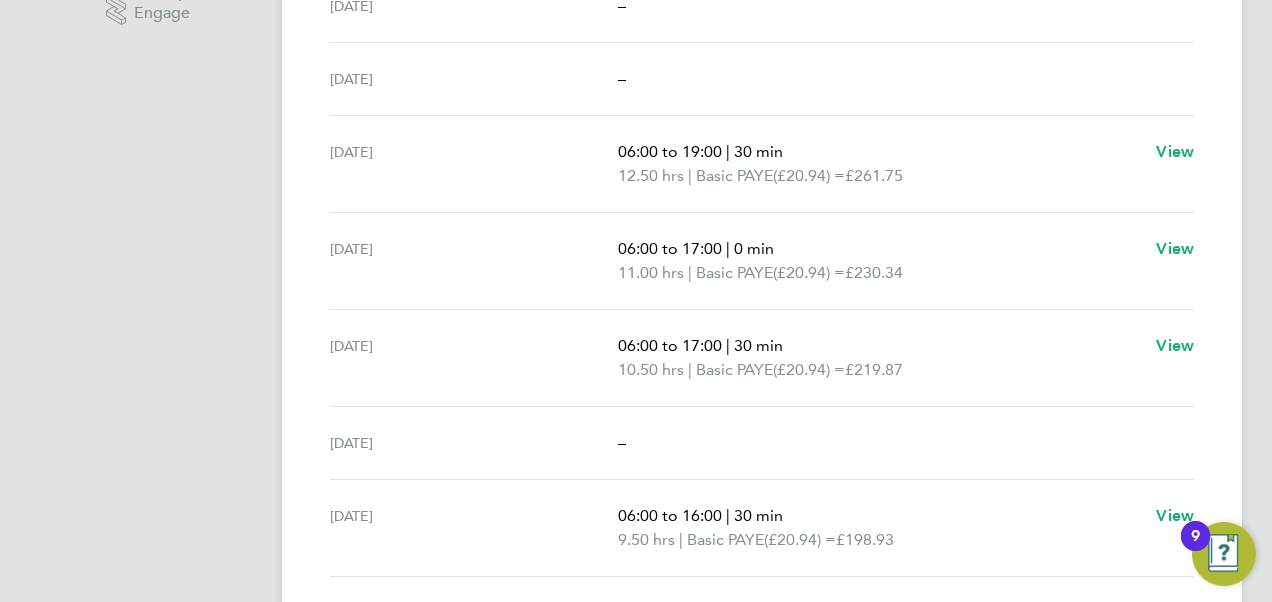 scroll, scrollTop: 700, scrollLeft: 0, axis: vertical 